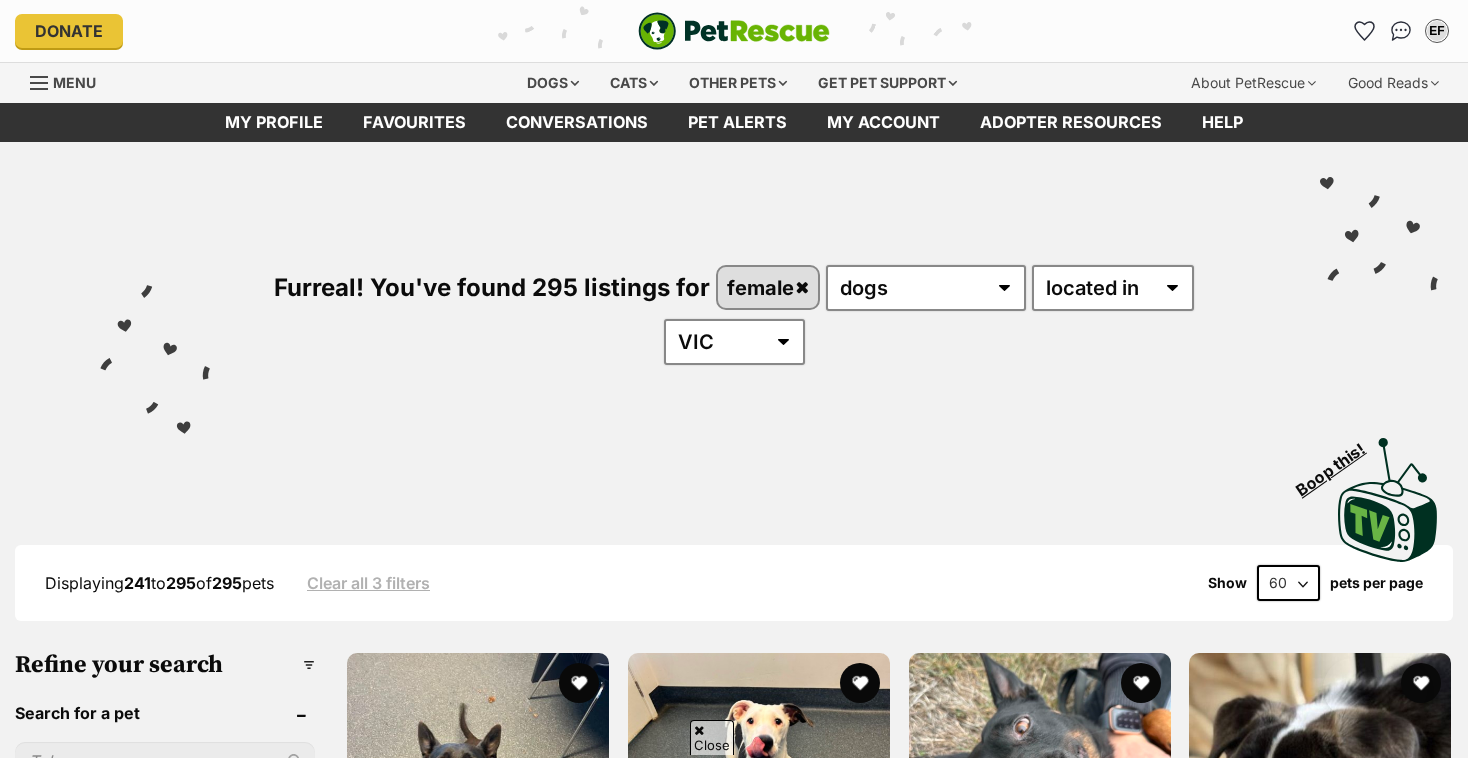 scroll, scrollTop: 8596, scrollLeft: 0, axis: vertical 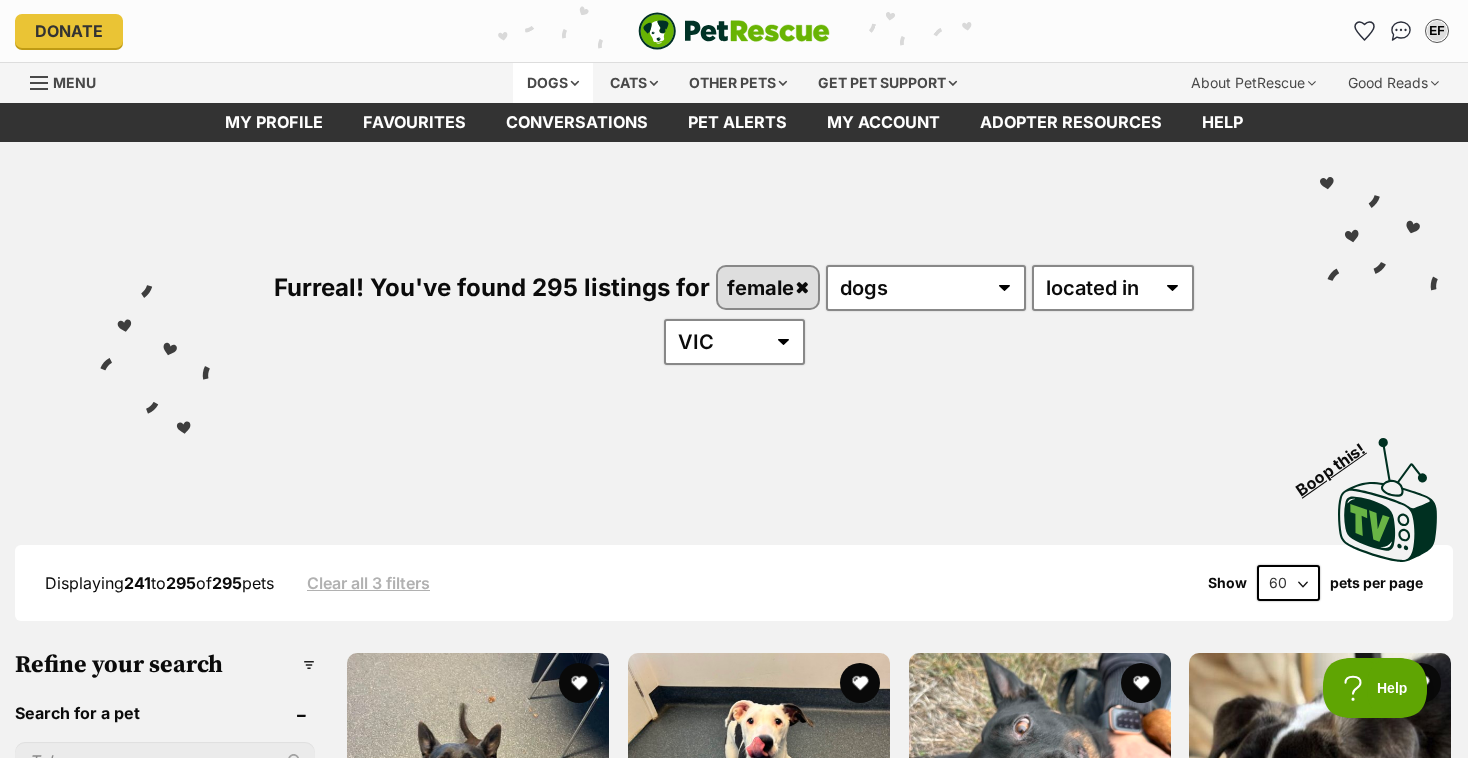 click on "Dogs" at bounding box center [553, 83] 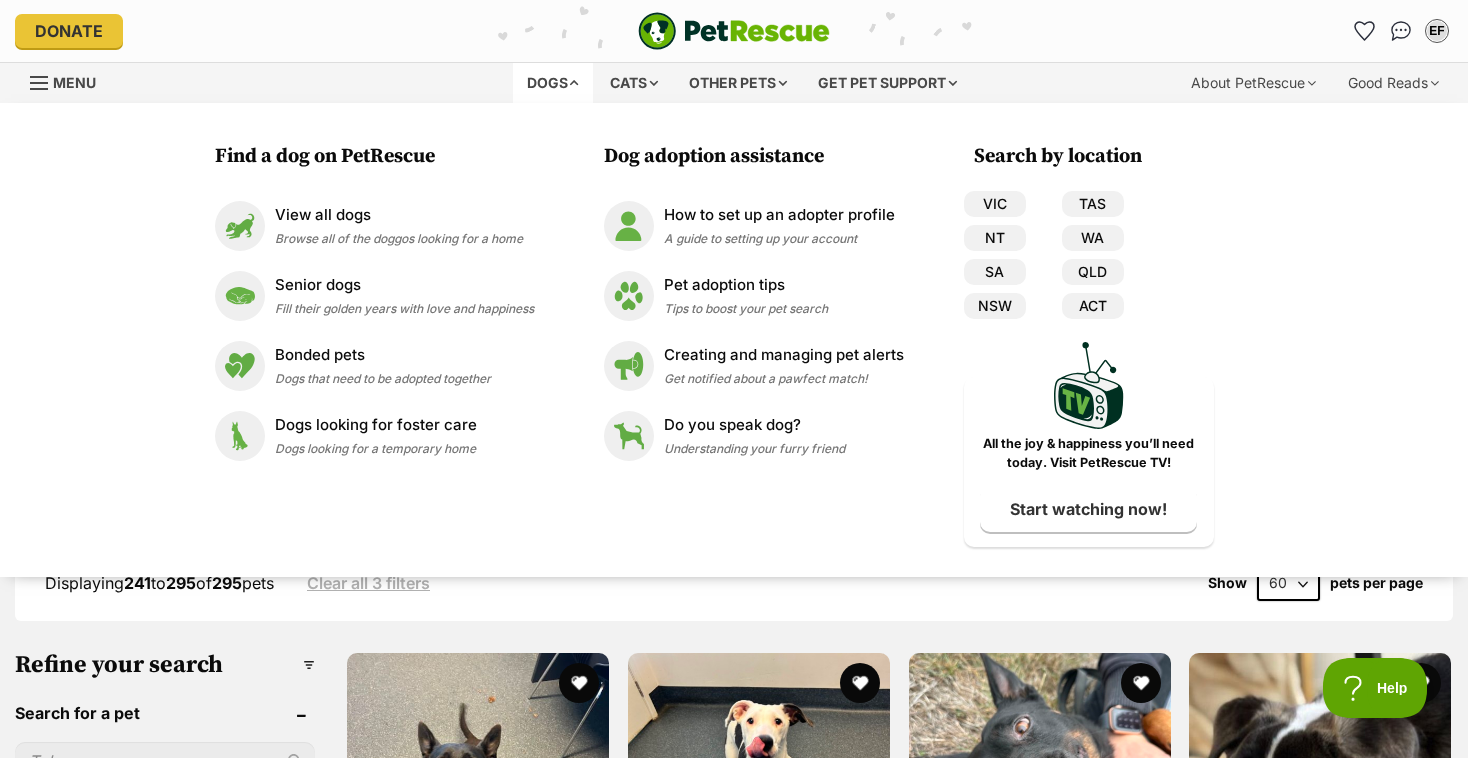 click on "Donate
PetRescue home
EF
My account
EF
Erin Forden
Edit profile
Log out
Pet alerts
Pet alert matches
Account settings
Change password" at bounding box center [734, 31] 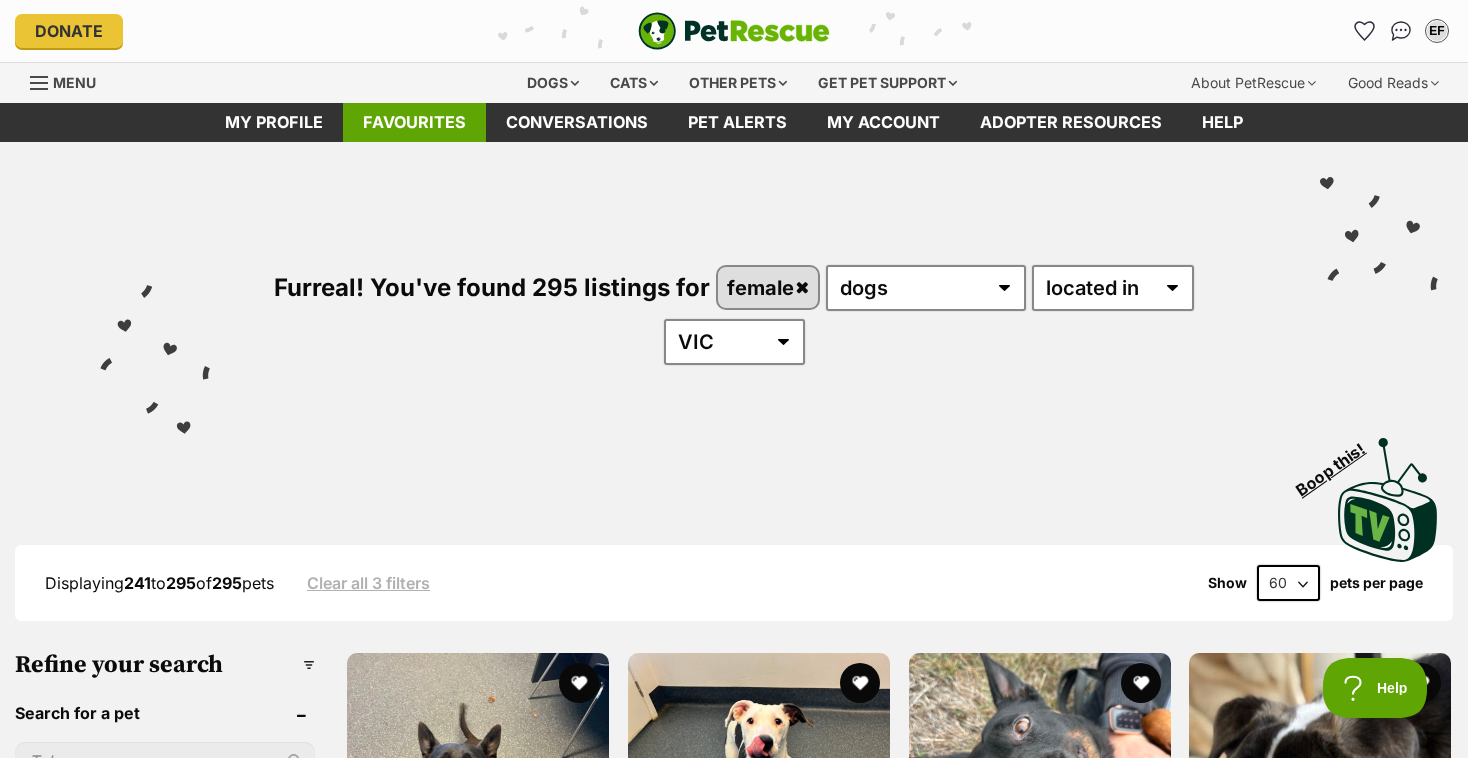 click on "Favourites" at bounding box center (414, 122) 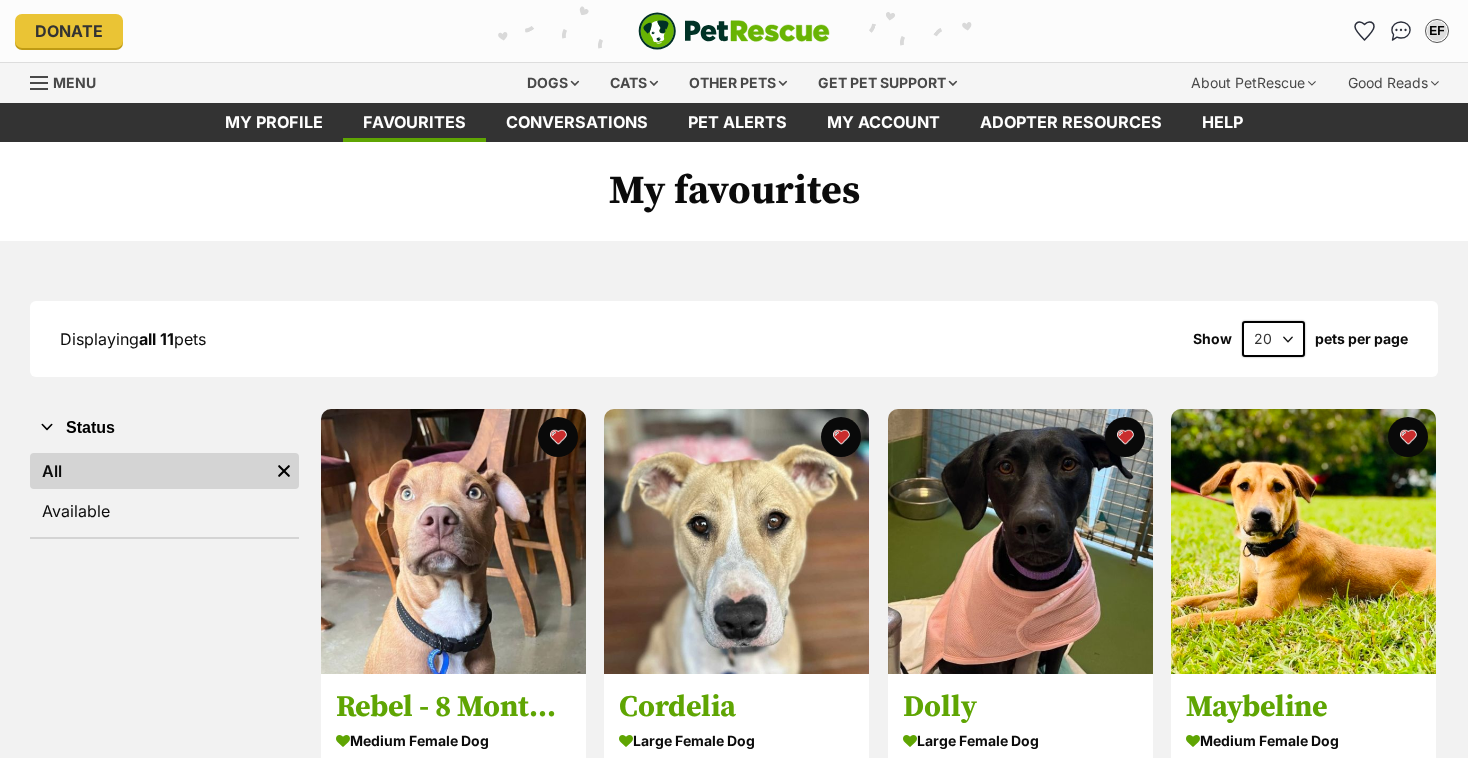 scroll, scrollTop: 152, scrollLeft: 0, axis: vertical 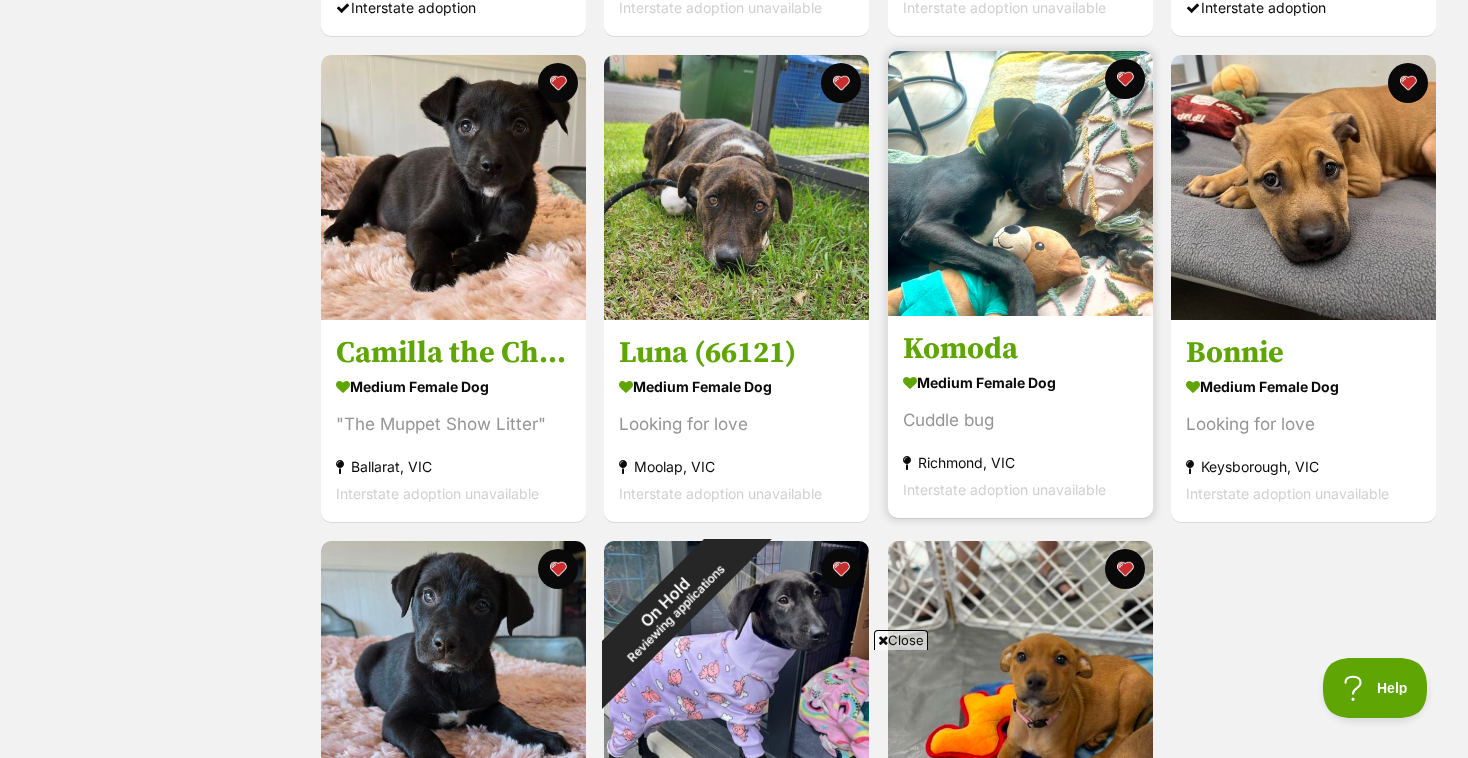 click at bounding box center (1020, 183) 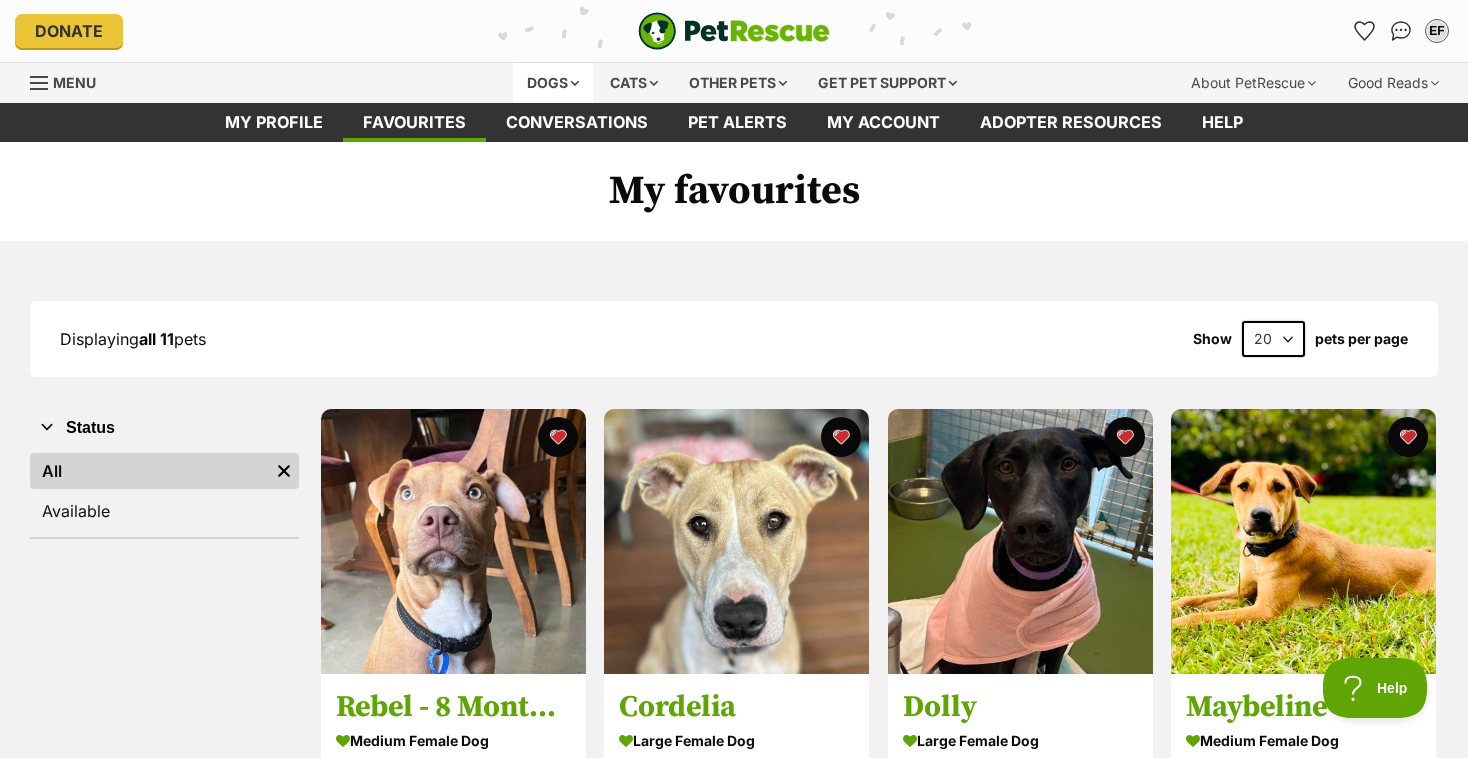 scroll, scrollTop: 0, scrollLeft: 0, axis: both 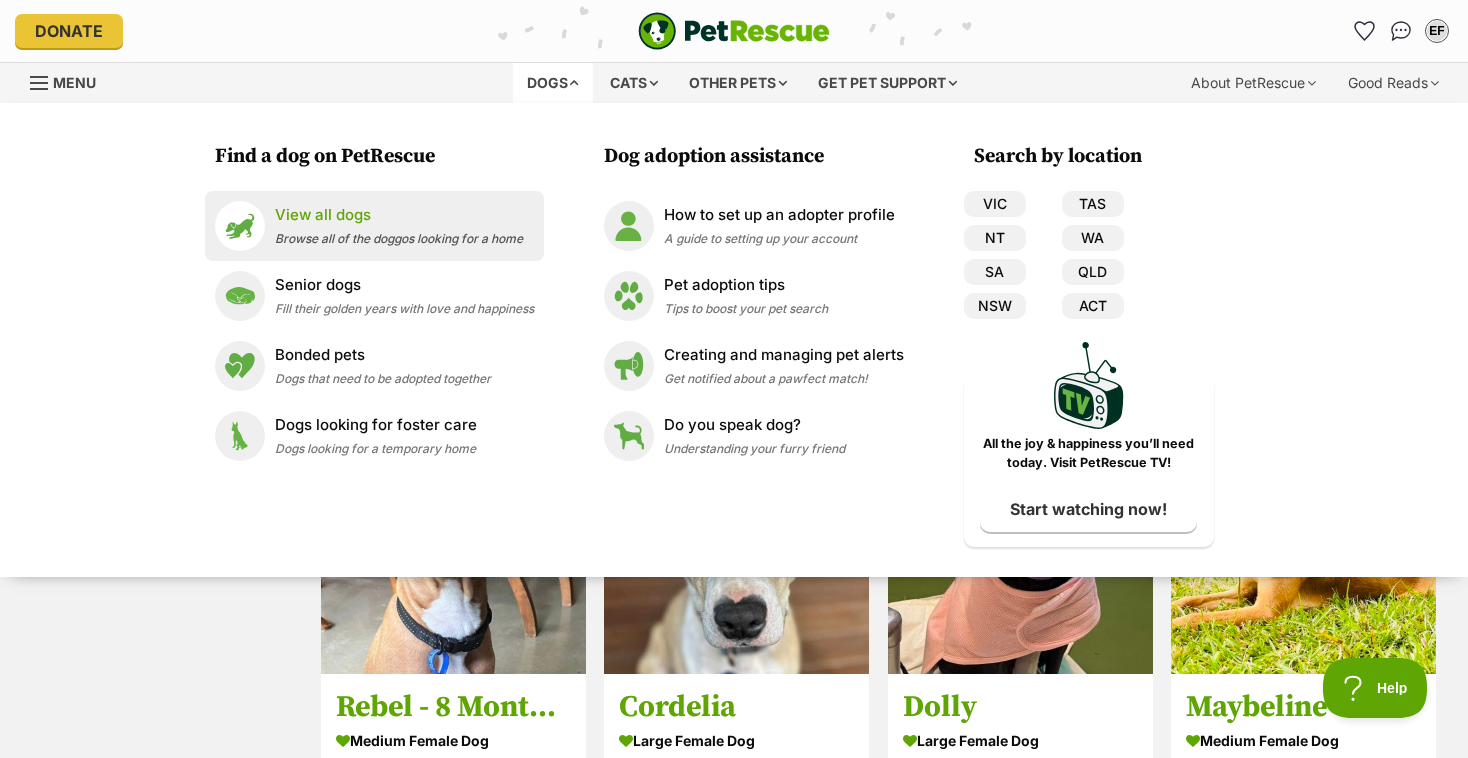 click on "View all dogs" at bounding box center (399, 215) 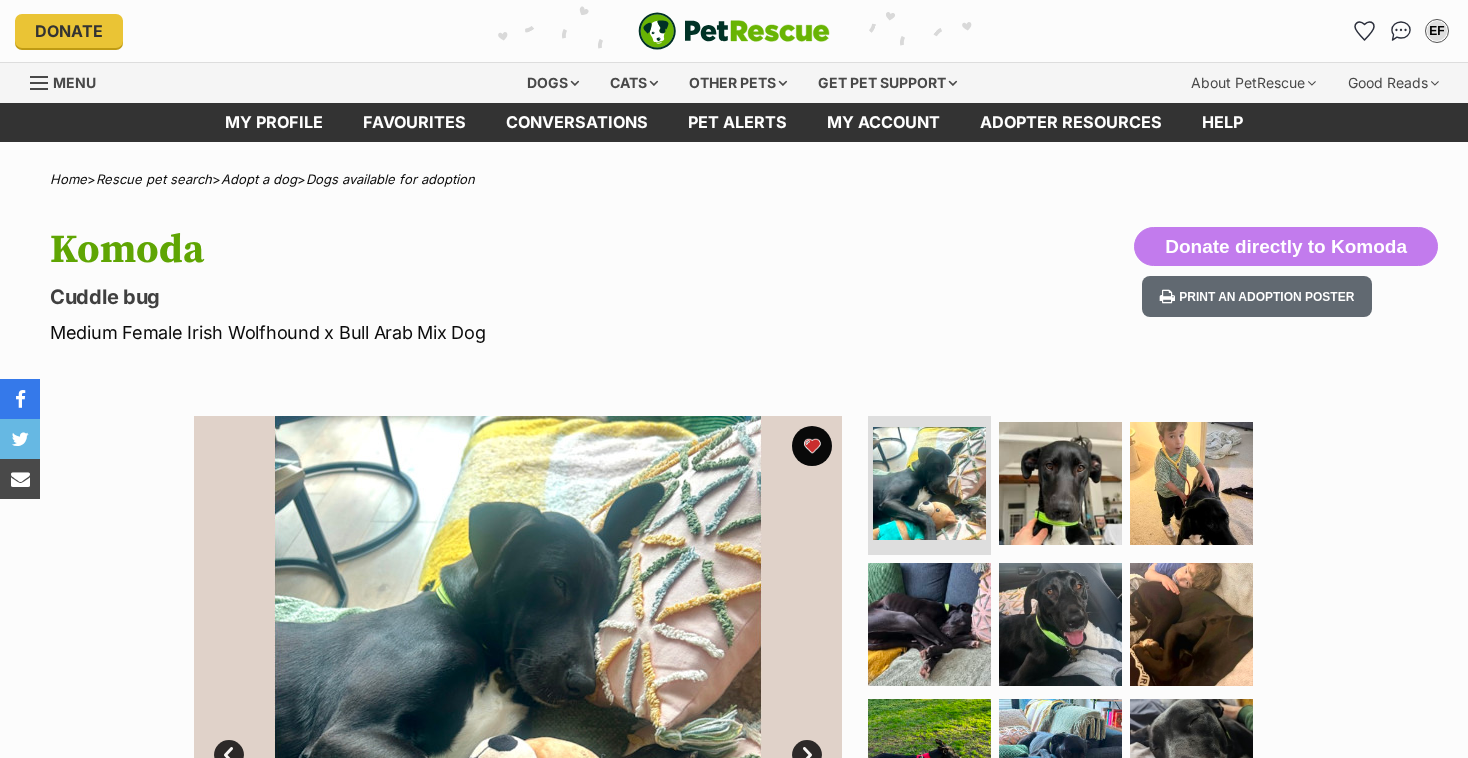 scroll, scrollTop: 0, scrollLeft: 0, axis: both 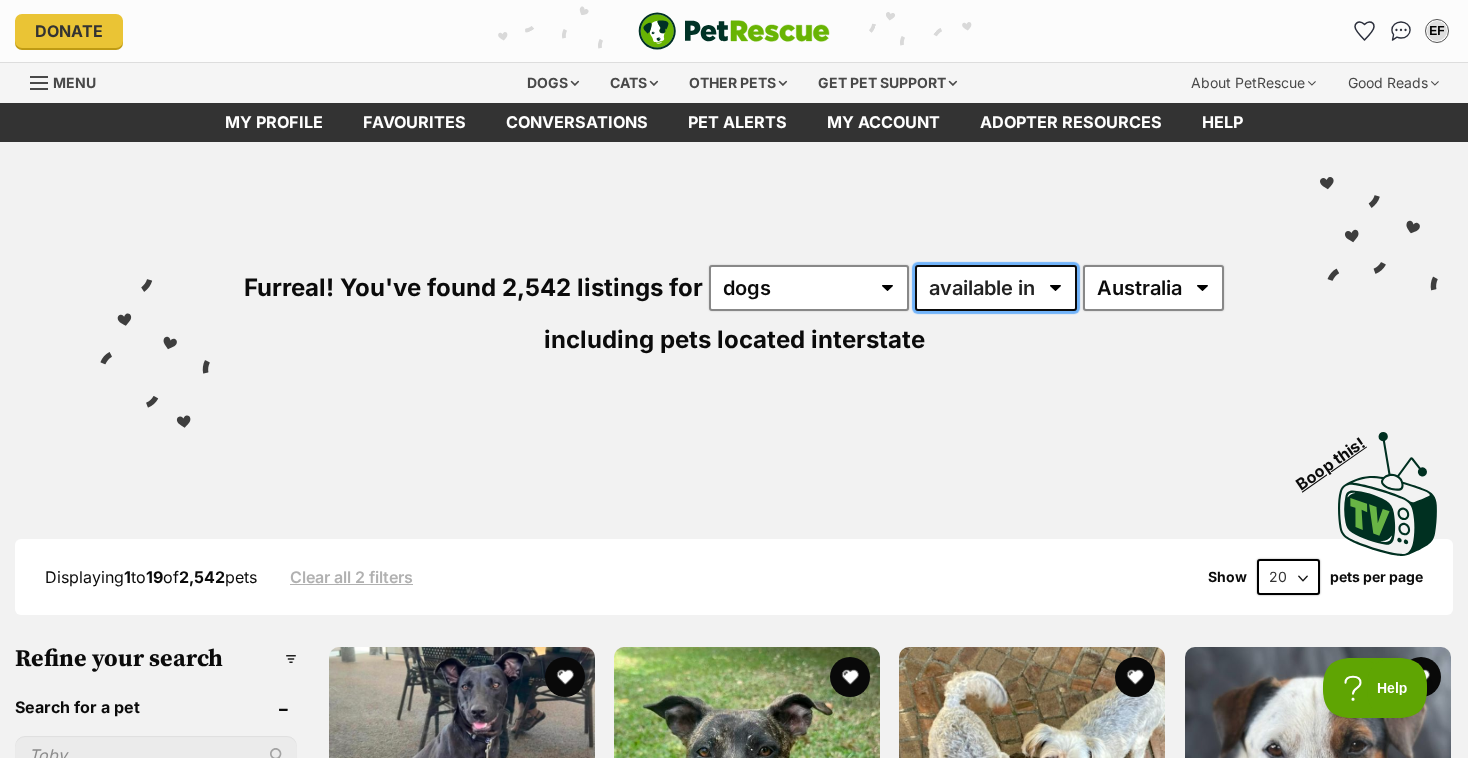click on "available in
located in" at bounding box center [996, 288] 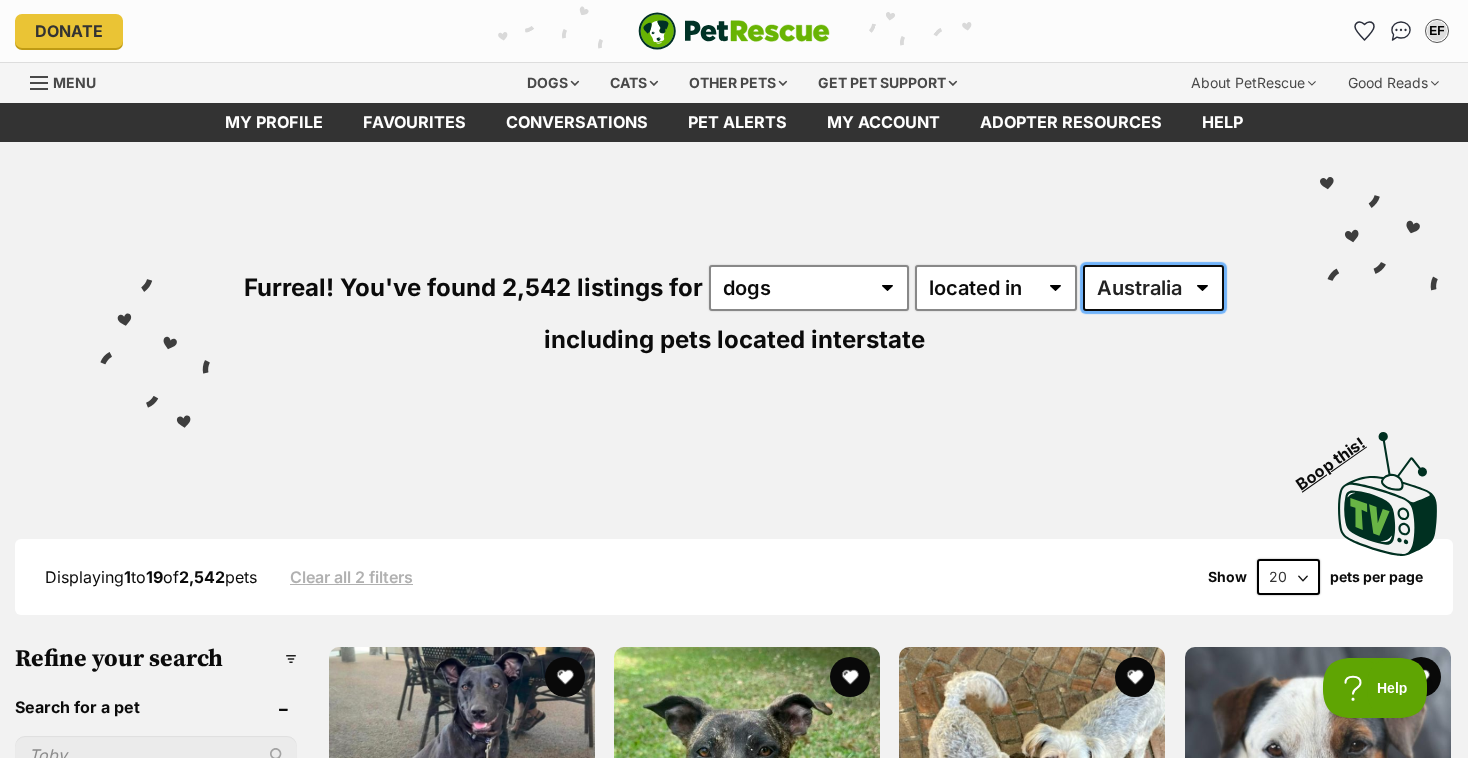 click on "Australia
ACT
NSW
NT
QLD
SA
TAS
VIC
WA" at bounding box center (1153, 288) 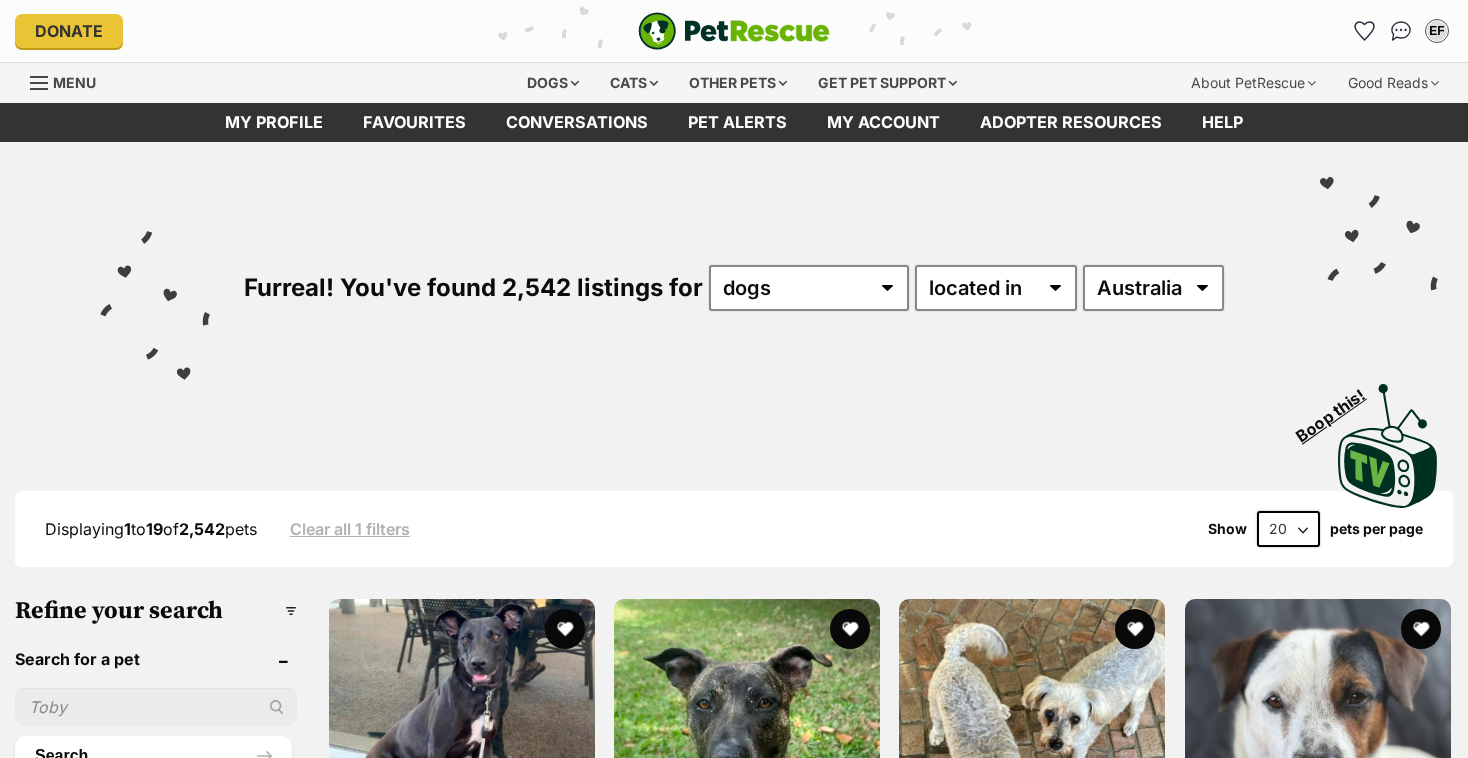 scroll, scrollTop: 0, scrollLeft: 0, axis: both 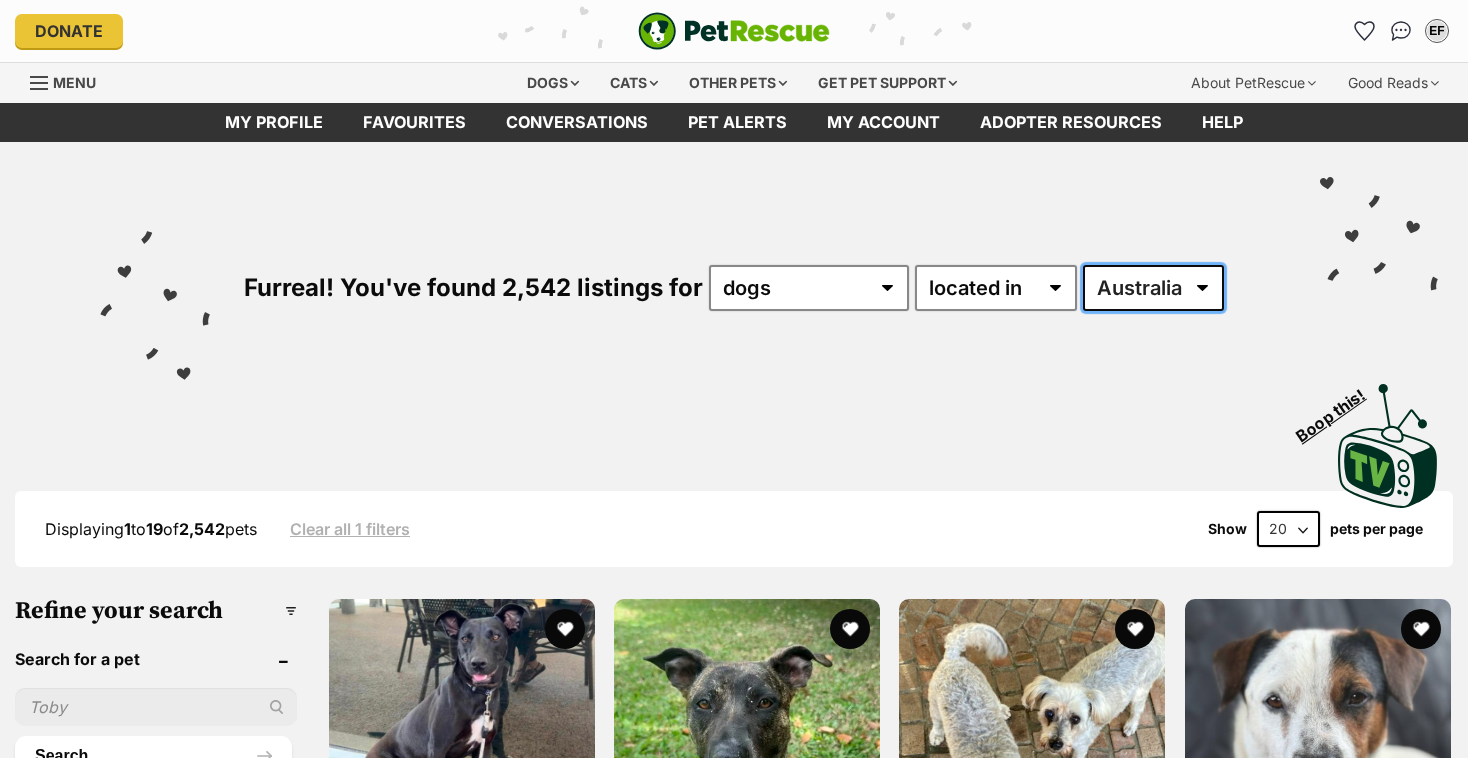 click on "Australia
ACT
NSW
NT
QLD
SA
TAS
VIC
WA" at bounding box center [1153, 288] 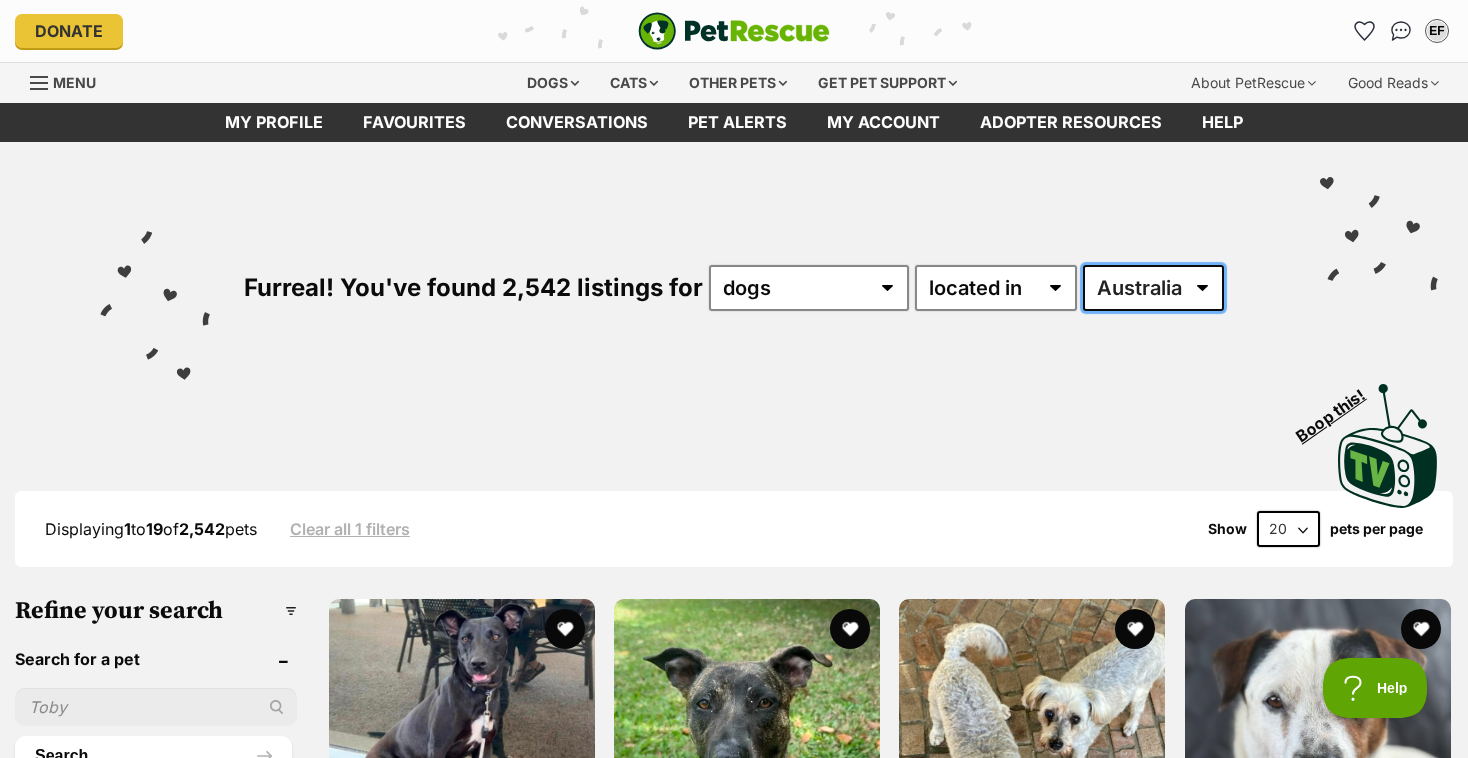 scroll, scrollTop: 0, scrollLeft: 0, axis: both 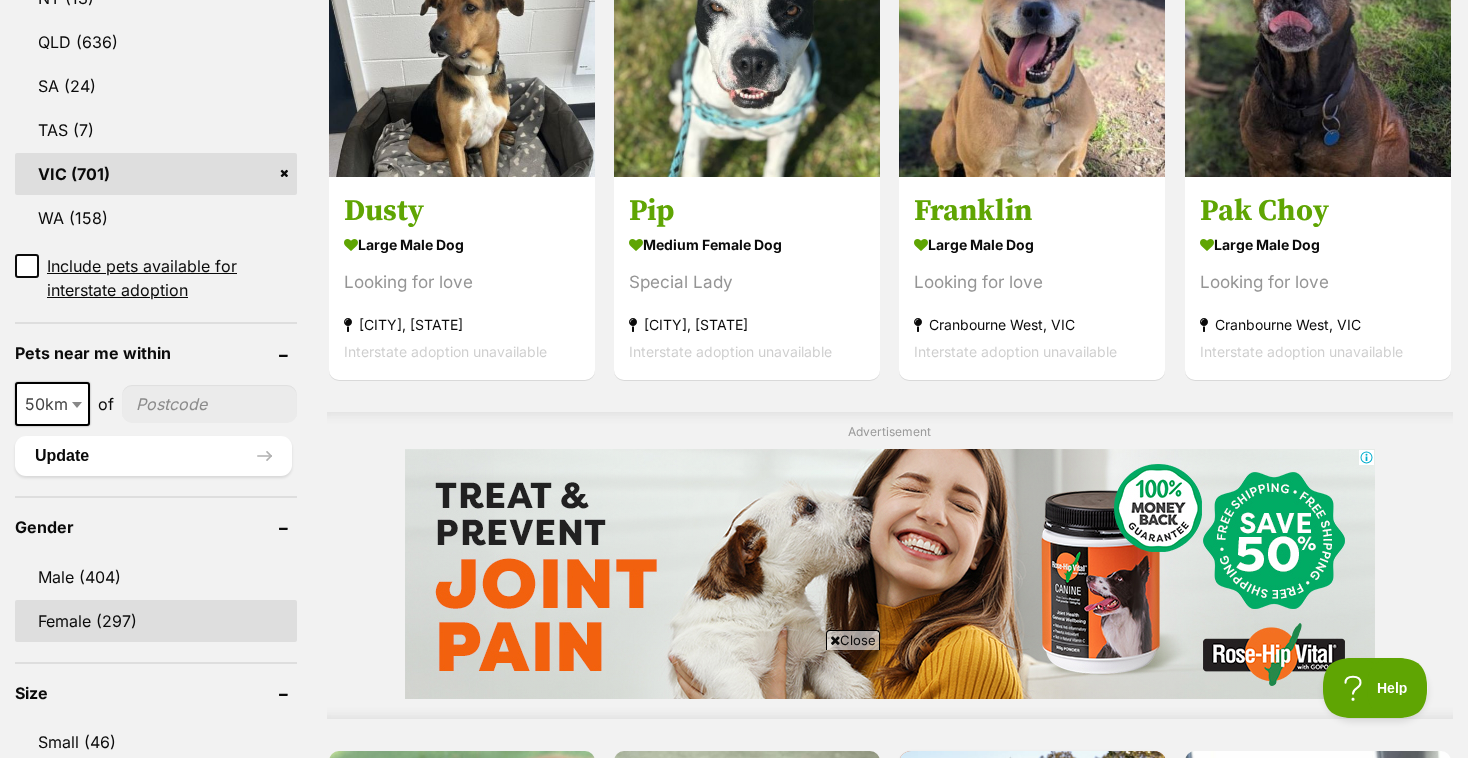 click on "Female (297)" at bounding box center (156, 621) 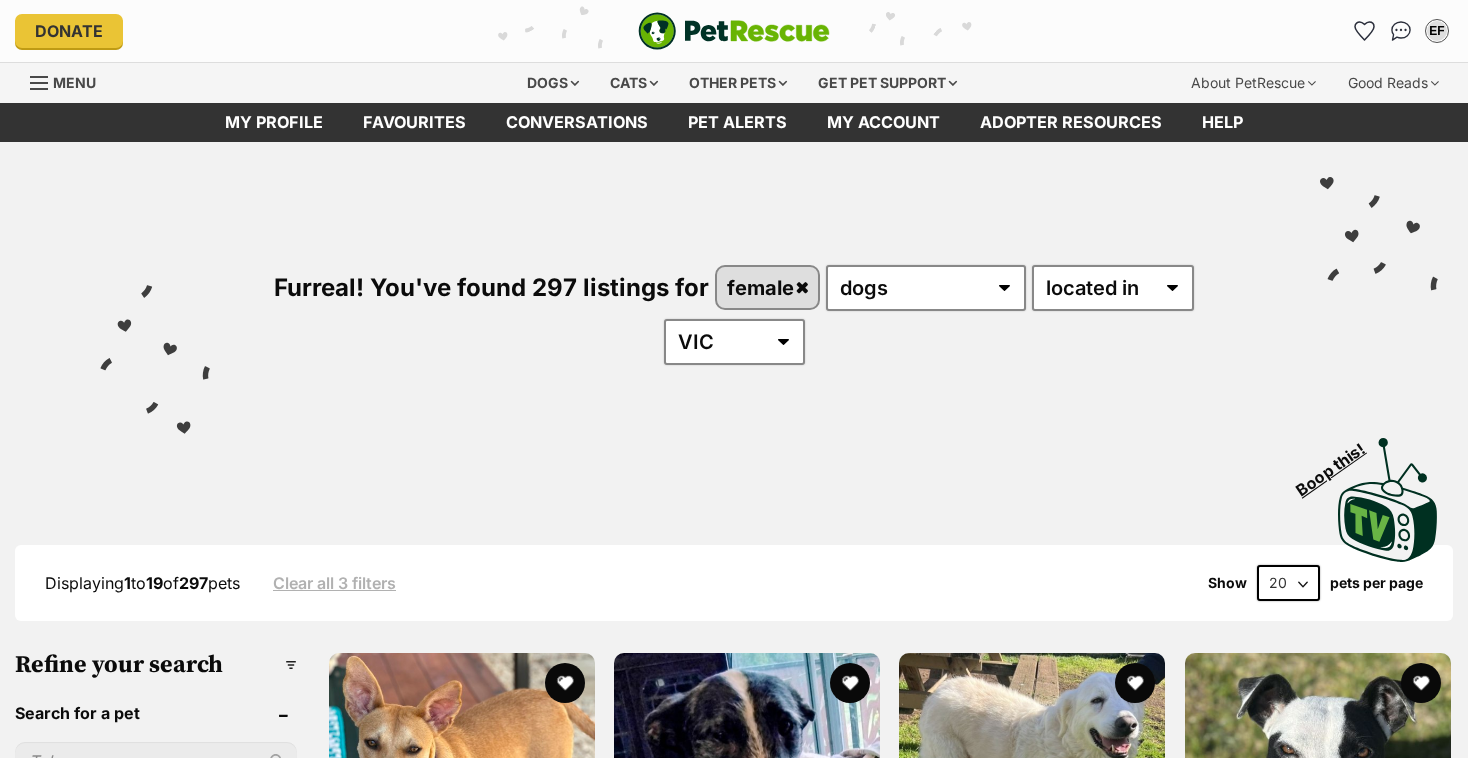 scroll, scrollTop: 0, scrollLeft: 0, axis: both 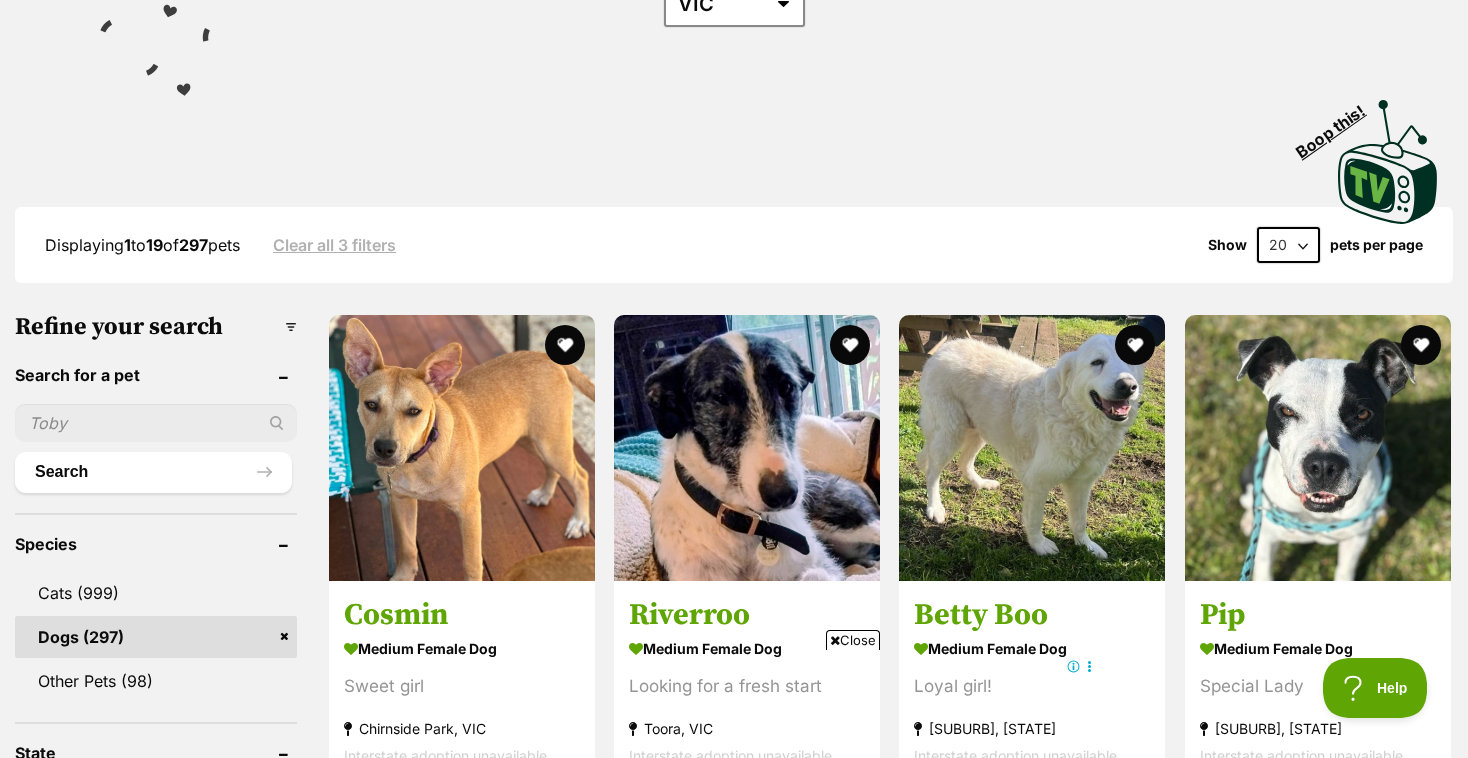 click on "20 40 60" at bounding box center [1288, 245] 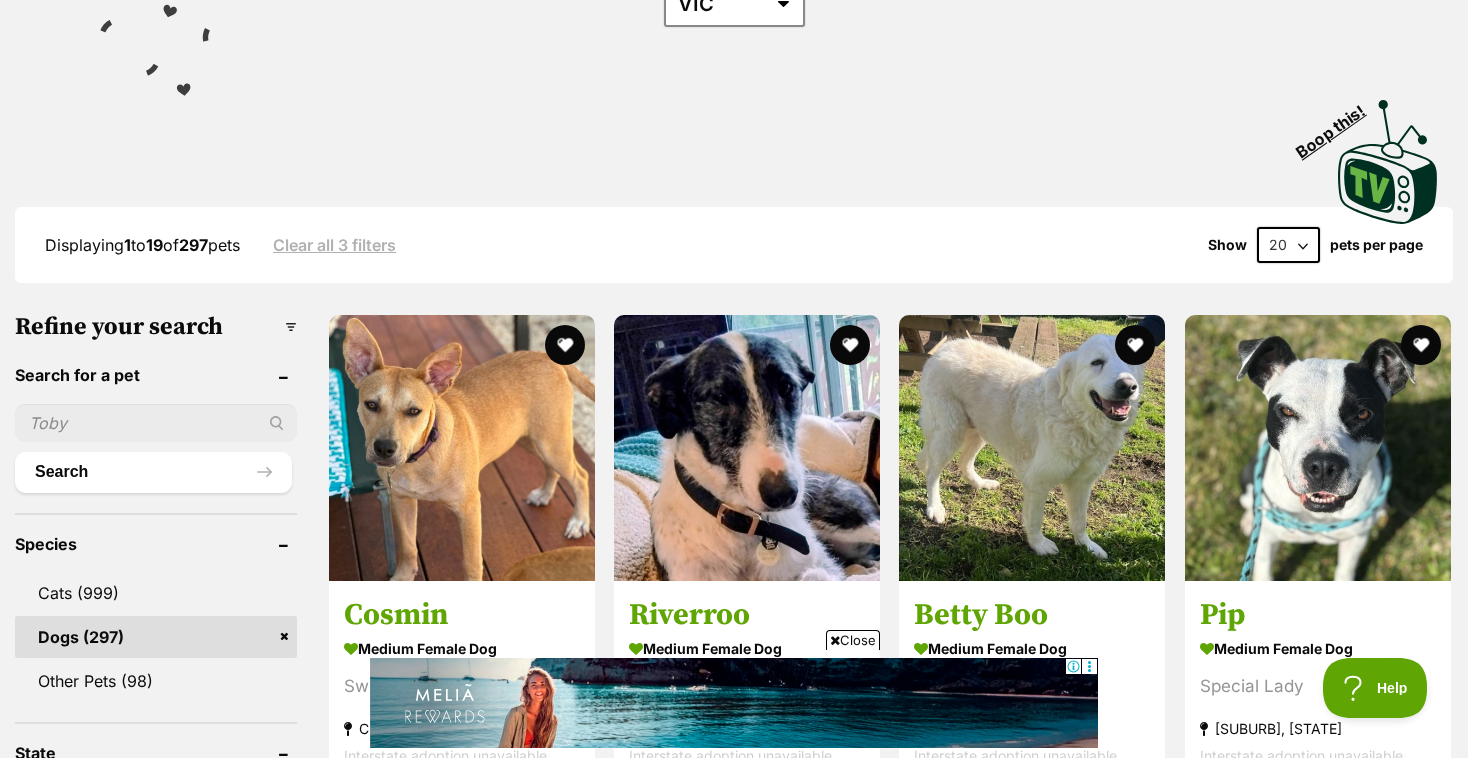 select on "60" 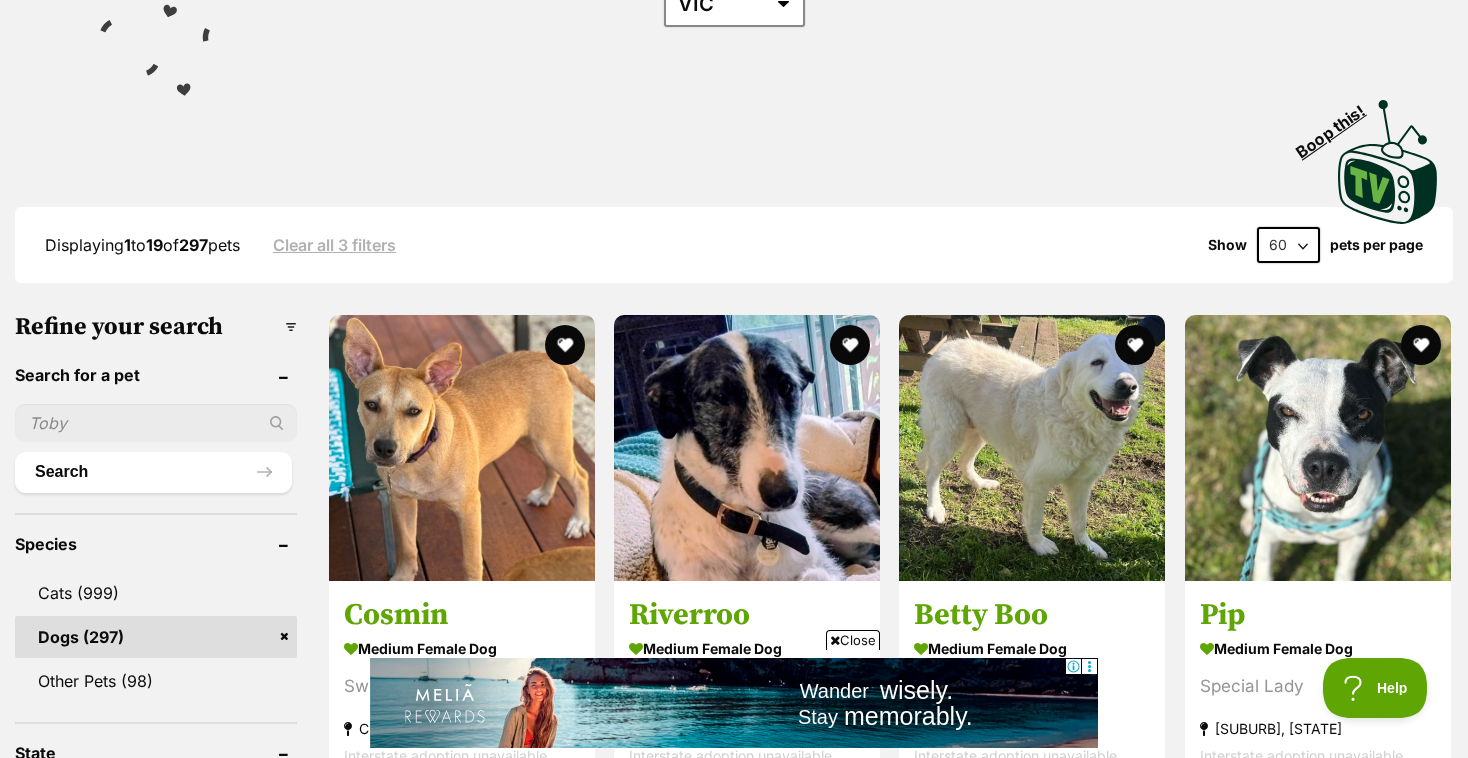 scroll, scrollTop: 370, scrollLeft: 0, axis: vertical 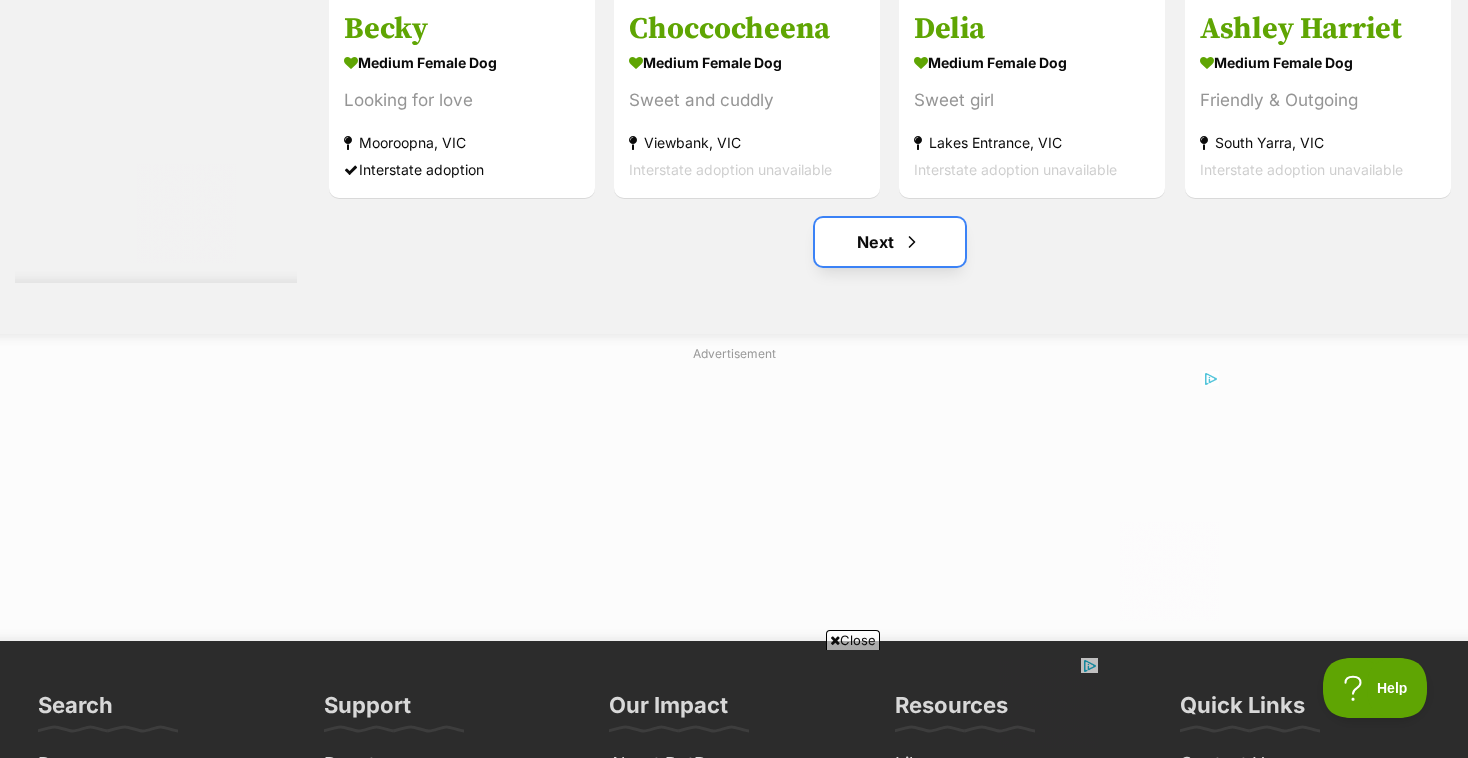 click on "Next" at bounding box center [890, 242] 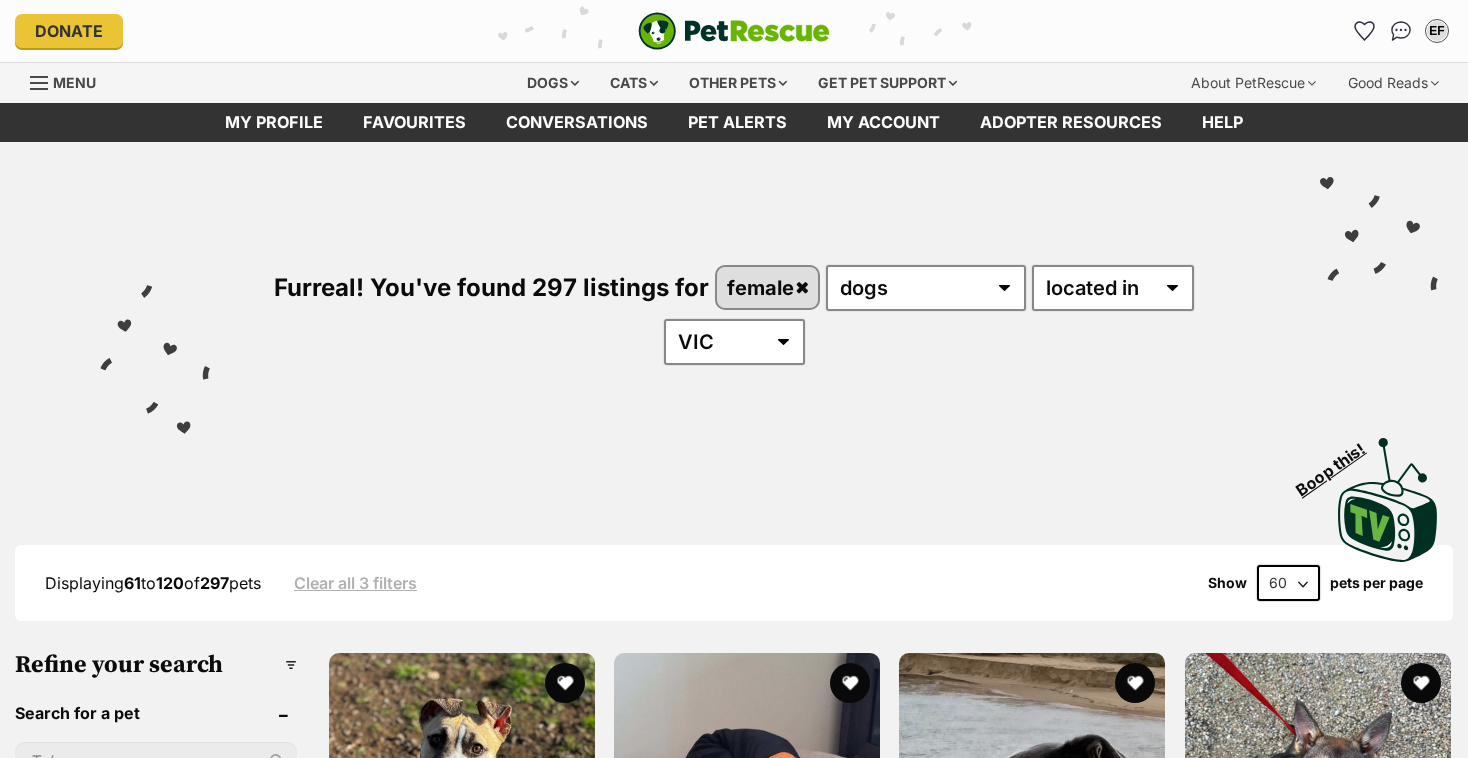 scroll, scrollTop: 0, scrollLeft: 0, axis: both 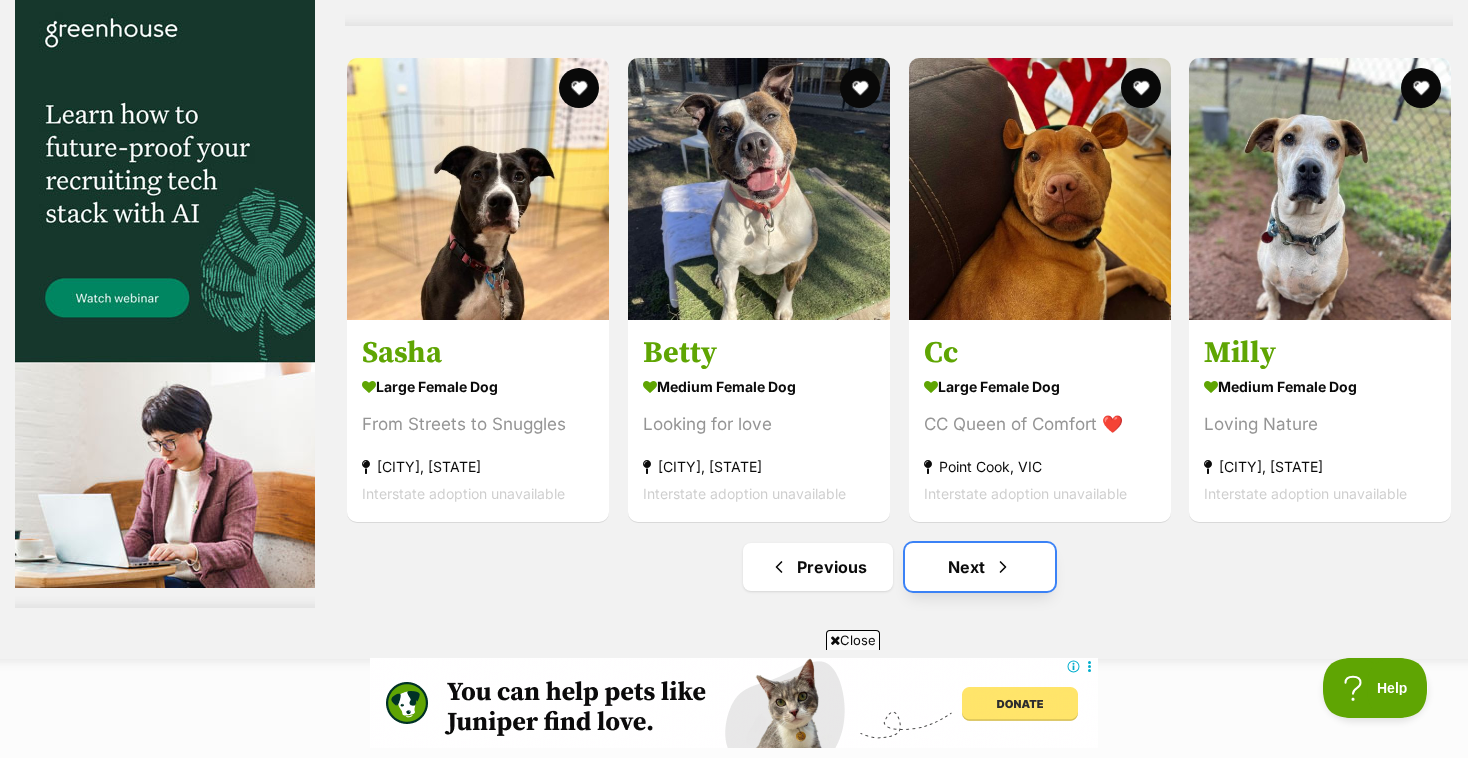 click at bounding box center [1003, 567] 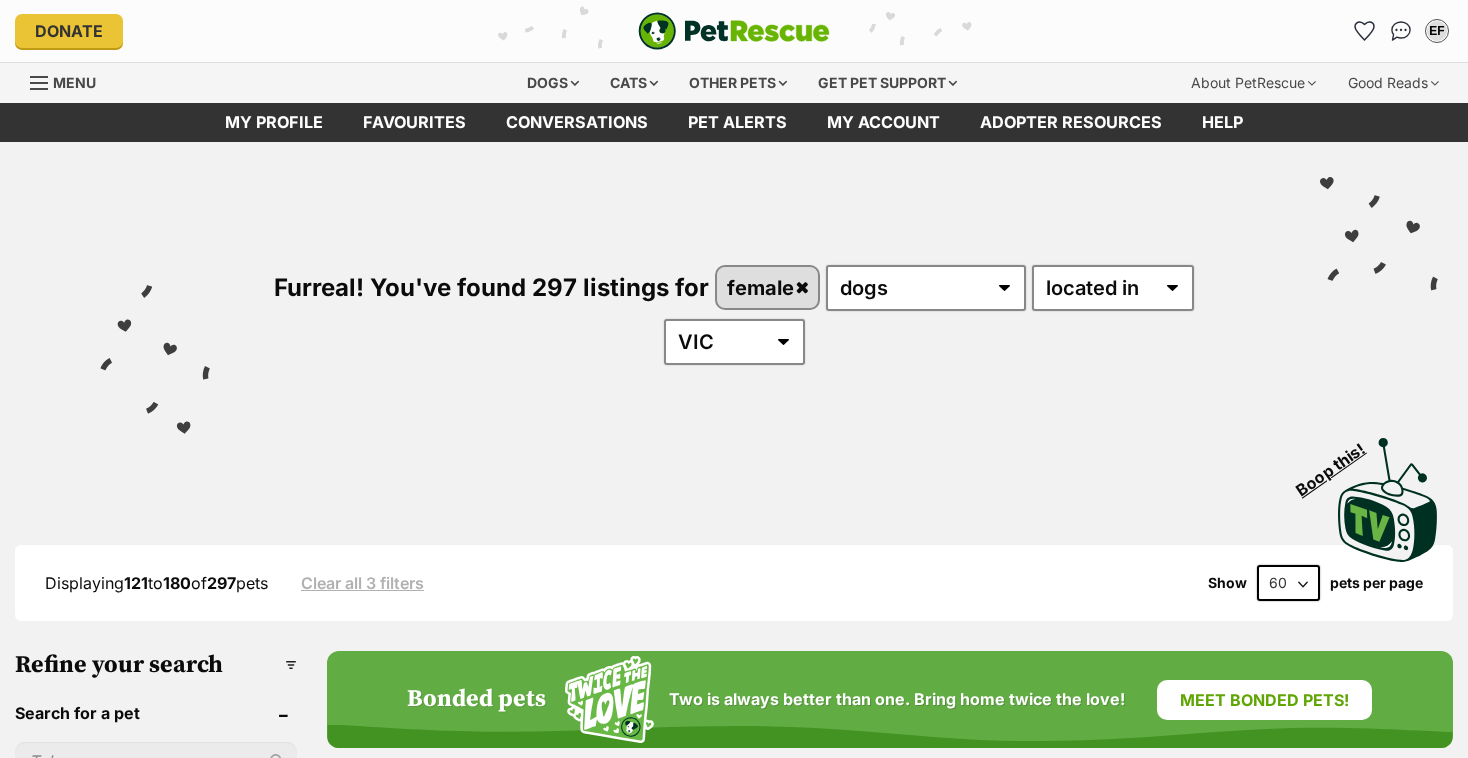 scroll, scrollTop: 0, scrollLeft: 0, axis: both 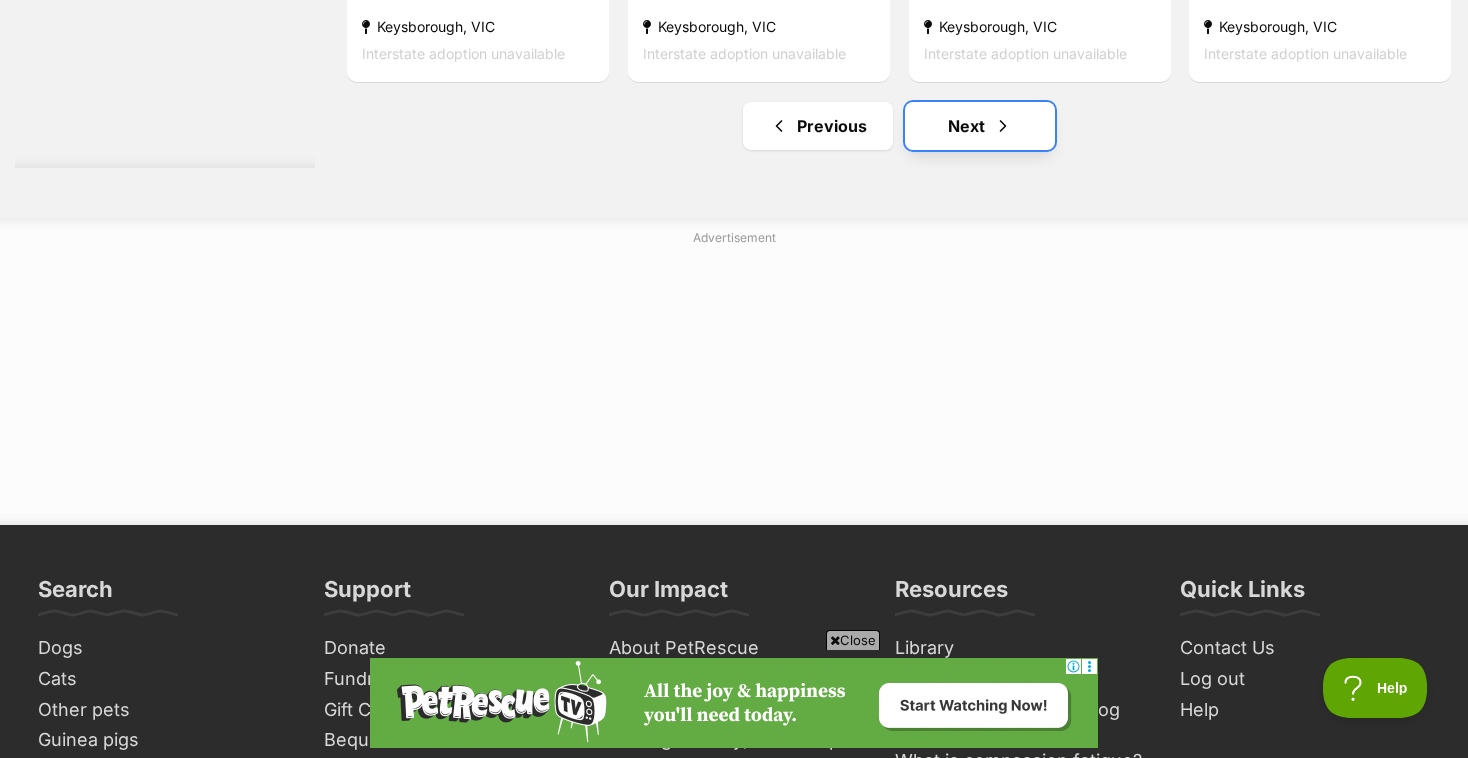 click on "Next" at bounding box center (980, 126) 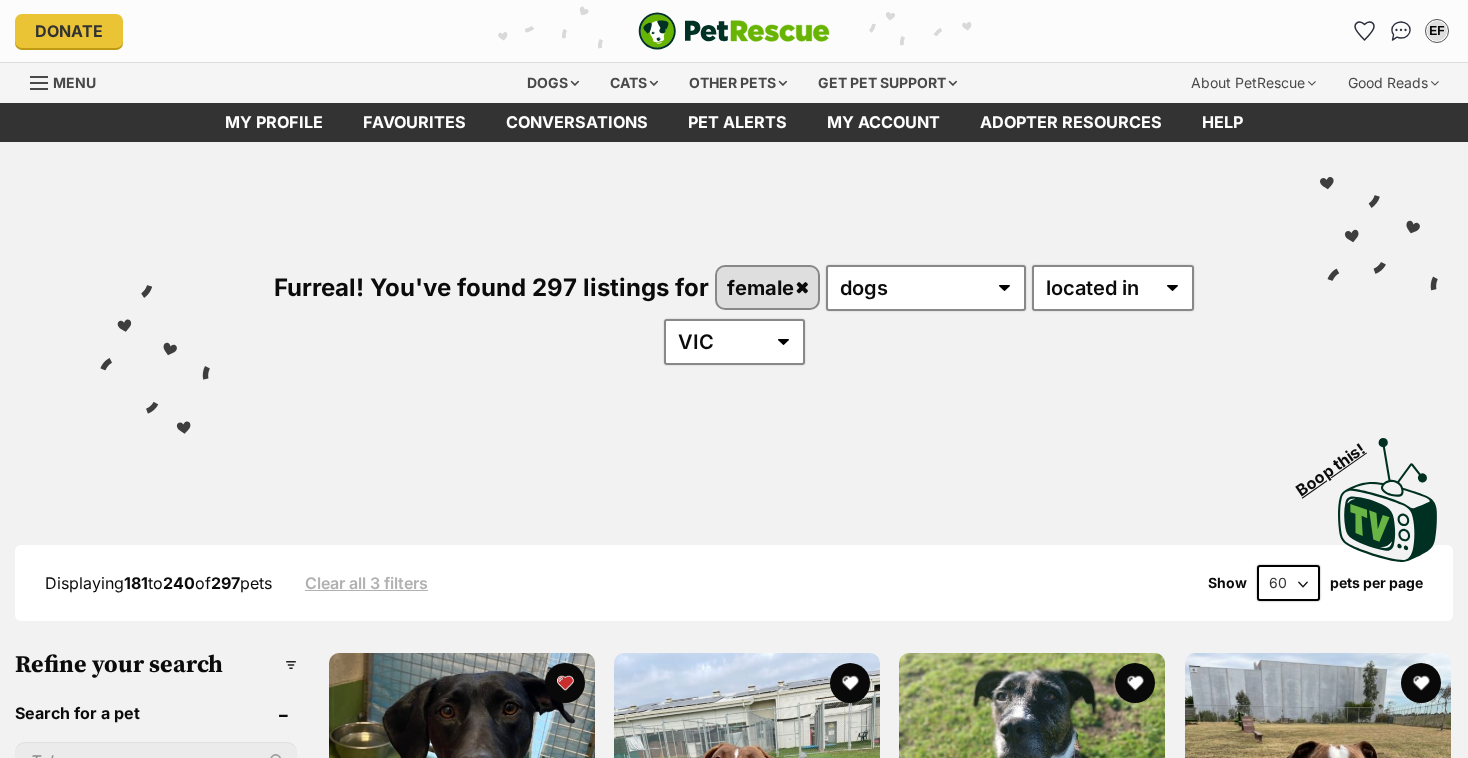 scroll, scrollTop: 0, scrollLeft: 0, axis: both 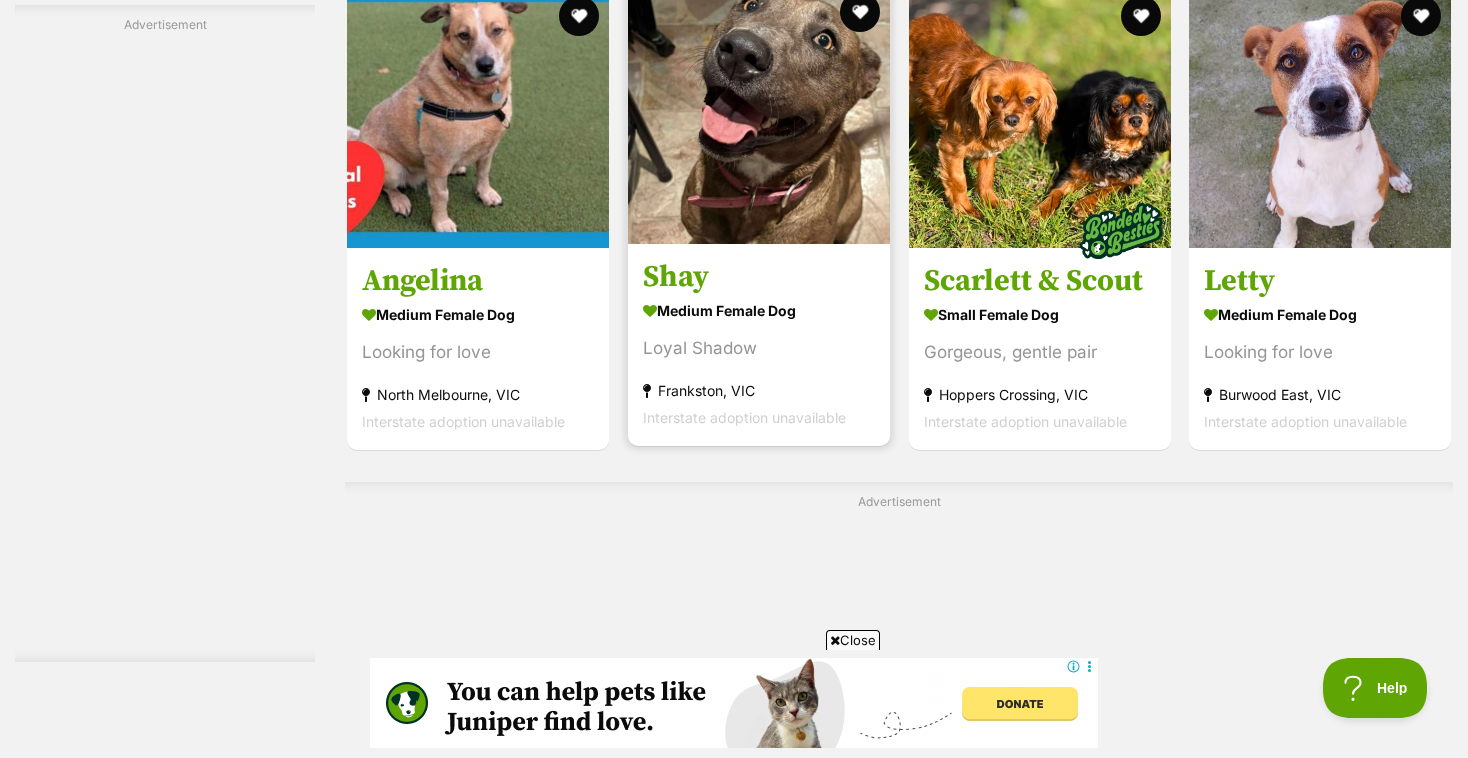 click at bounding box center (759, 113) 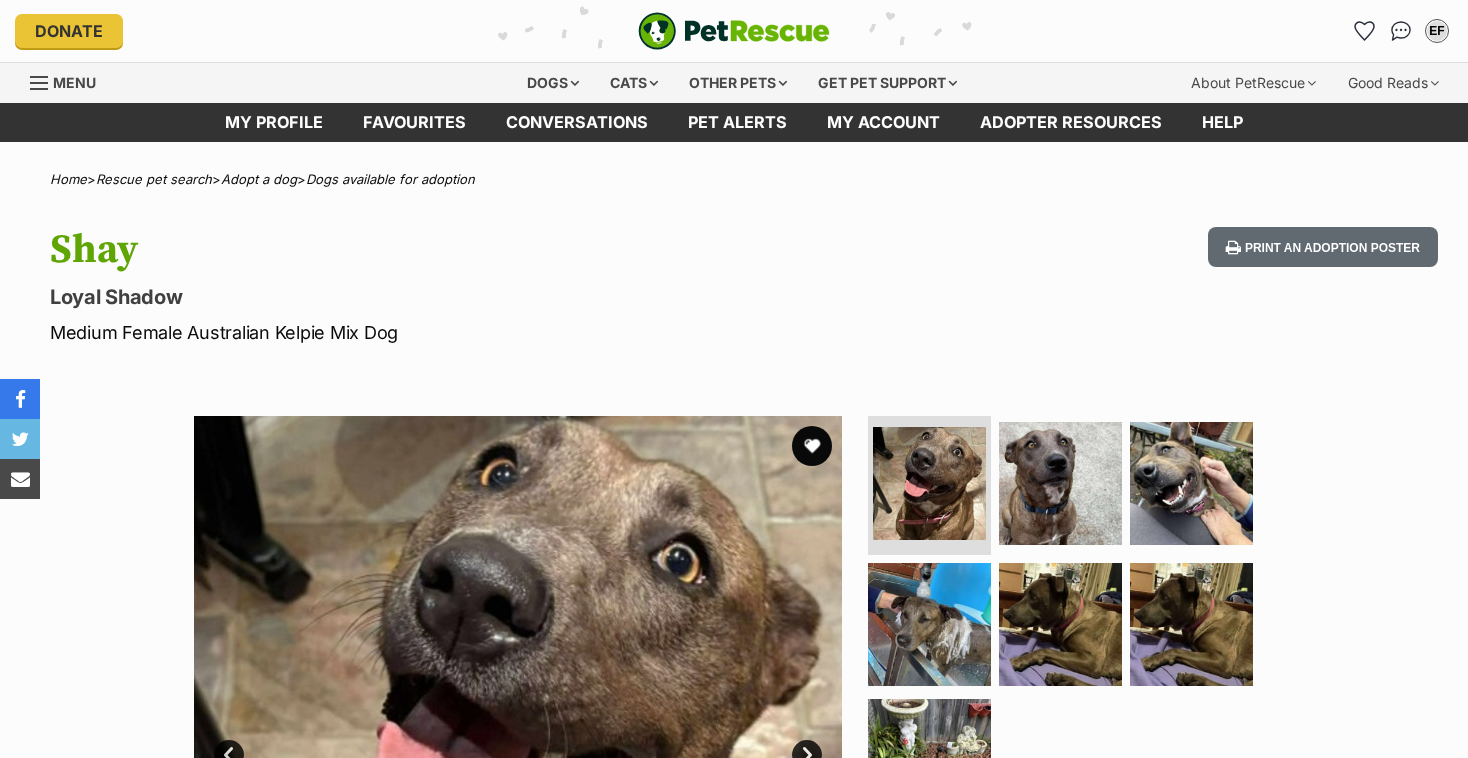 scroll, scrollTop: 0, scrollLeft: 0, axis: both 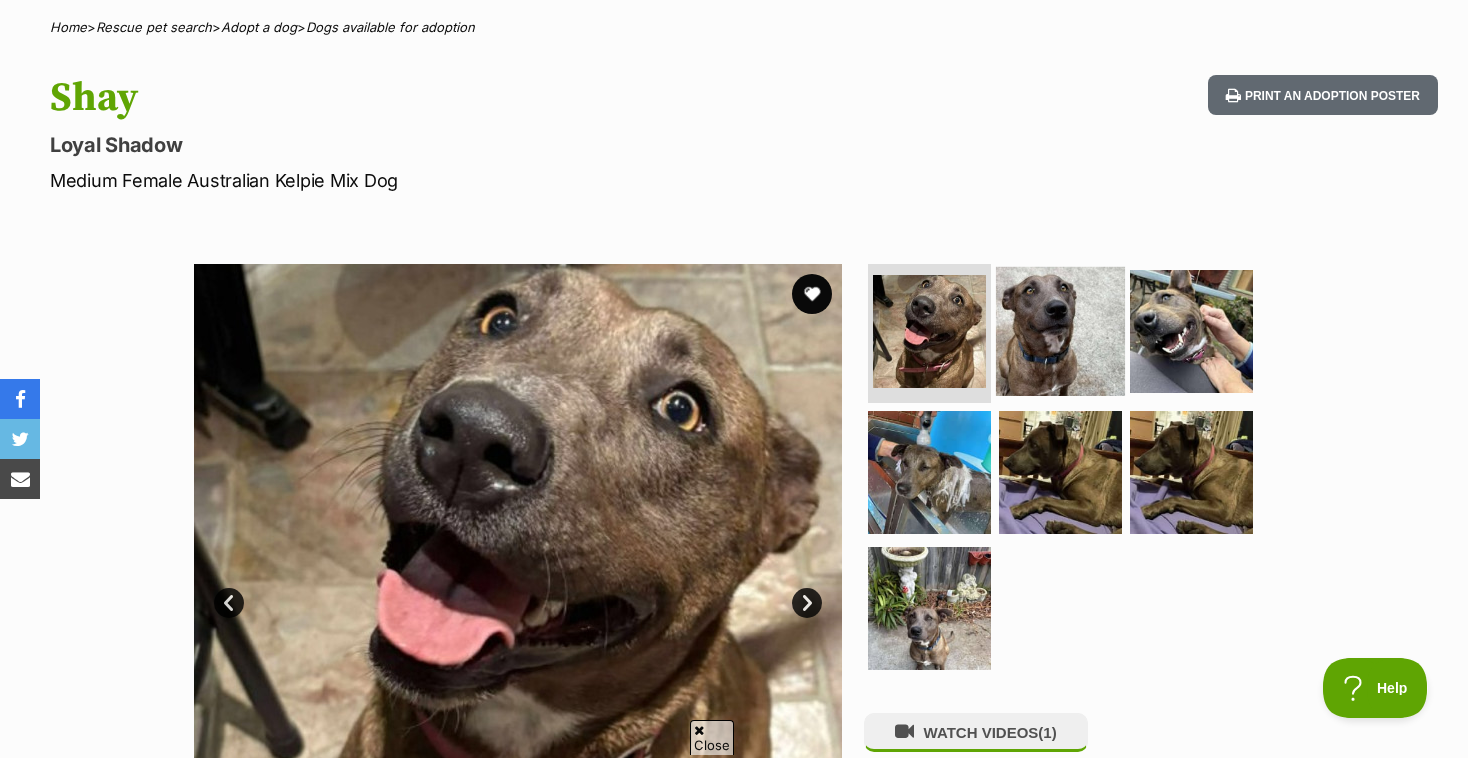 click at bounding box center (1060, 330) 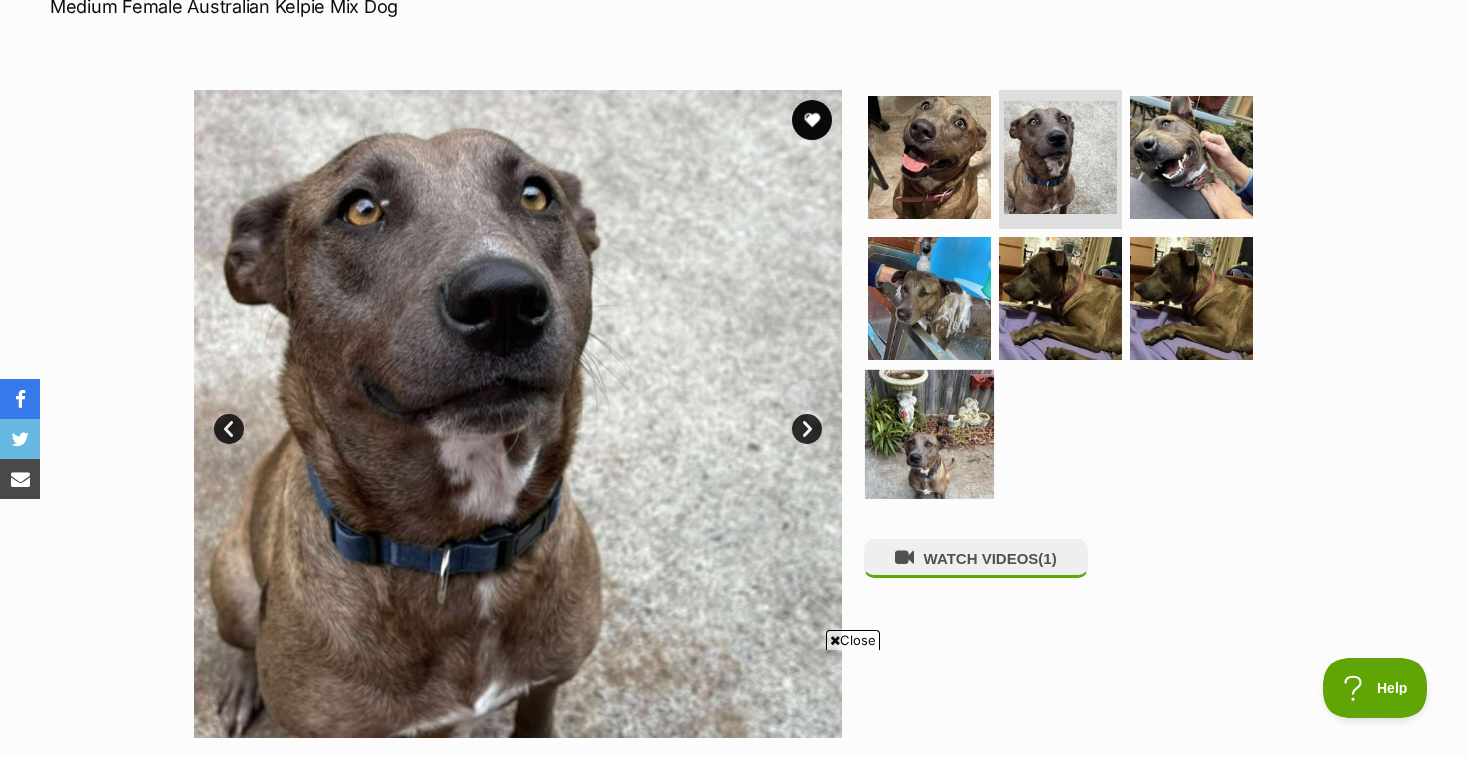 scroll, scrollTop: 0, scrollLeft: 0, axis: both 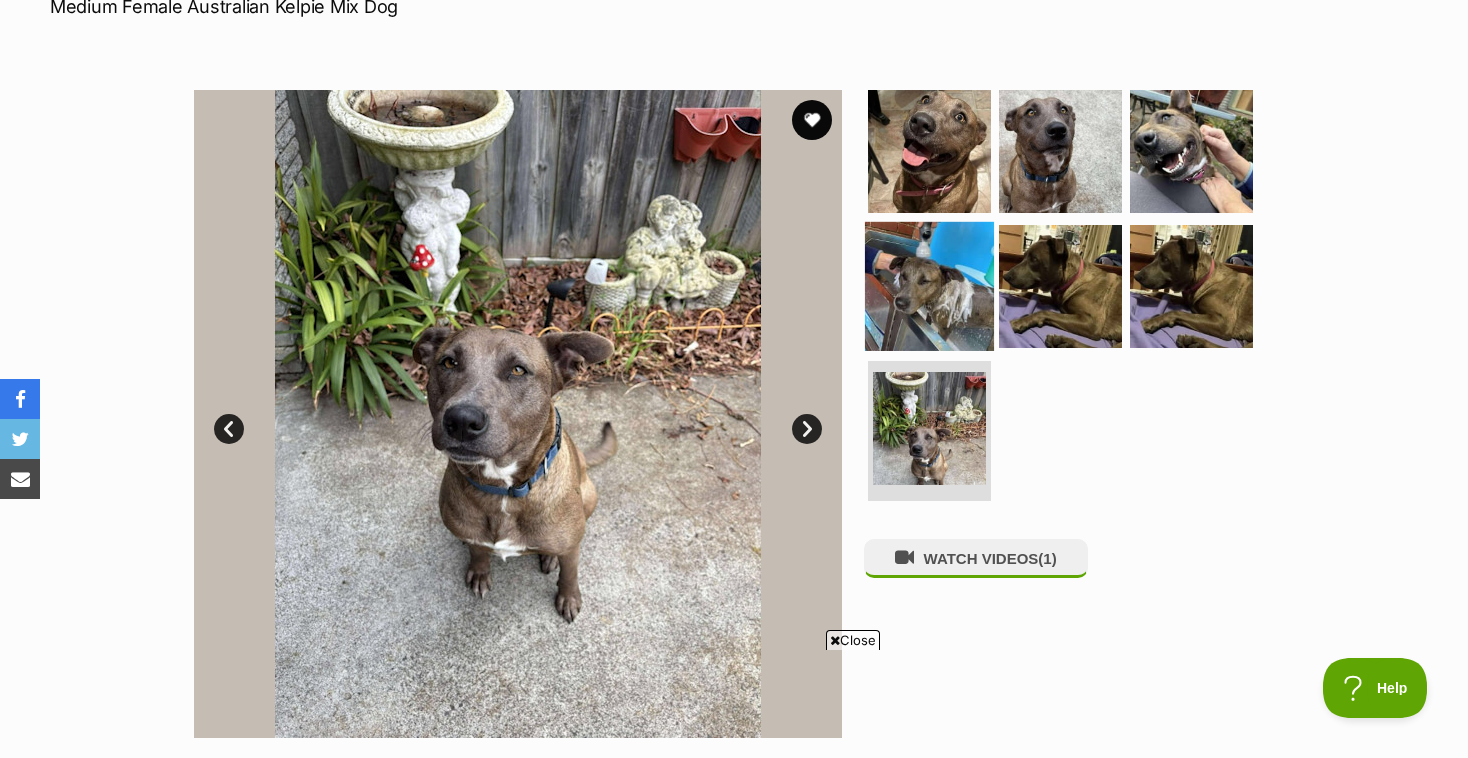 click at bounding box center [929, 286] 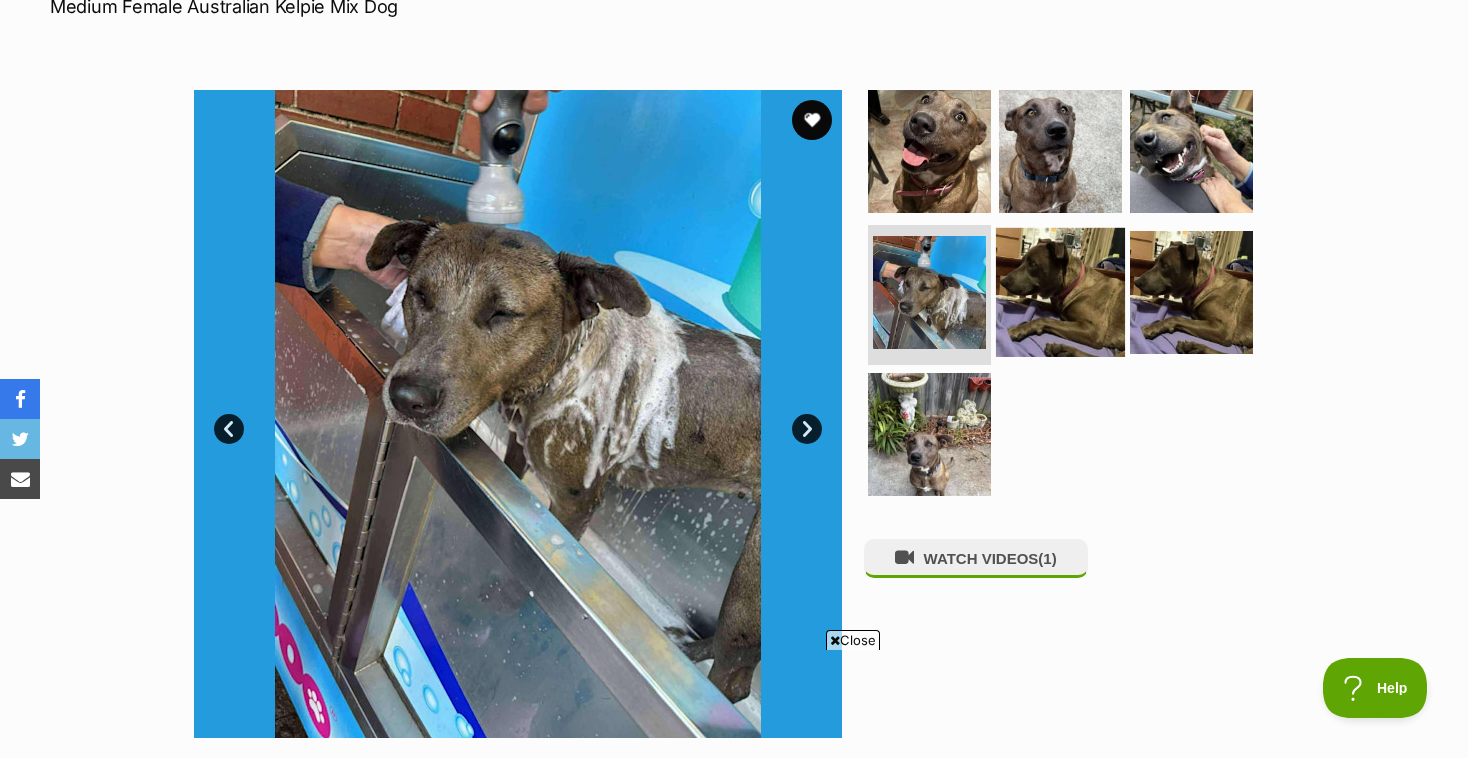 click at bounding box center (1060, 292) 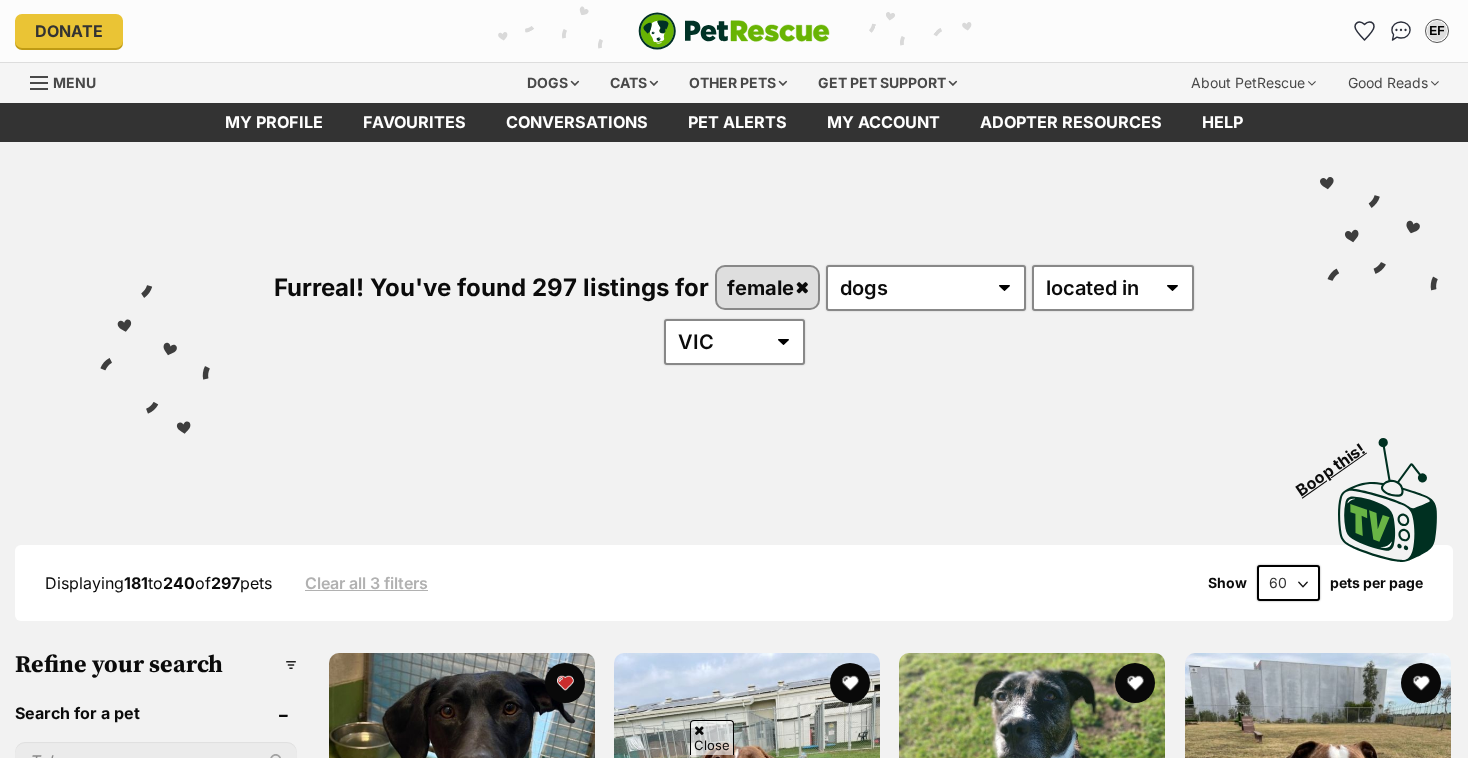 scroll, scrollTop: 8222, scrollLeft: 0, axis: vertical 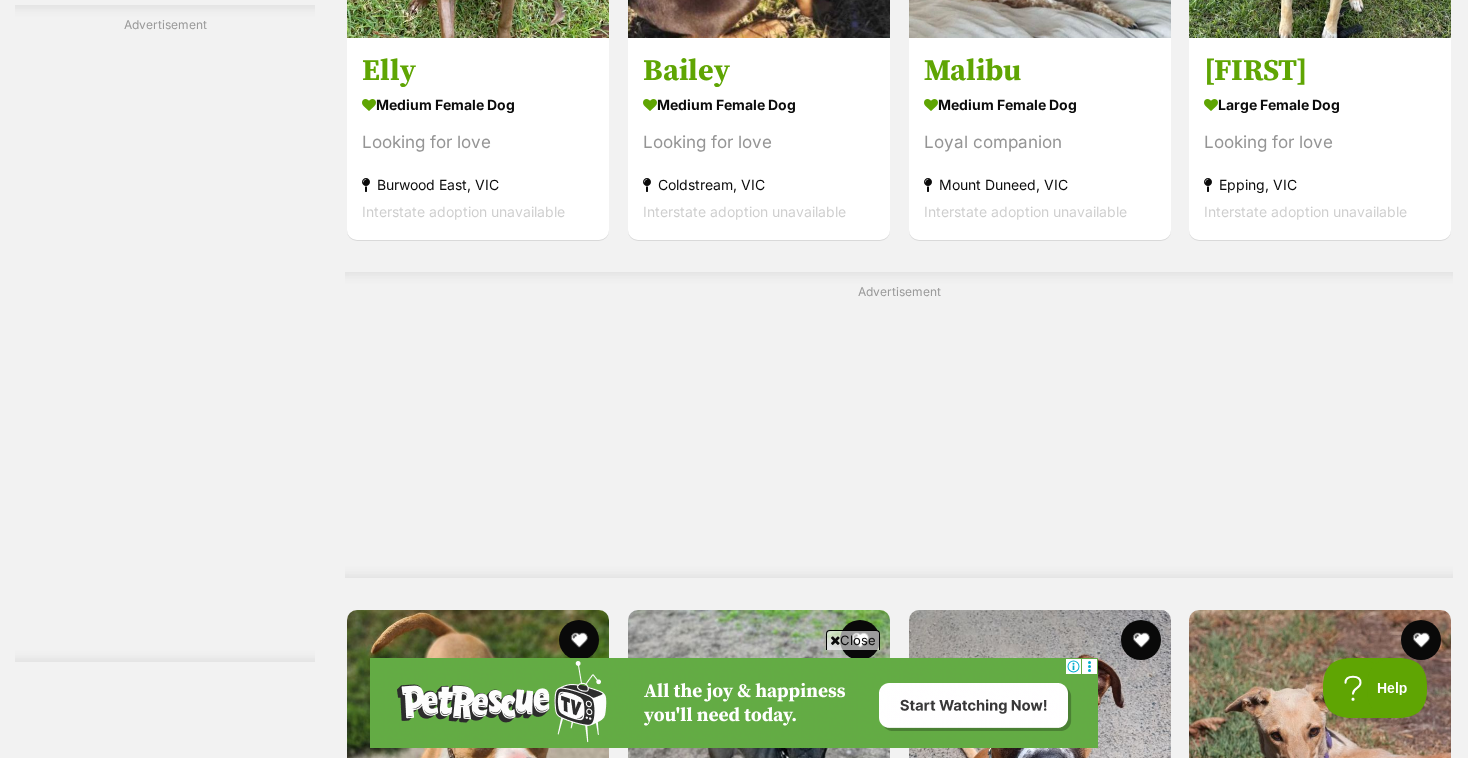click at bounding box center (1003, 1119) 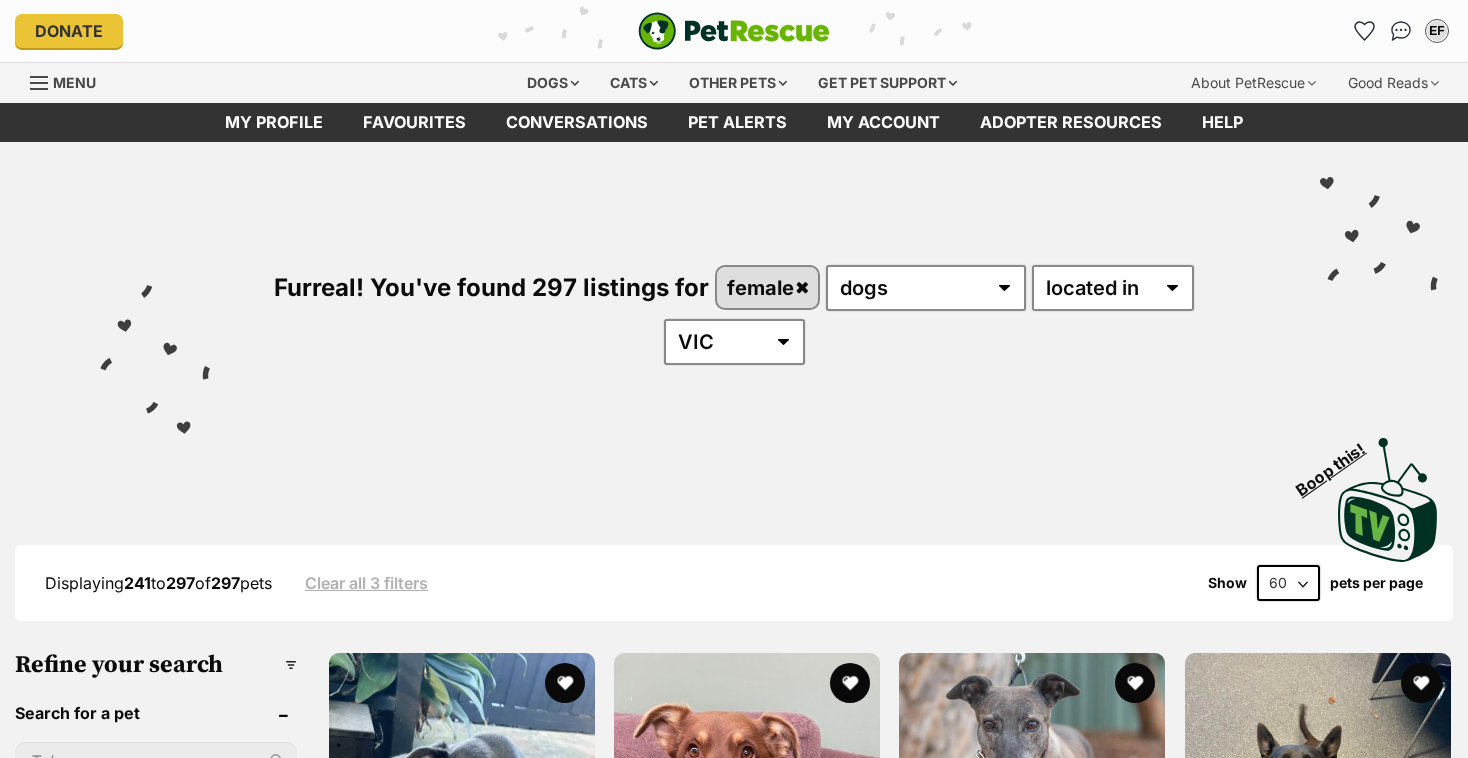 scroll, scrollTop: 0, scrollLeft: 0, axis: both 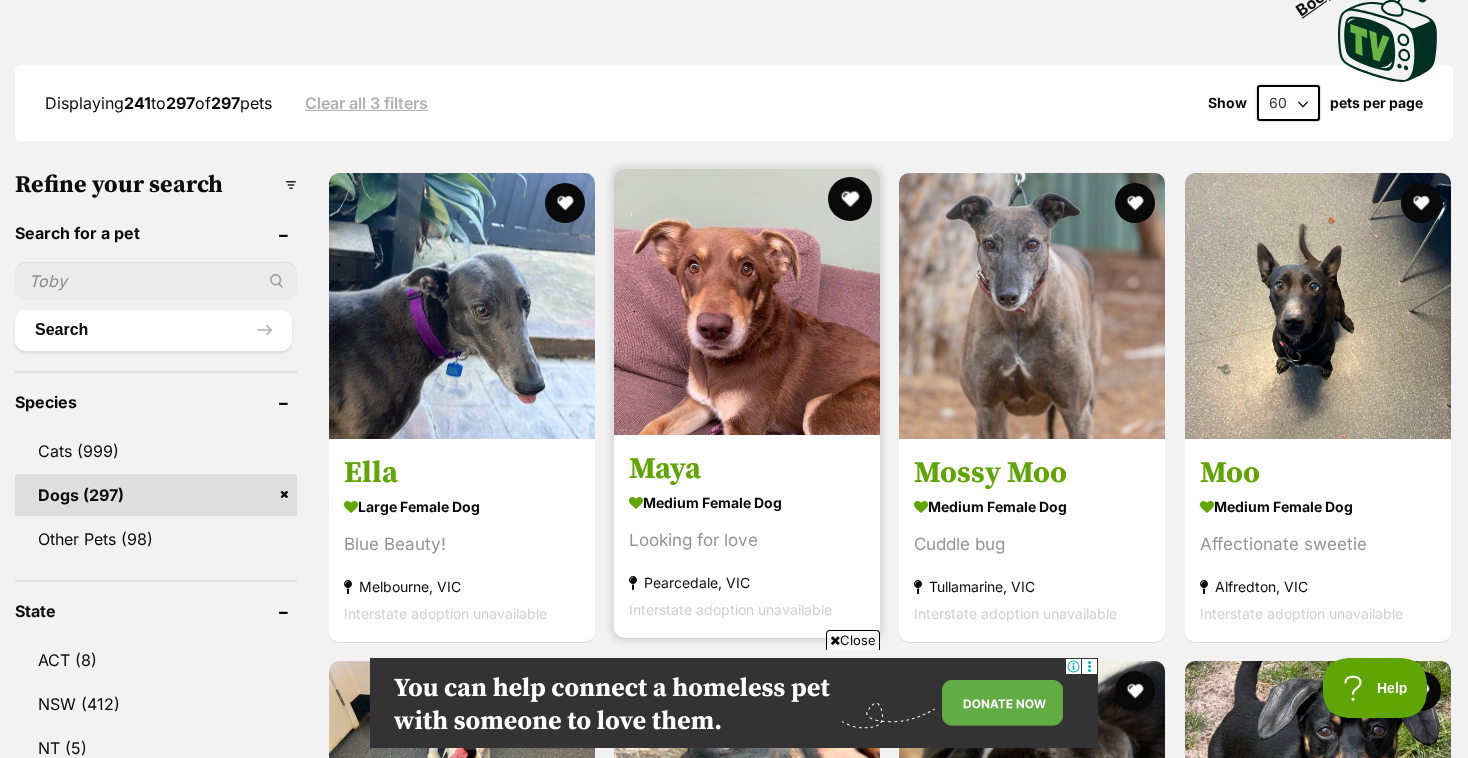 click at bounding box center (850, 199) 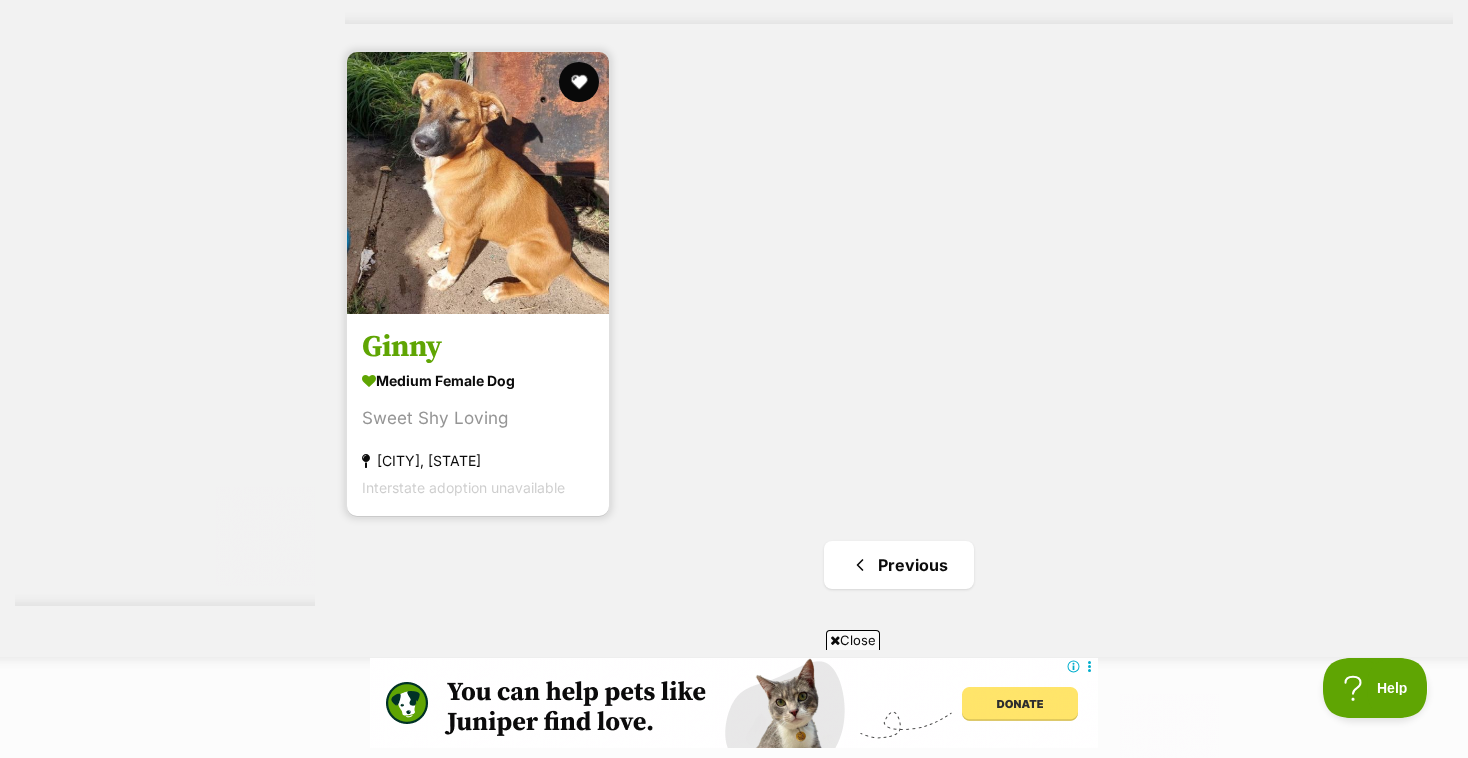 scroll, scrollTop: 0, scrollLeft: 0, axis: both 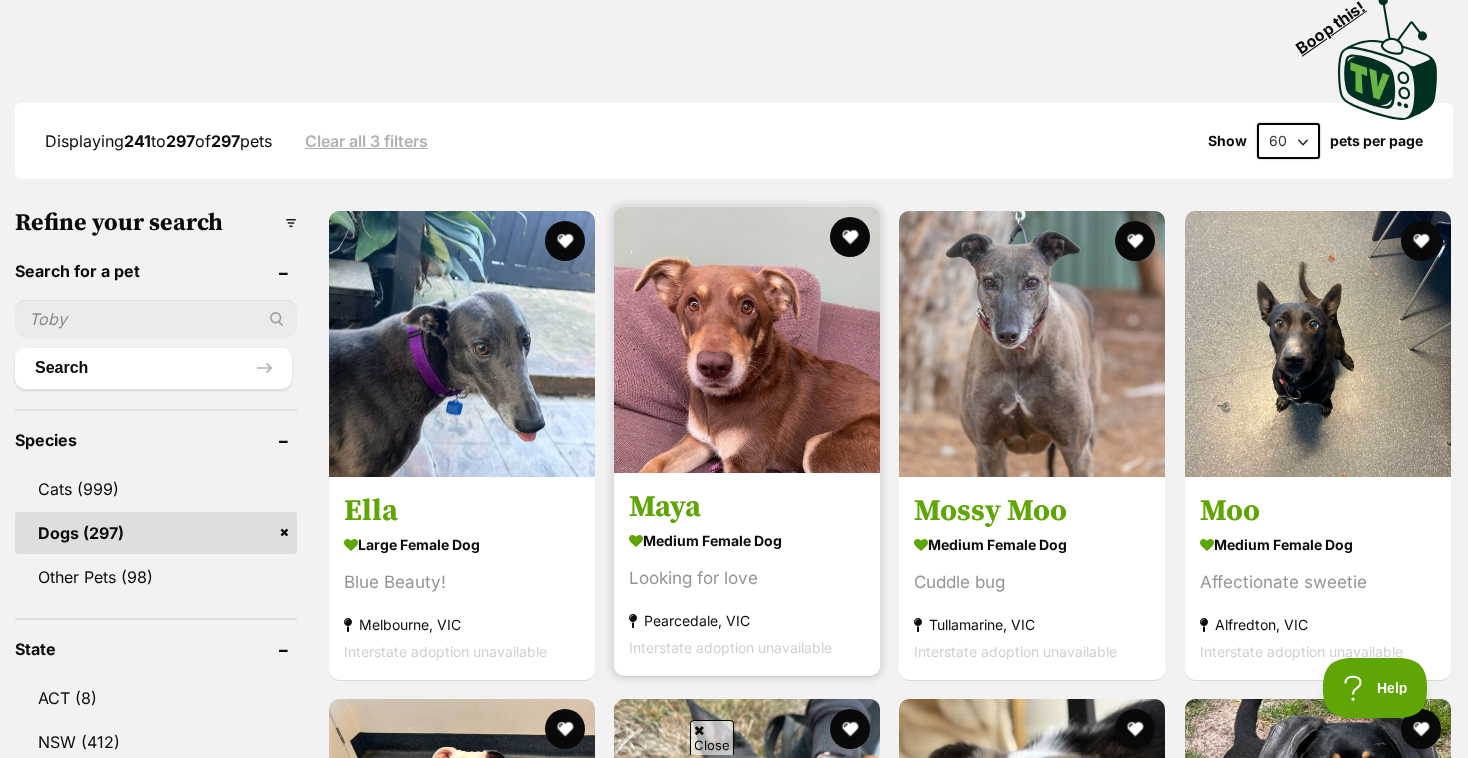 click at bounding box center [747, 340] 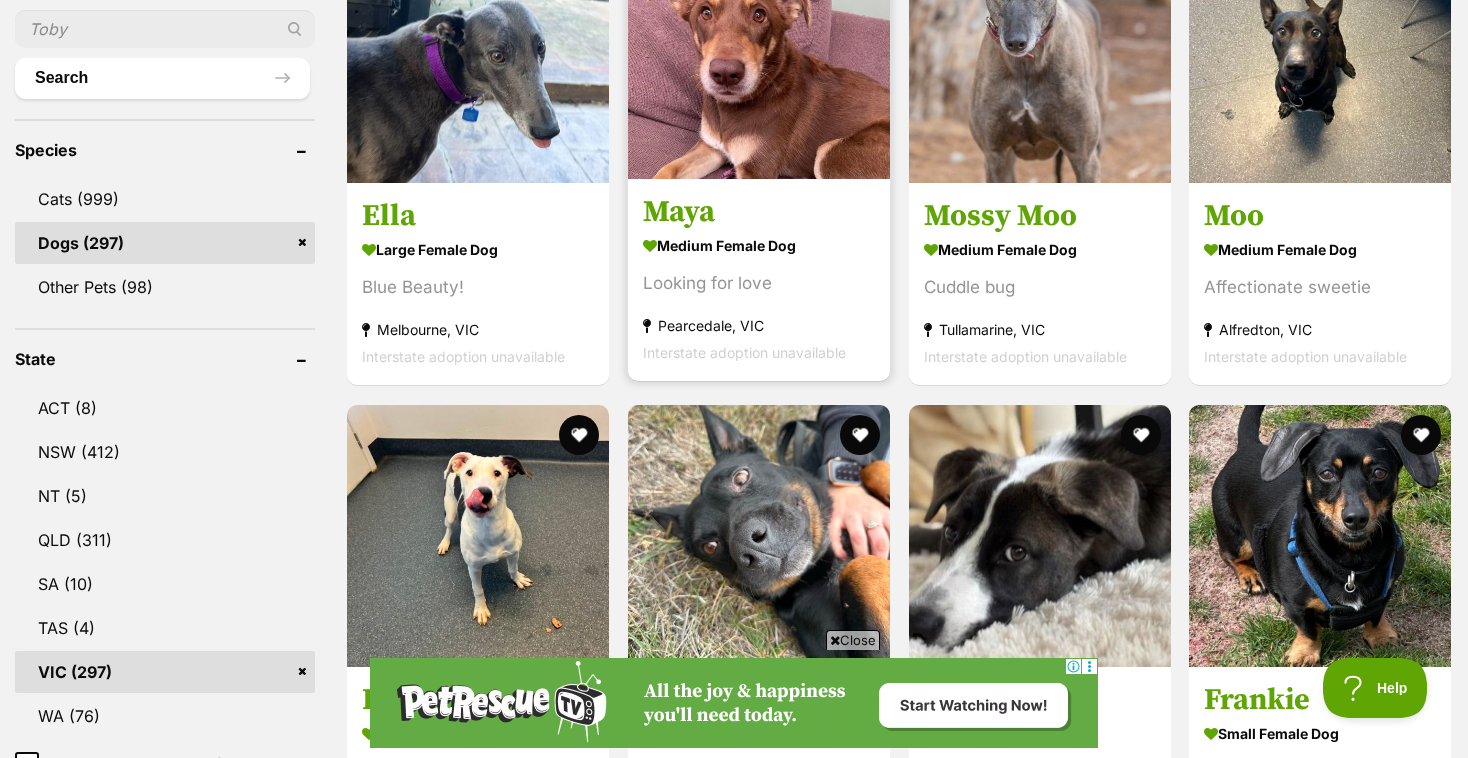 scroll, scrollTop: 1481, scrollLeft: 0, axis: vertical 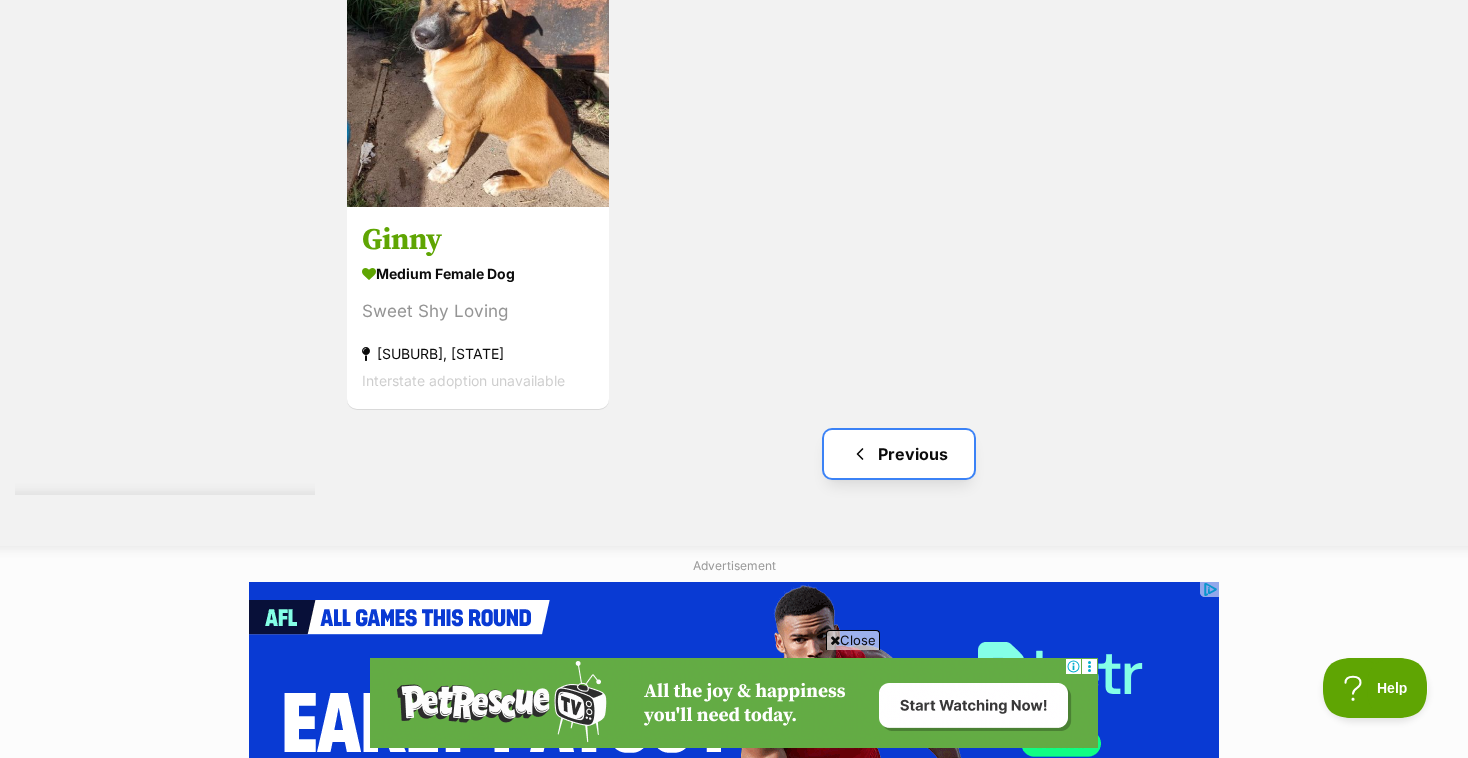click on "Previous" at bounding box center (899, 454) 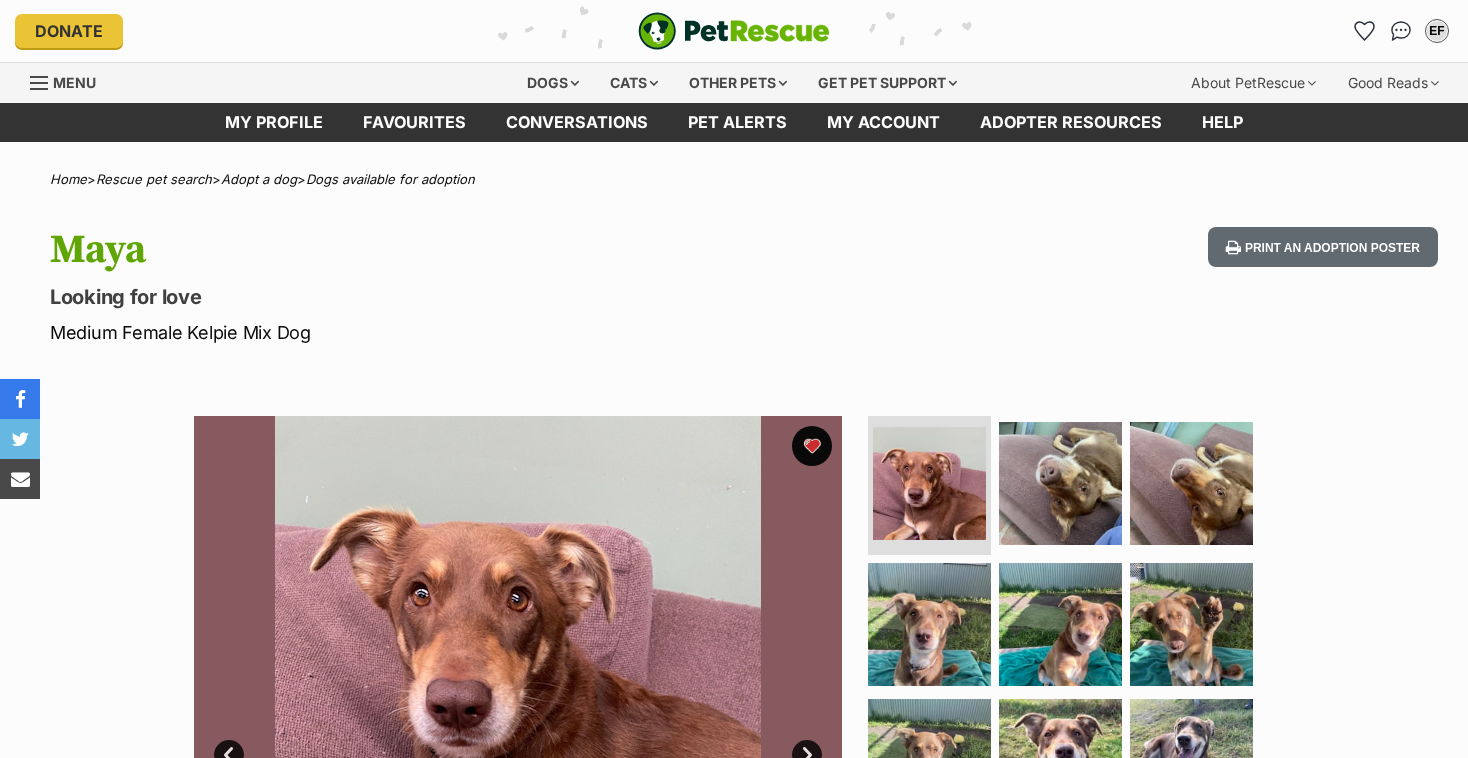 scroll, scrollTop: 0, scrollLeft: 0, axis: both 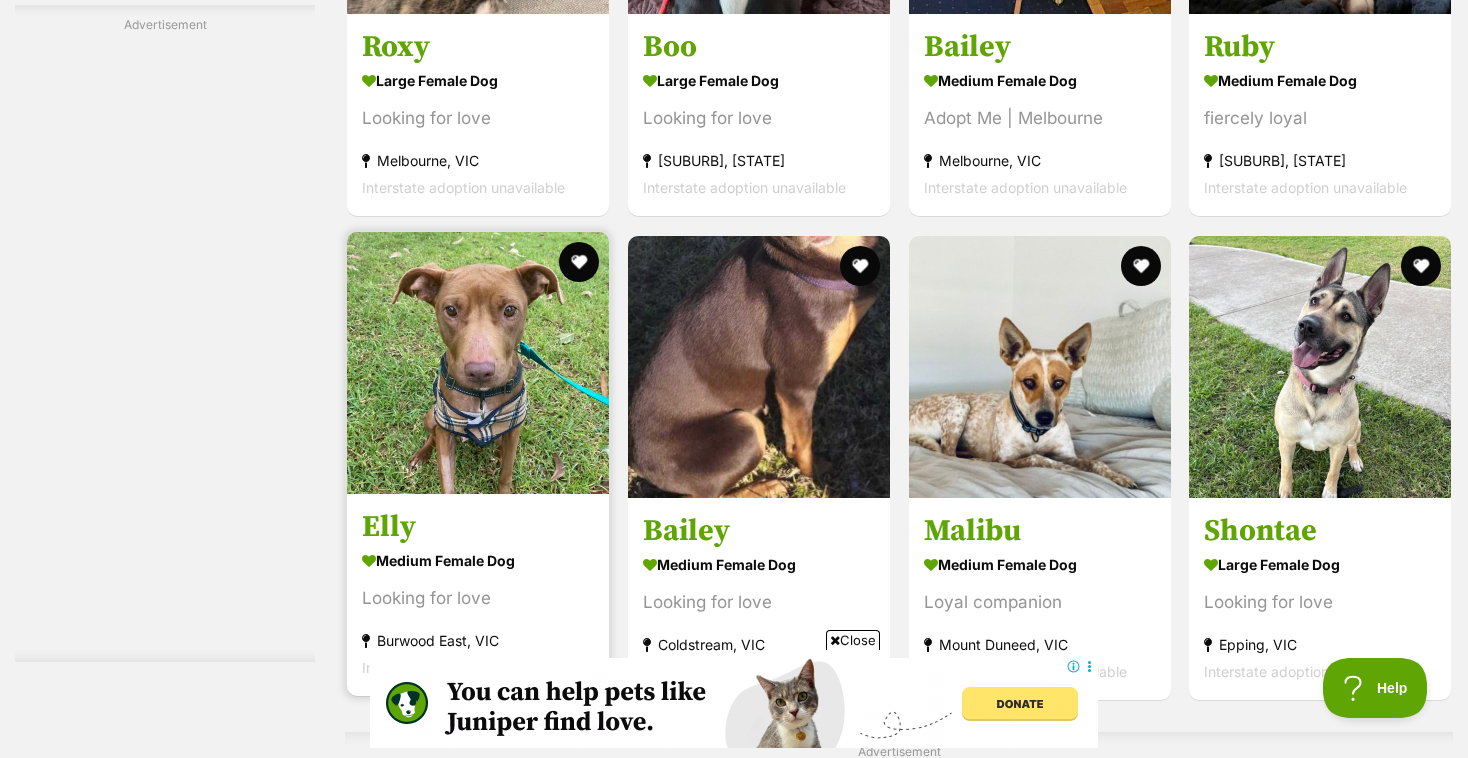 click on "Elly" at bounding box center [478, 527] 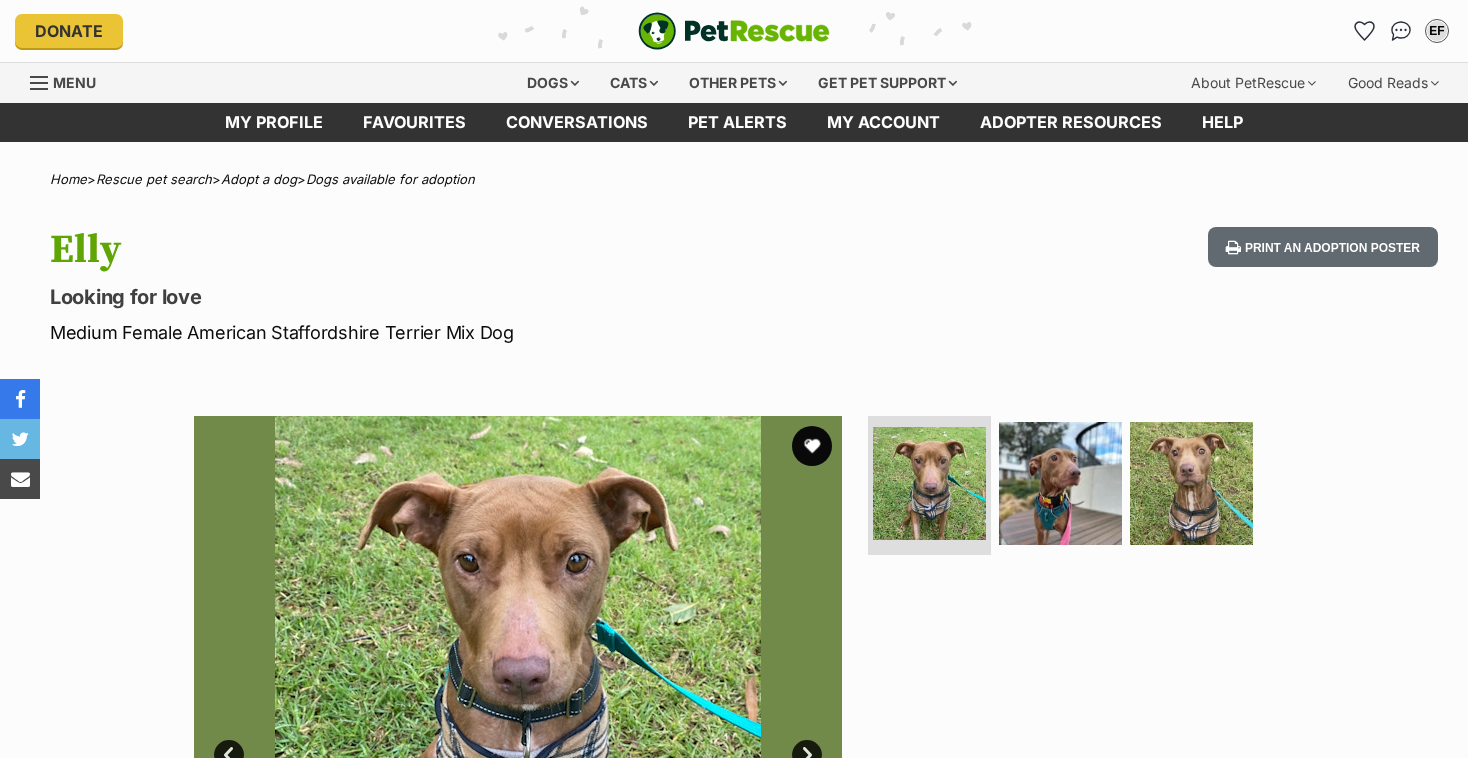 scroll, scrollTop: 0, scrollLeft: 0, axis: both 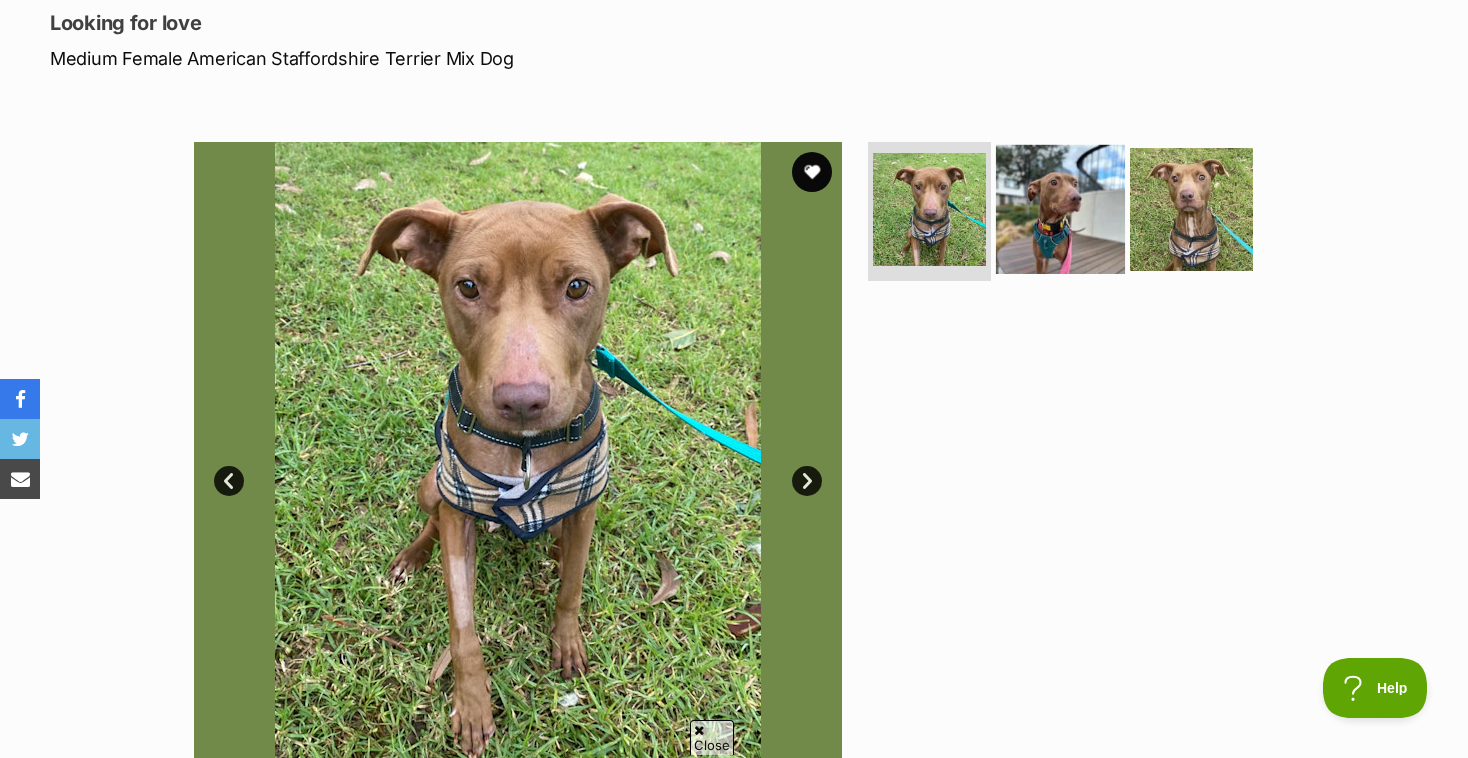 click at bounding box center [1060, 208] 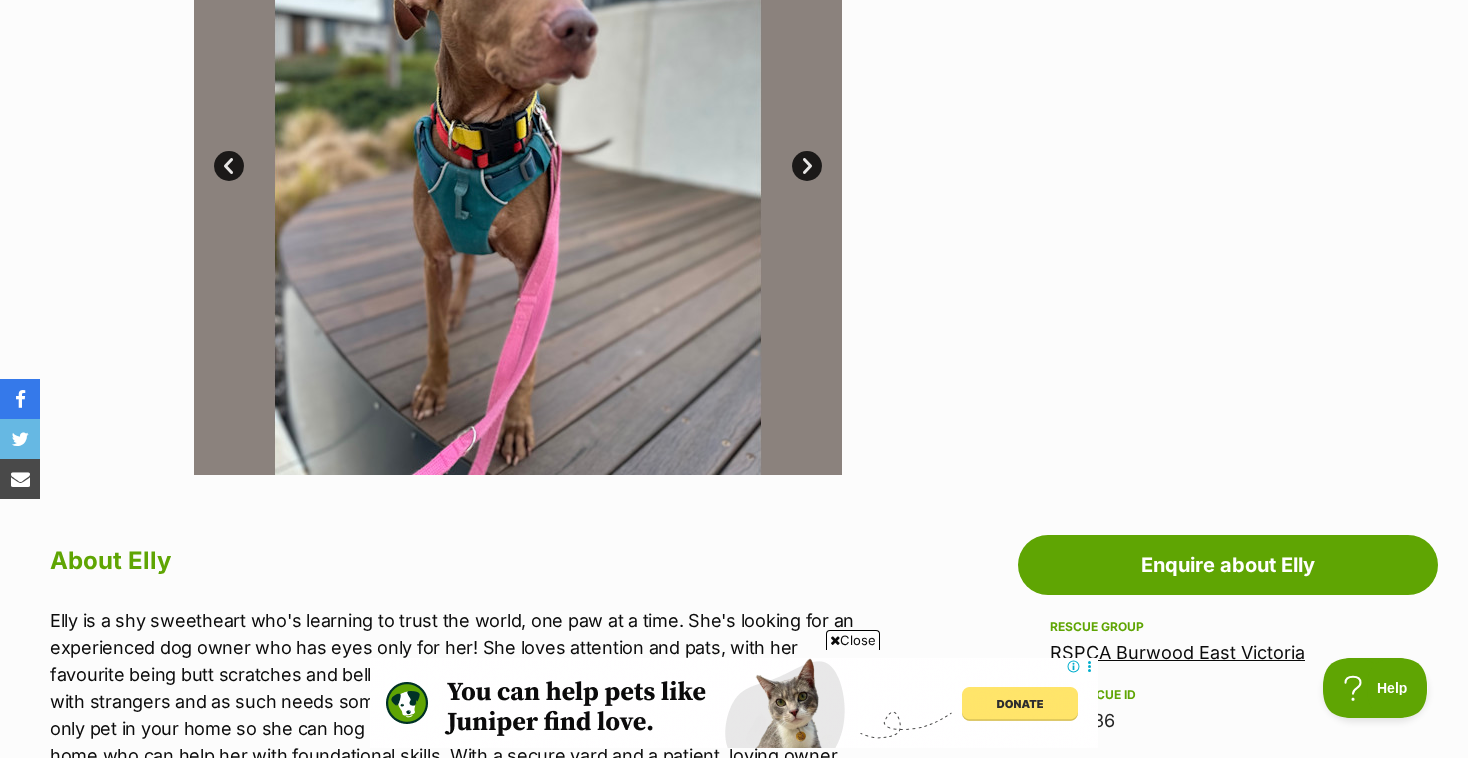 scroll, scrollTop: 0, scrollLeft: 0, axis: both 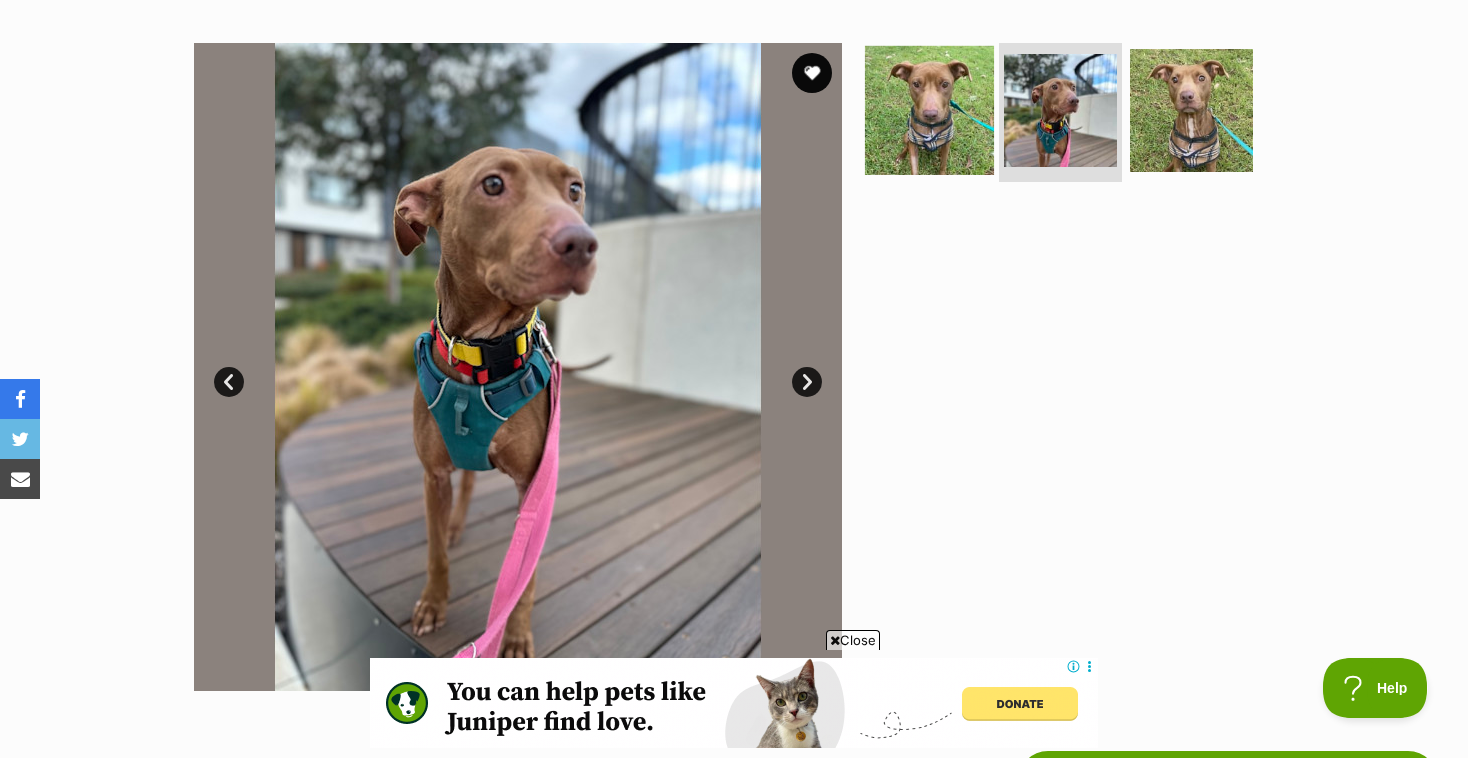 click at bounding box center (929, 109) 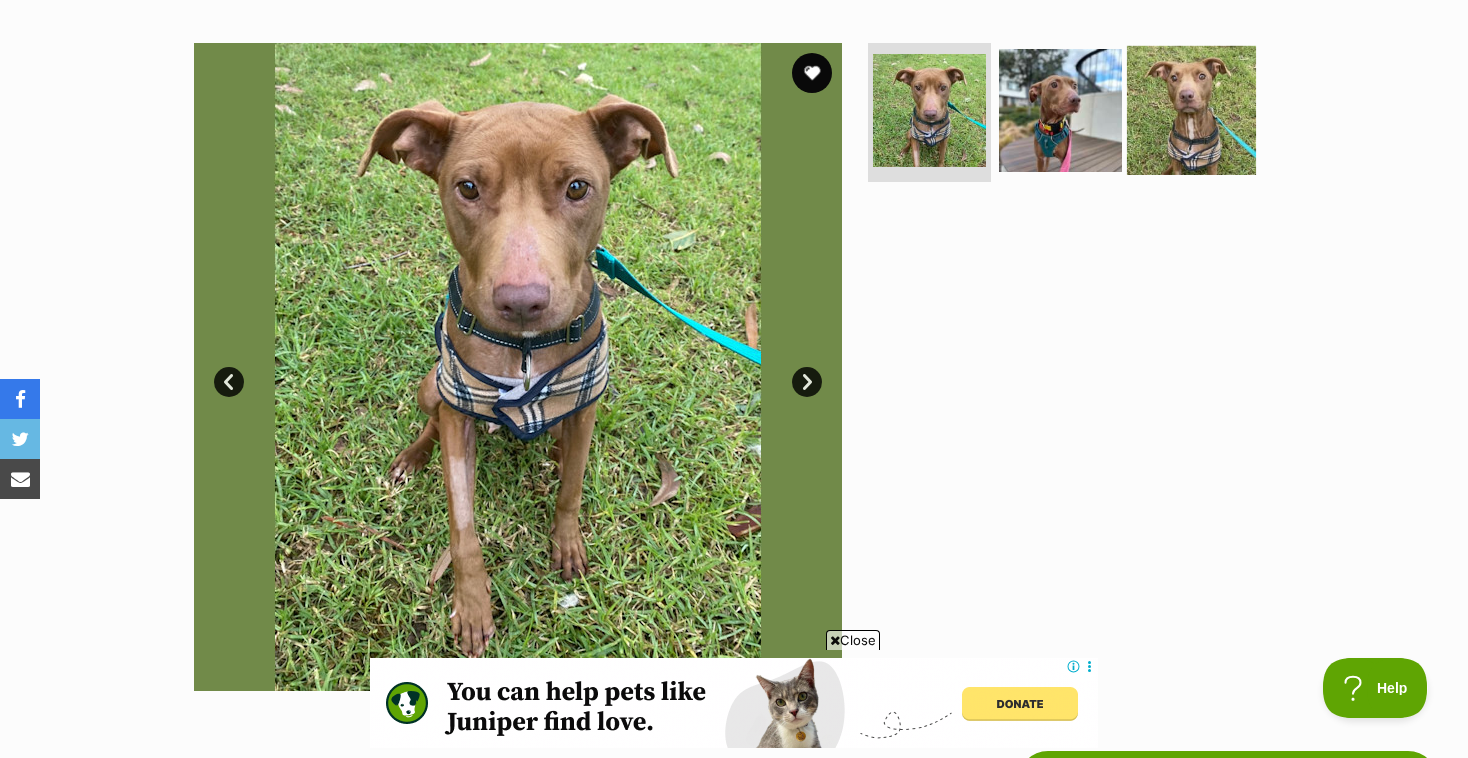 click at bounding box center (1191, 109) 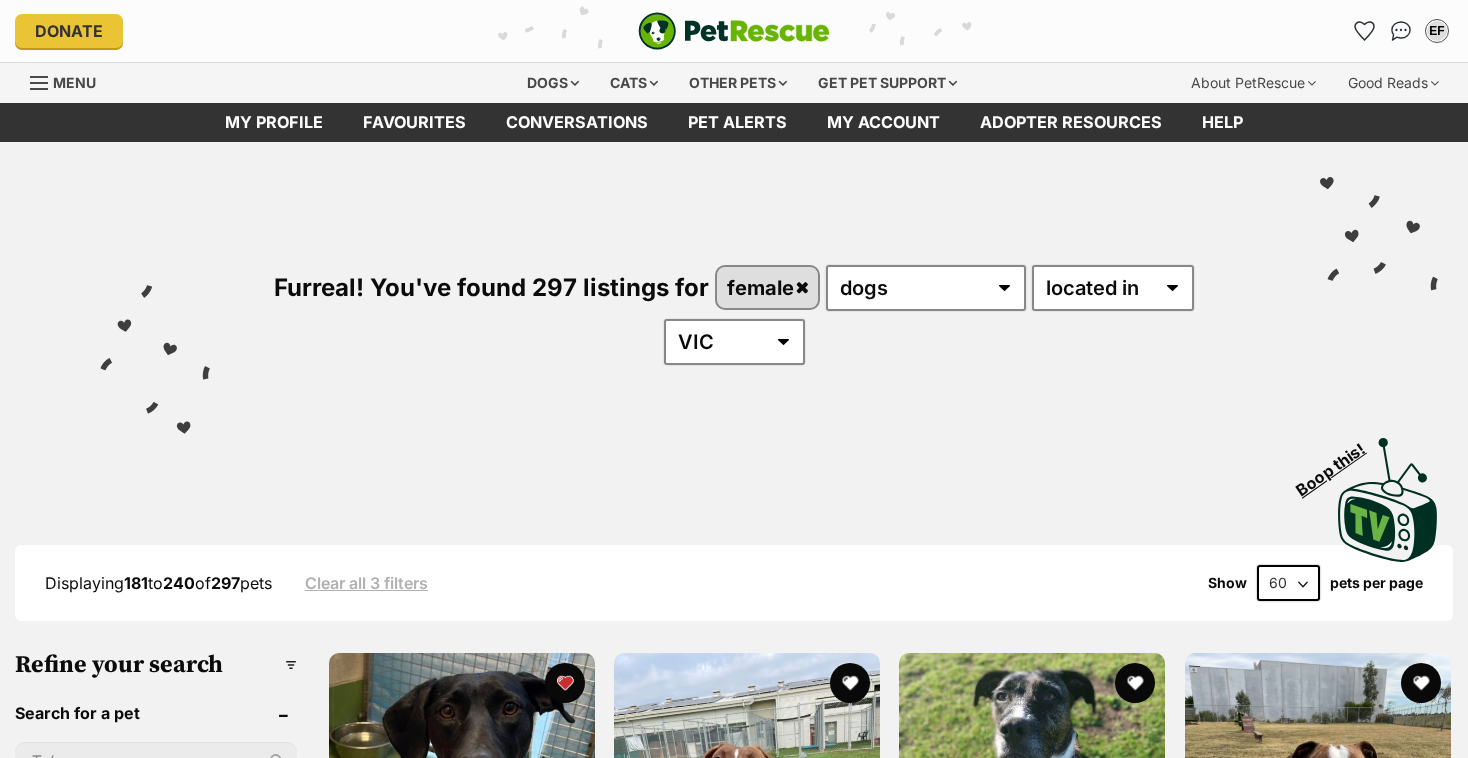 scroll, scrollTop: 0, scrollLeft: 0, axis: both 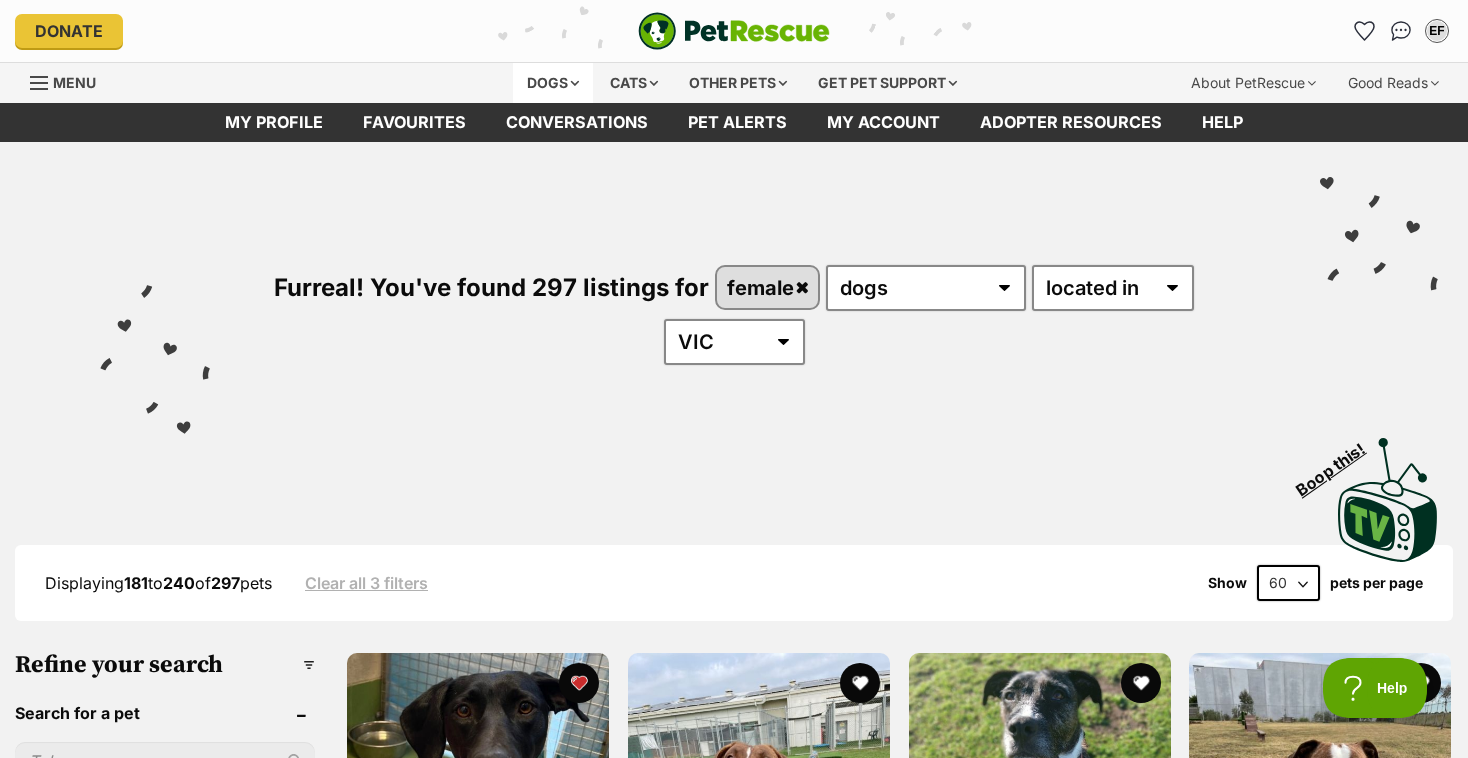 click on "Dogs" at bounding box center (553, 83) 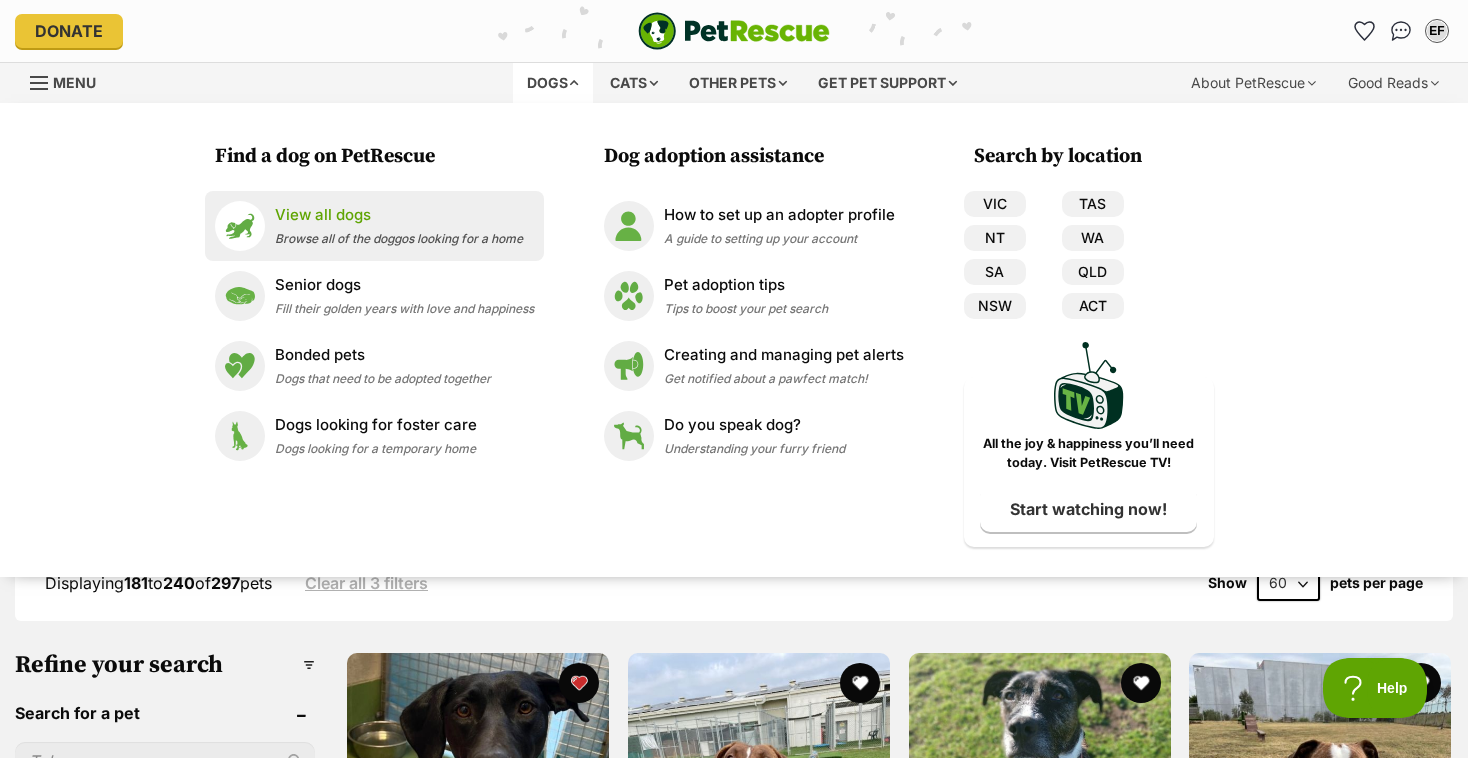 click on "View all dogs
Browse all of the doggos looking for a home" at bounding box center [374, 226] 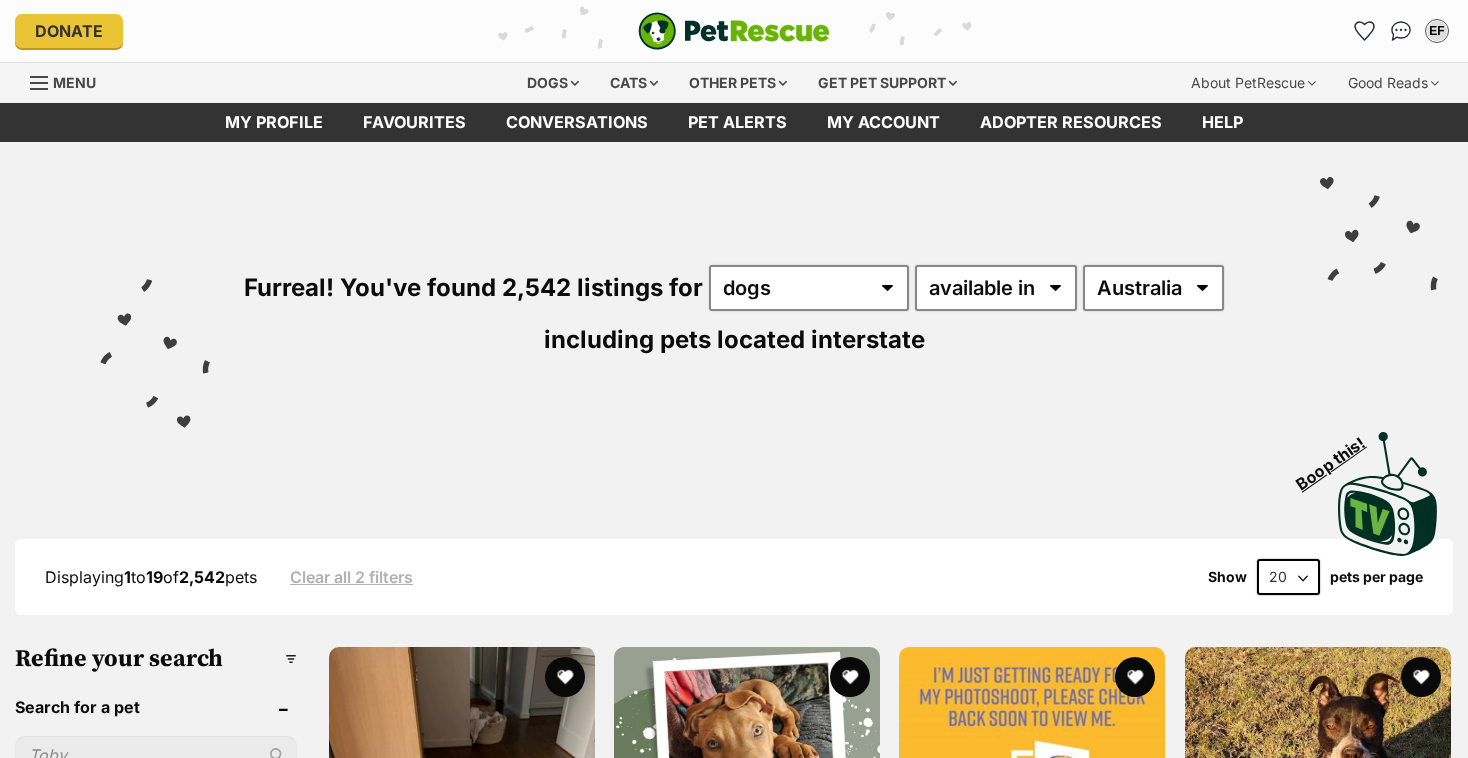 scroll, scrollTop: 0, scrollLeft: 0, axis: both 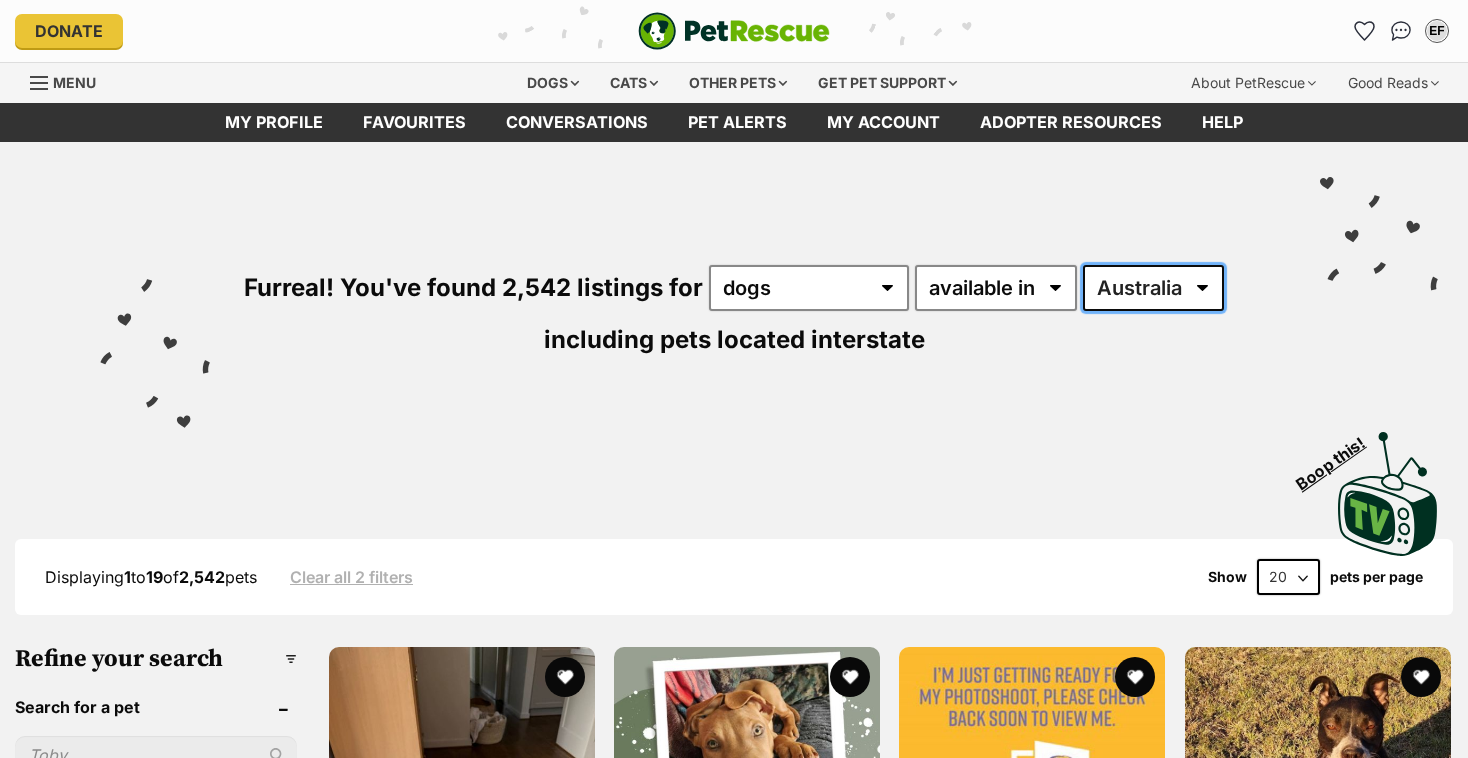 click on "Australia
ACT
NSW
NT
QLD
SA
TAS
VIC
WA" at bounding box center (1153, 288) 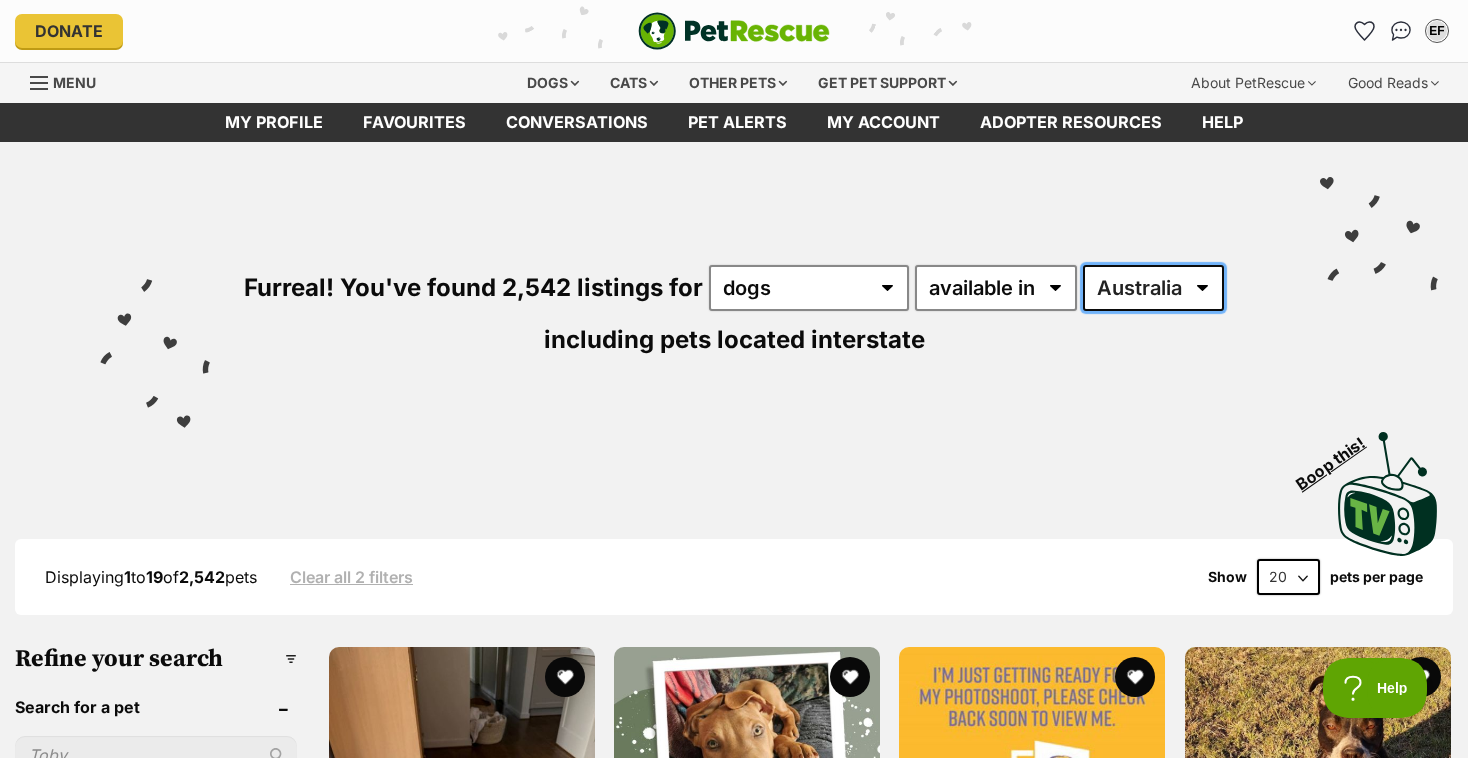 scroll, scrollTop: 0, scrollLeft: 0, axis: both 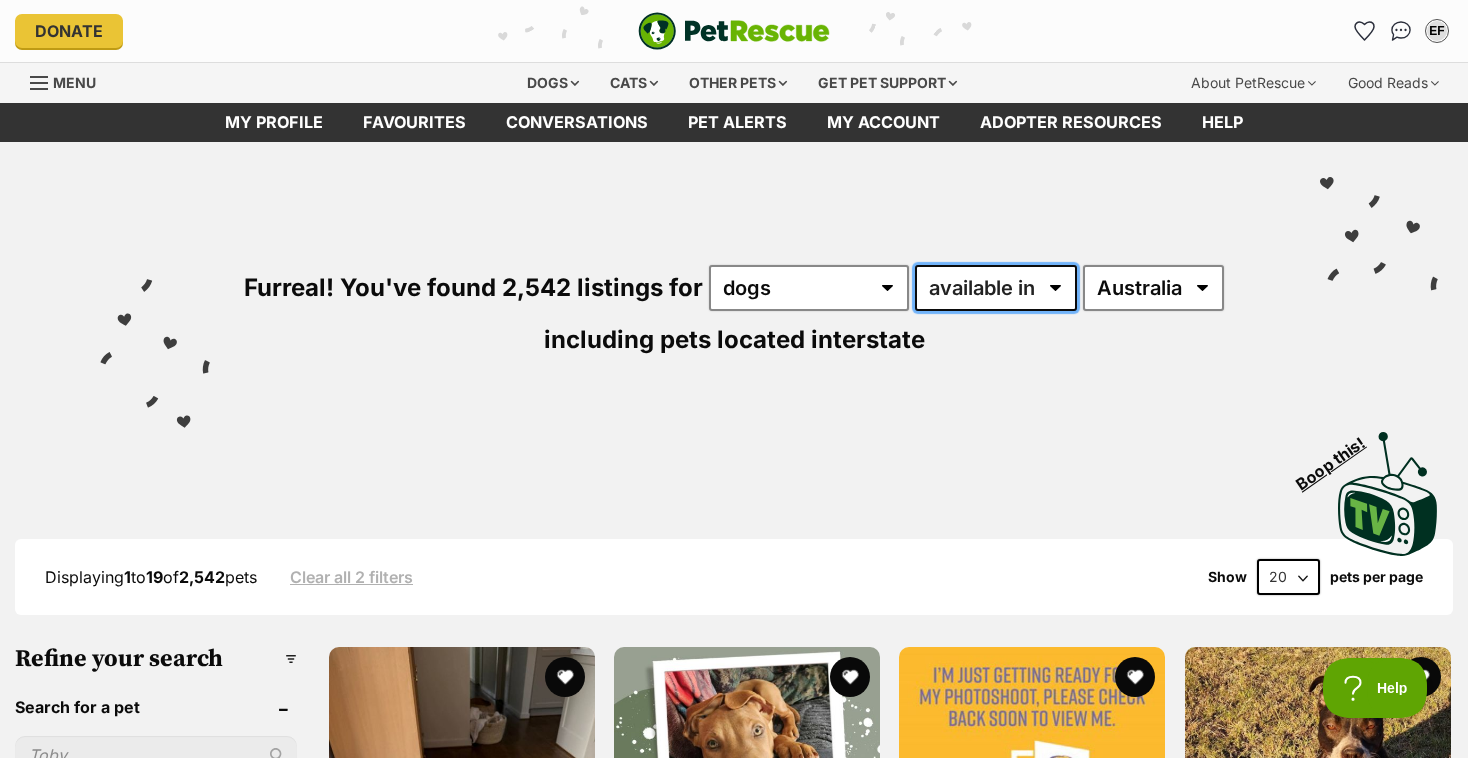 click on "available in
located in" at bounding box center [996, 288] 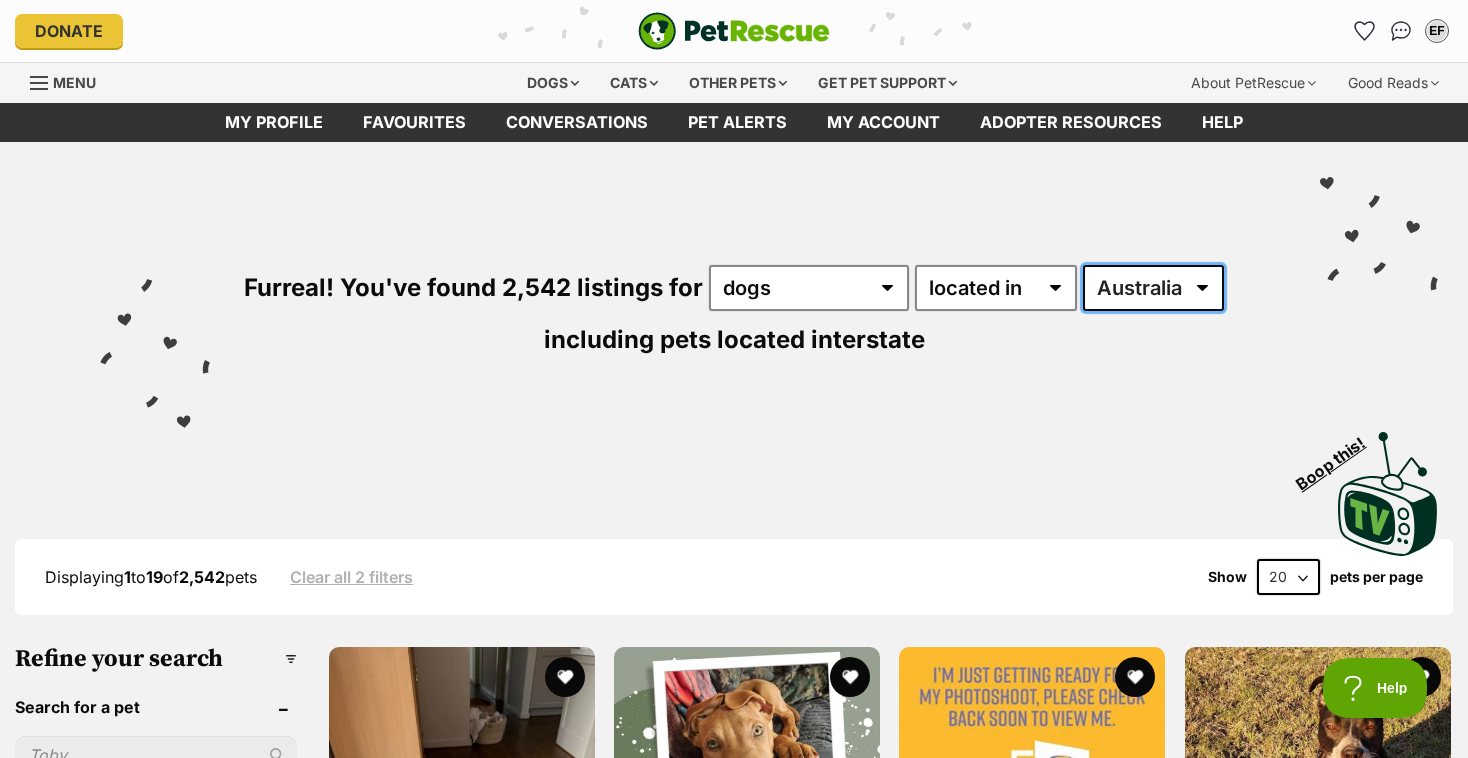 click on "Australia
ACT
NSW
NT
QLD
SA
TAS
VIC
WA" at bounding box center [1153, 288] 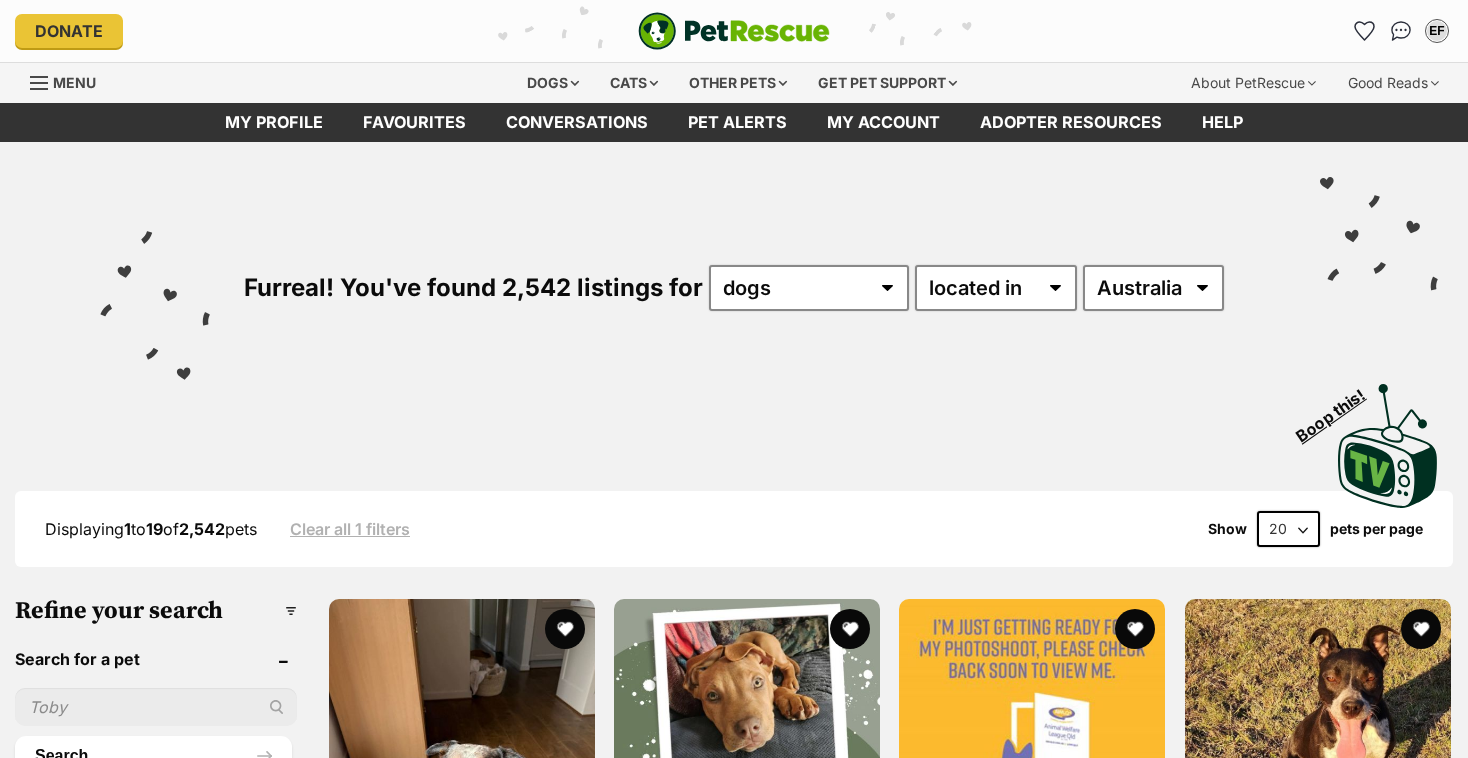 scroll, scrollTop: 0, scrollLeft: 0, axis: both 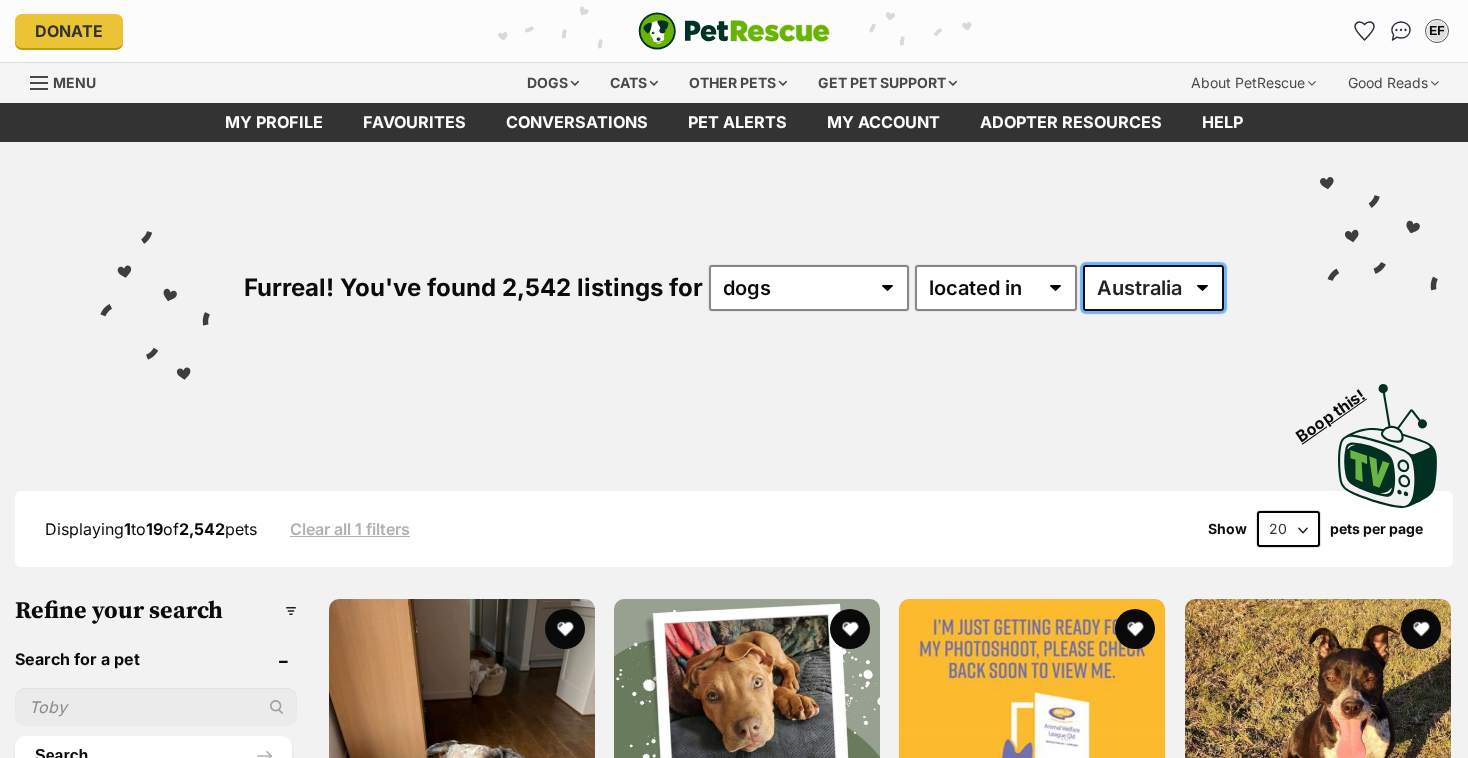 click on "Australia
ACT
NSW
NT
QLD
SA
TAS
VIC
WA" at bounding box center (1153, 288) 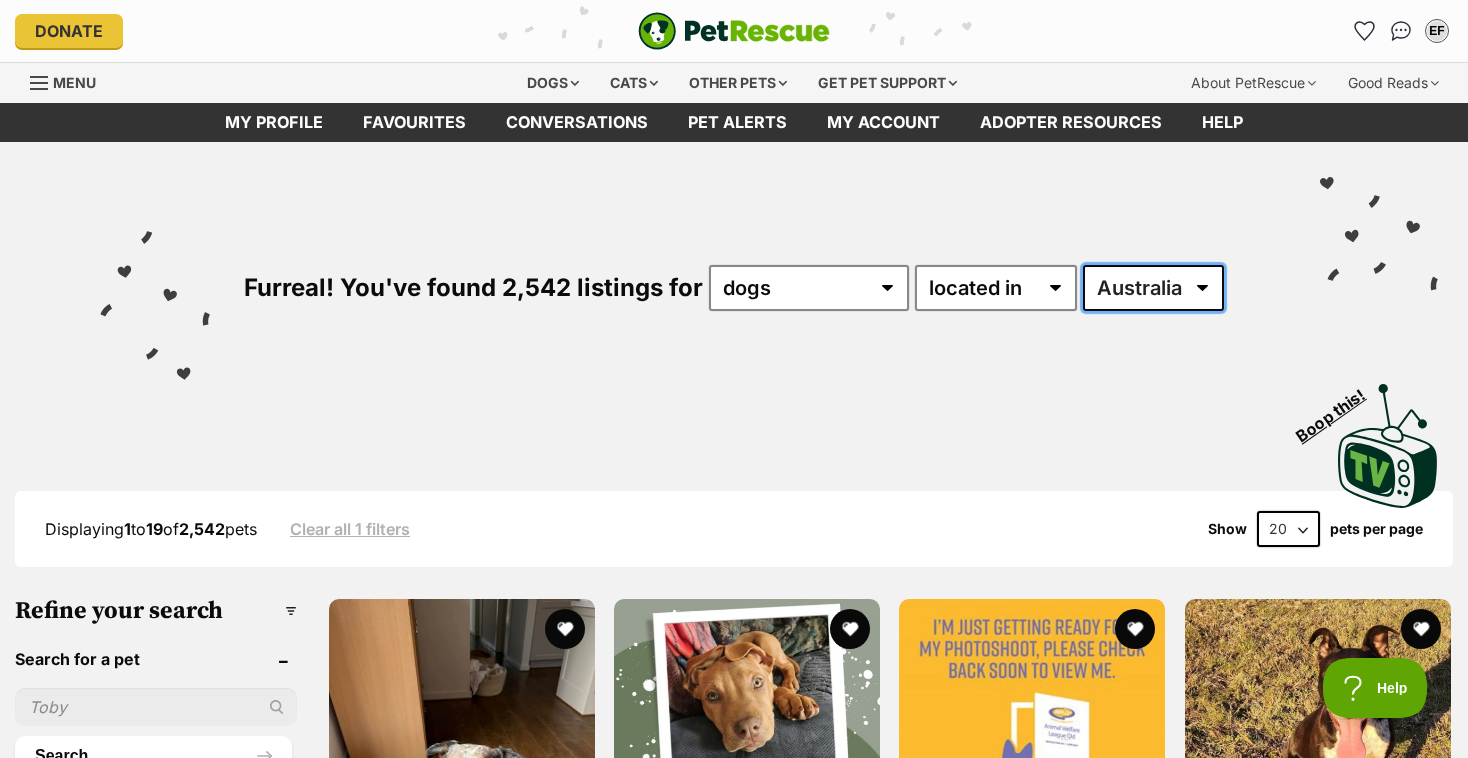 scroll, scrollTop: 0, scrollLeft: 0, axis: both 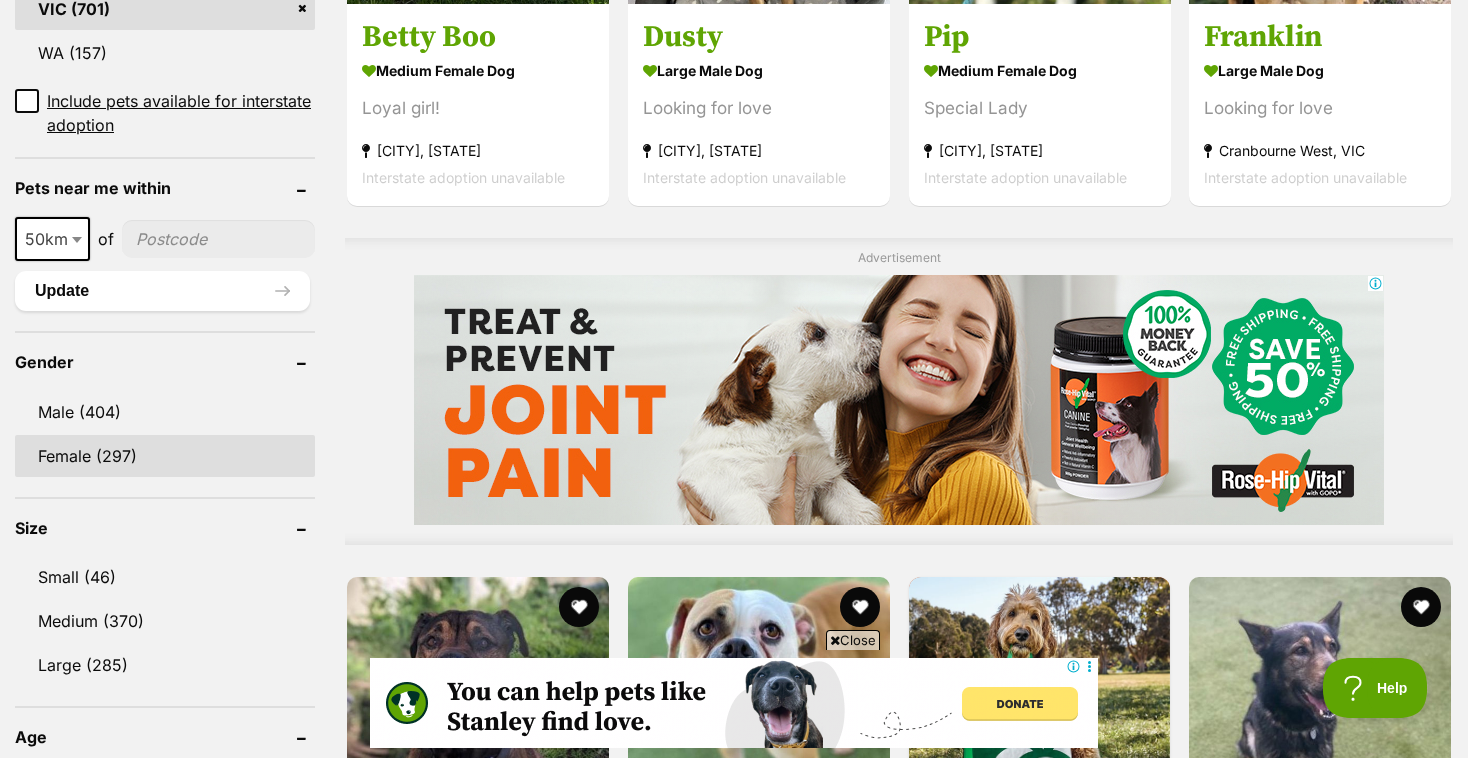 click on "Female (297)" at bounding box center [165, 456] 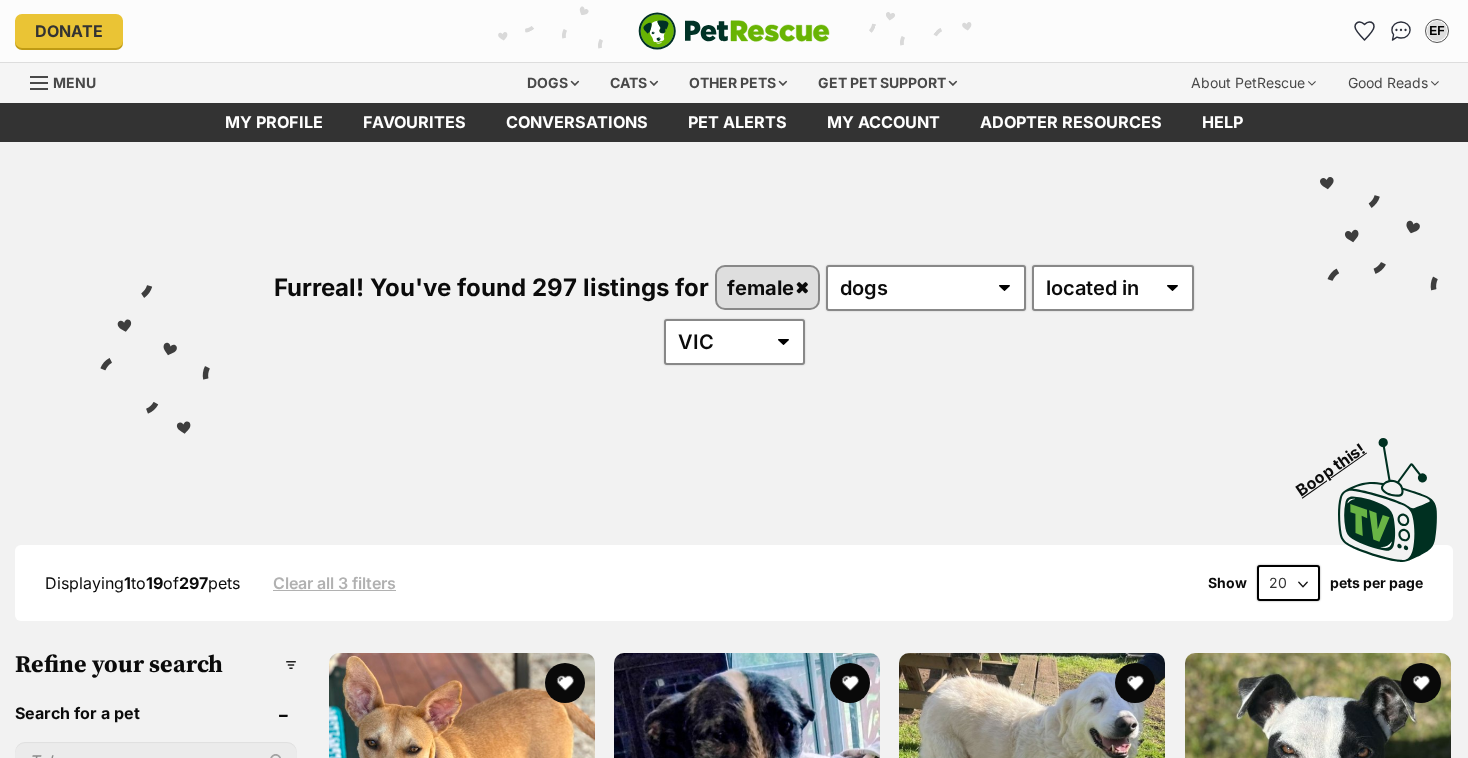 scroll, scrollTop: 0, scrollLeft: 0, axis: both 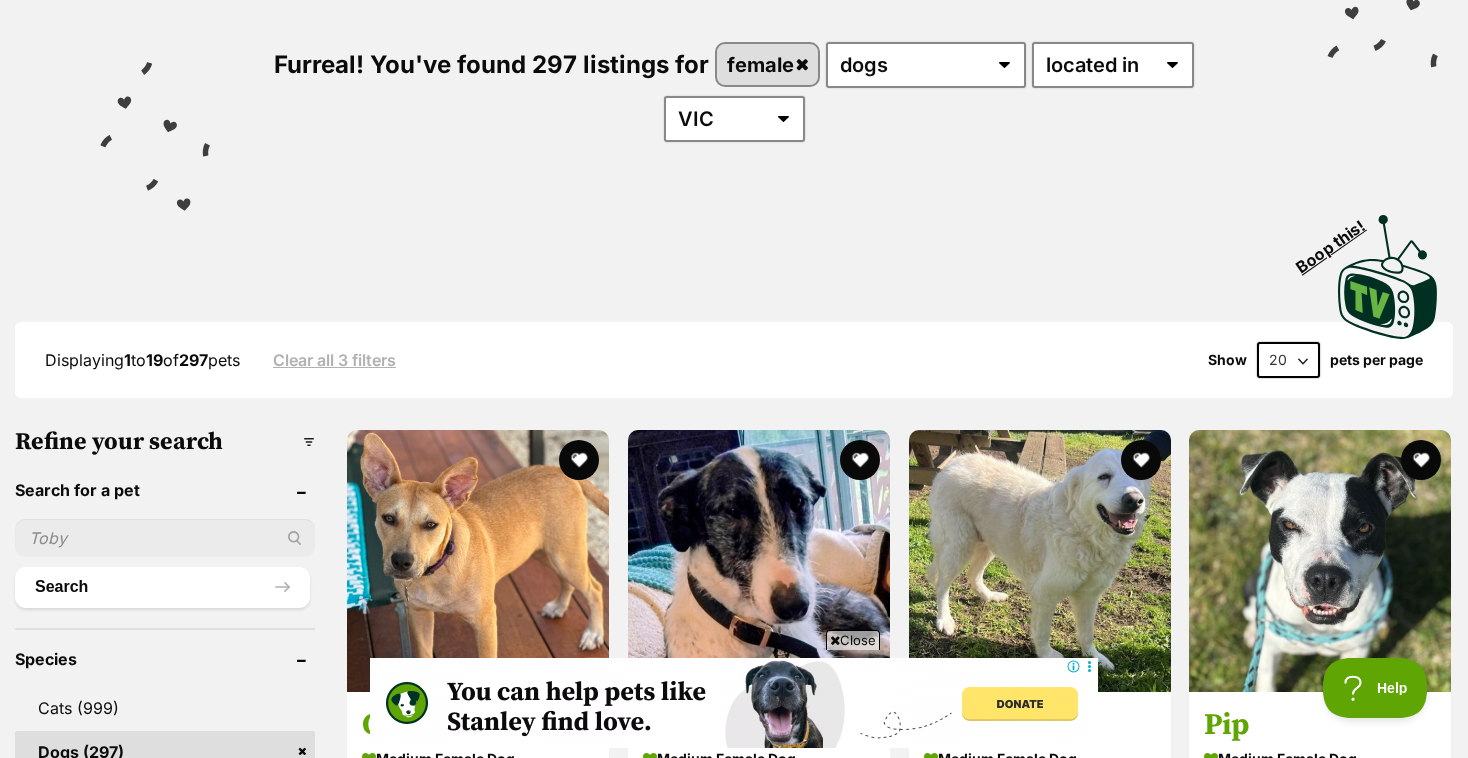 click on "20 40 60" at bounding box center (1288, 360) 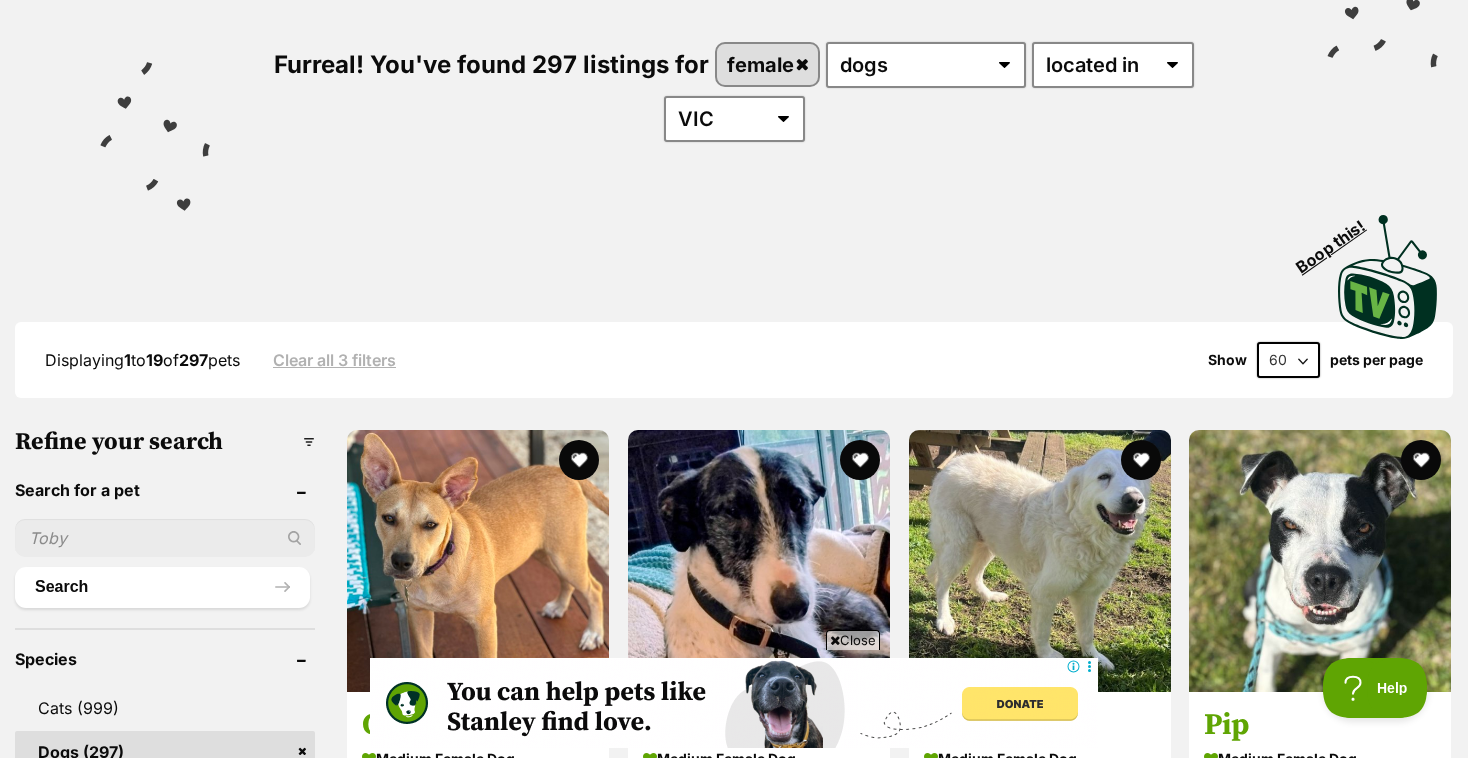 scroll, scrollTop: 657, scrollLeft: 0, axis: vertical 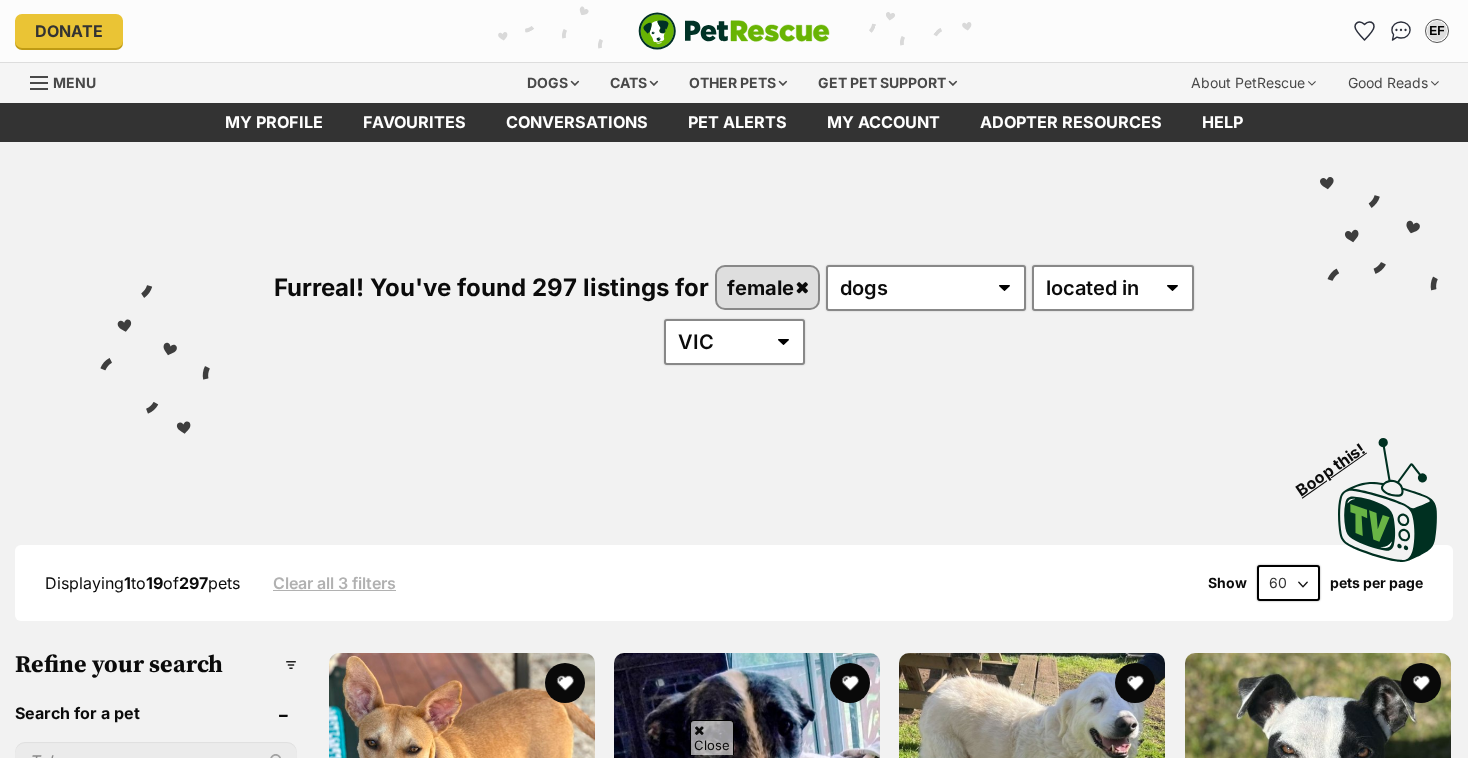 select on "60" 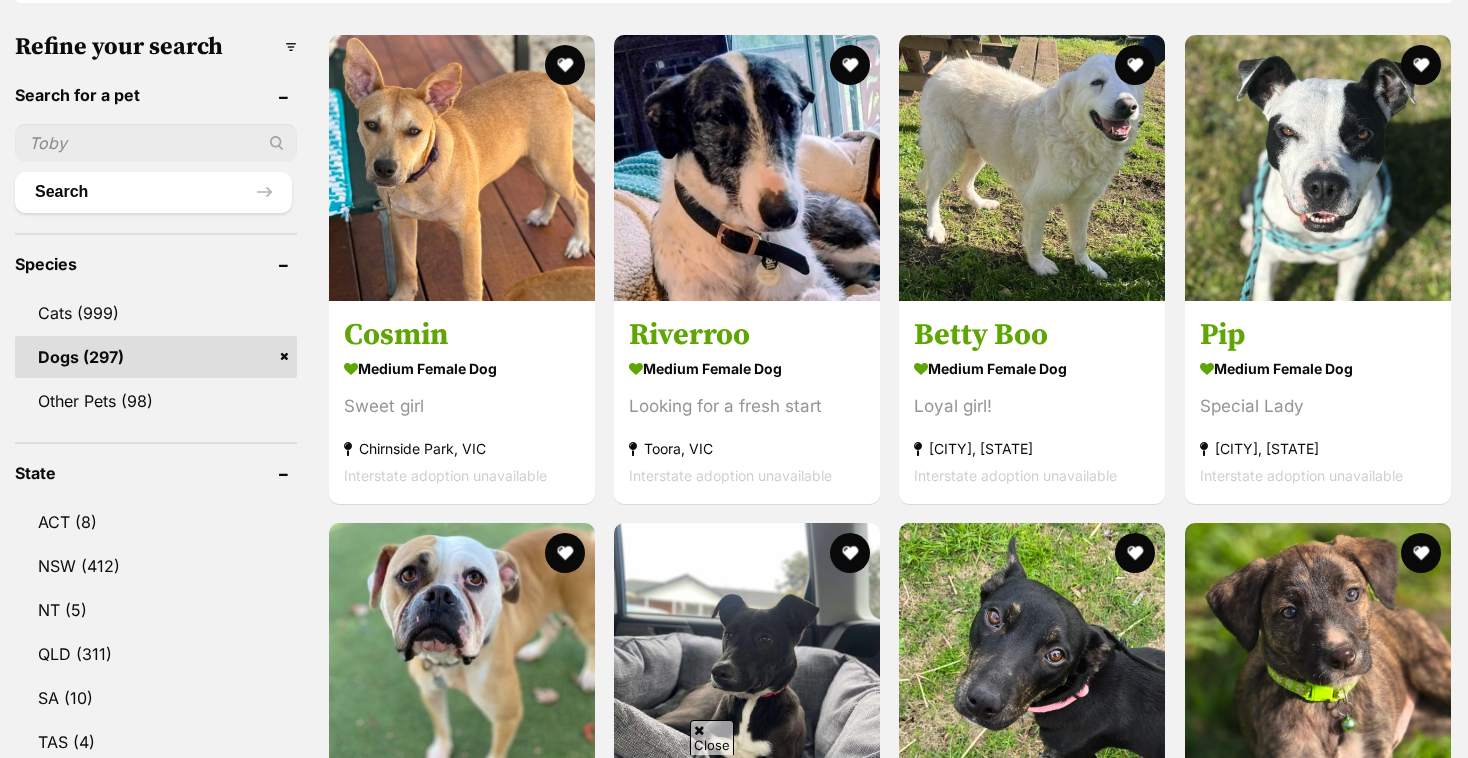 scroll, scrollTop: 0, scrollLeft: 0, axis: both 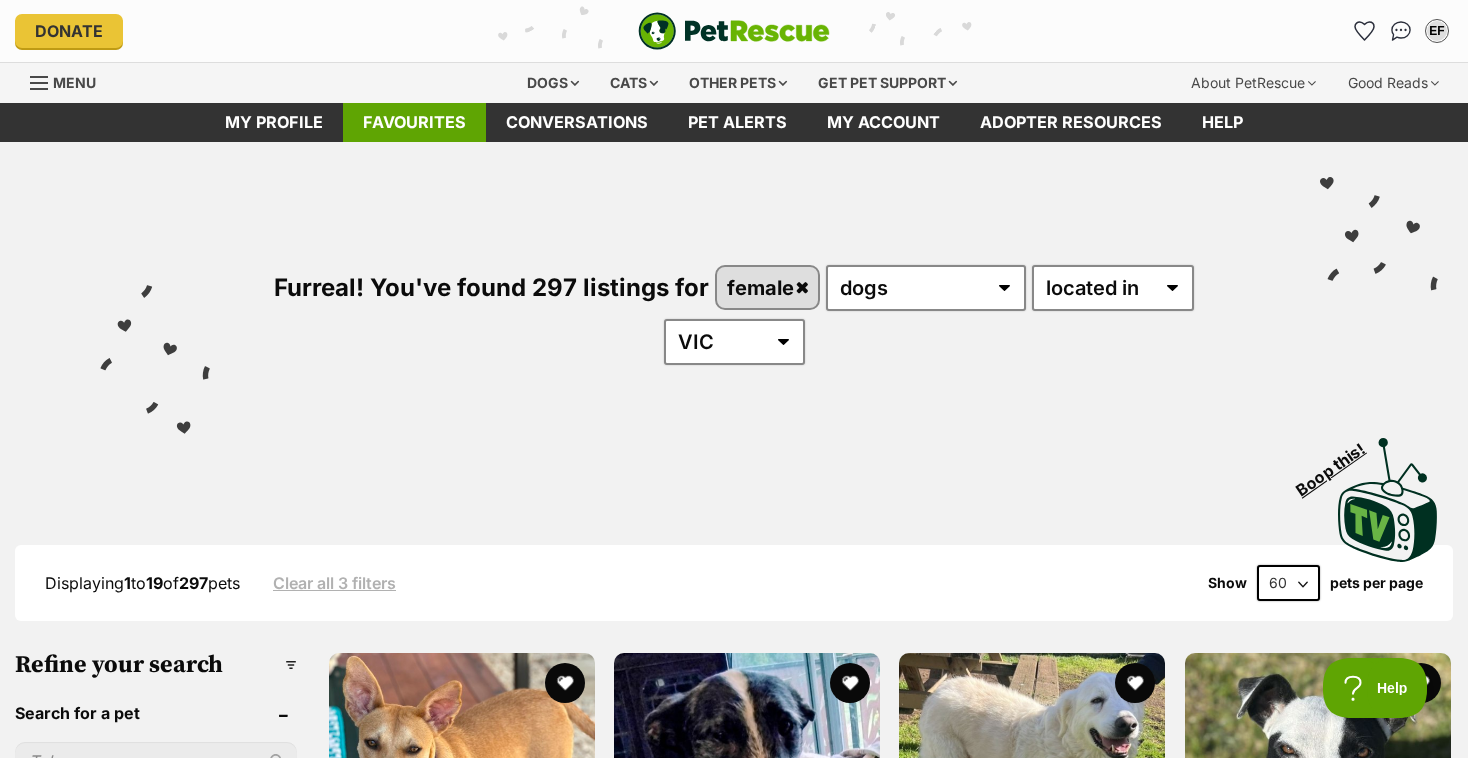 click on "Favourites" at bounding box center (414, 122) 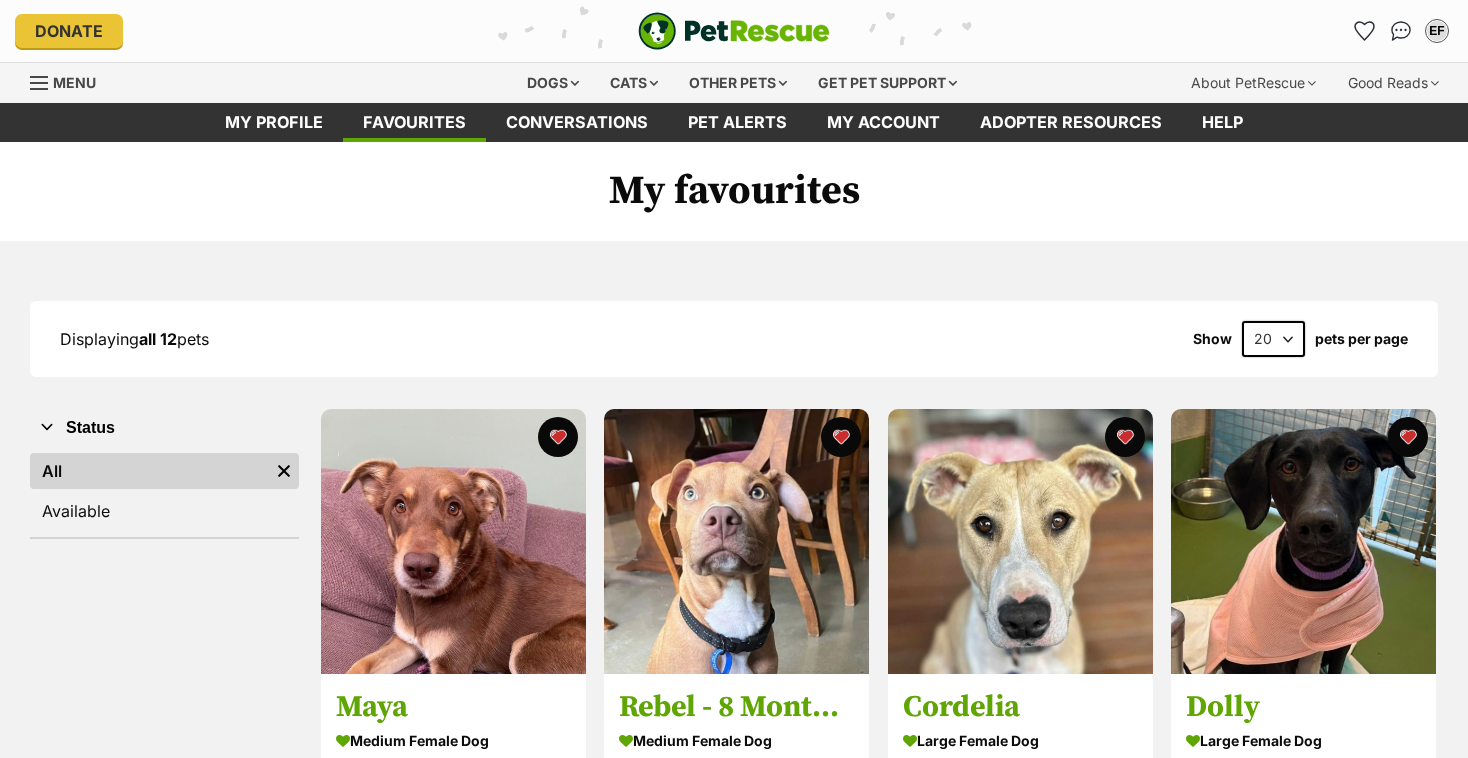 scroll, scrollTop: 0, scrollLeft: 0, axis: both 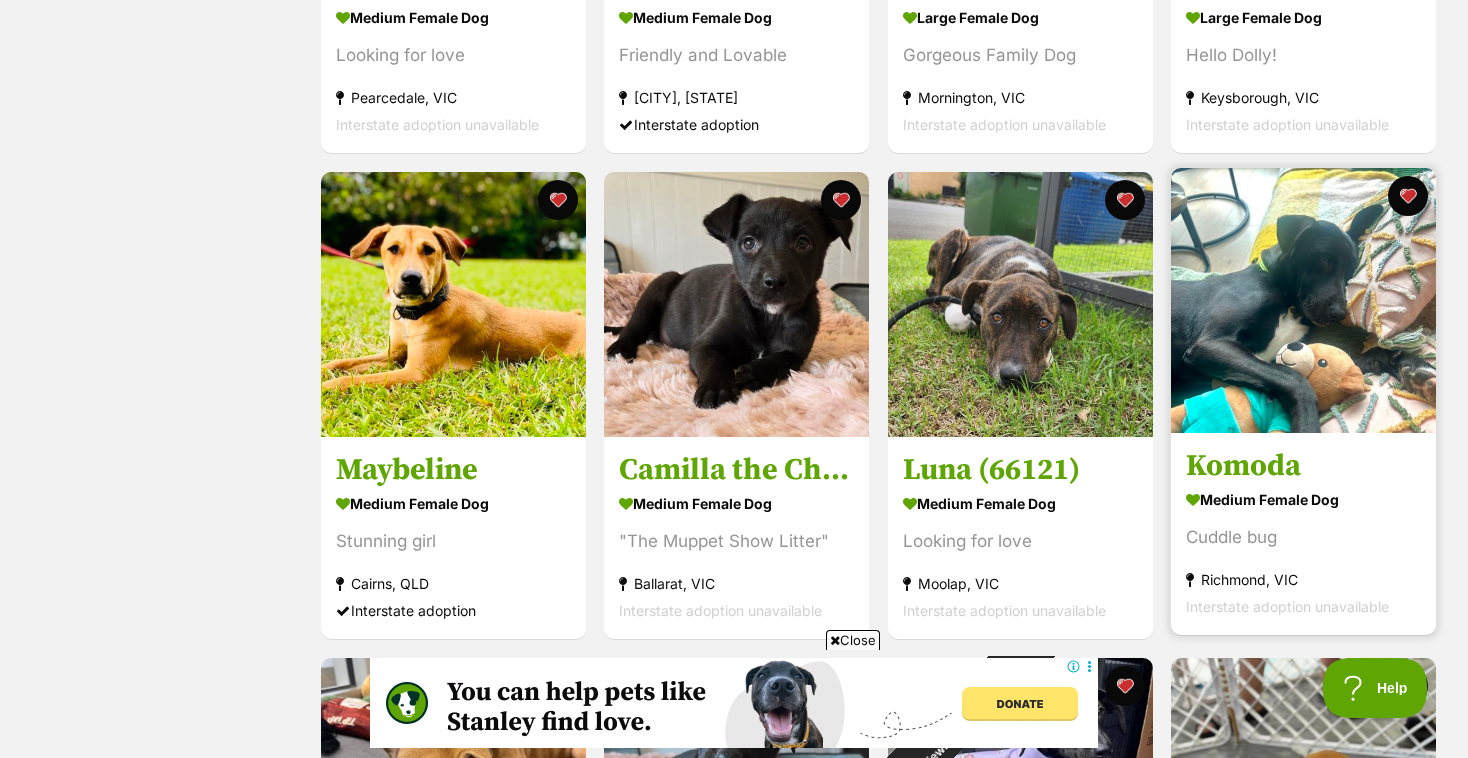 click on "Komoda" at bounding box center [1303, 466] 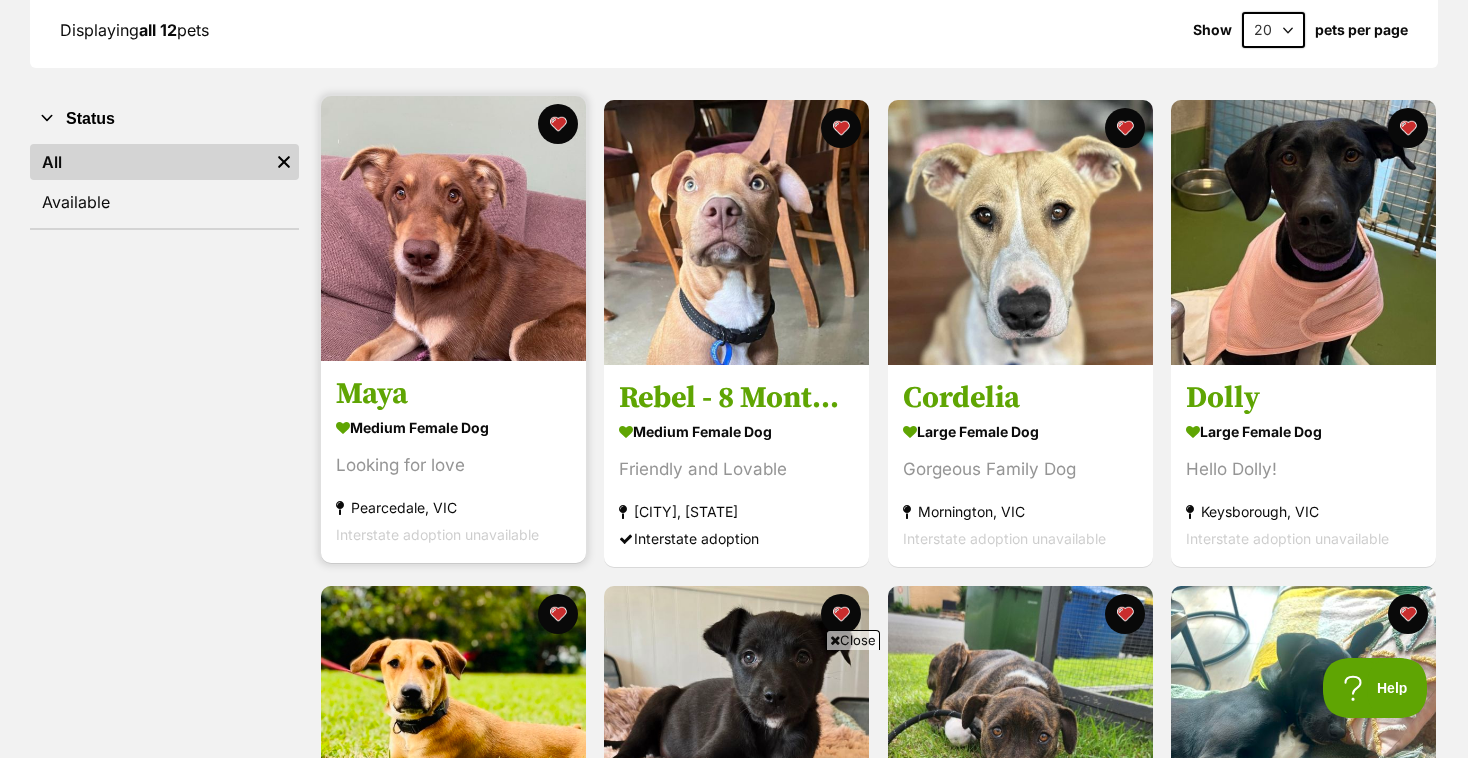 scroll, scrollTop: 272, scrollLeft: 0, axis: vertical 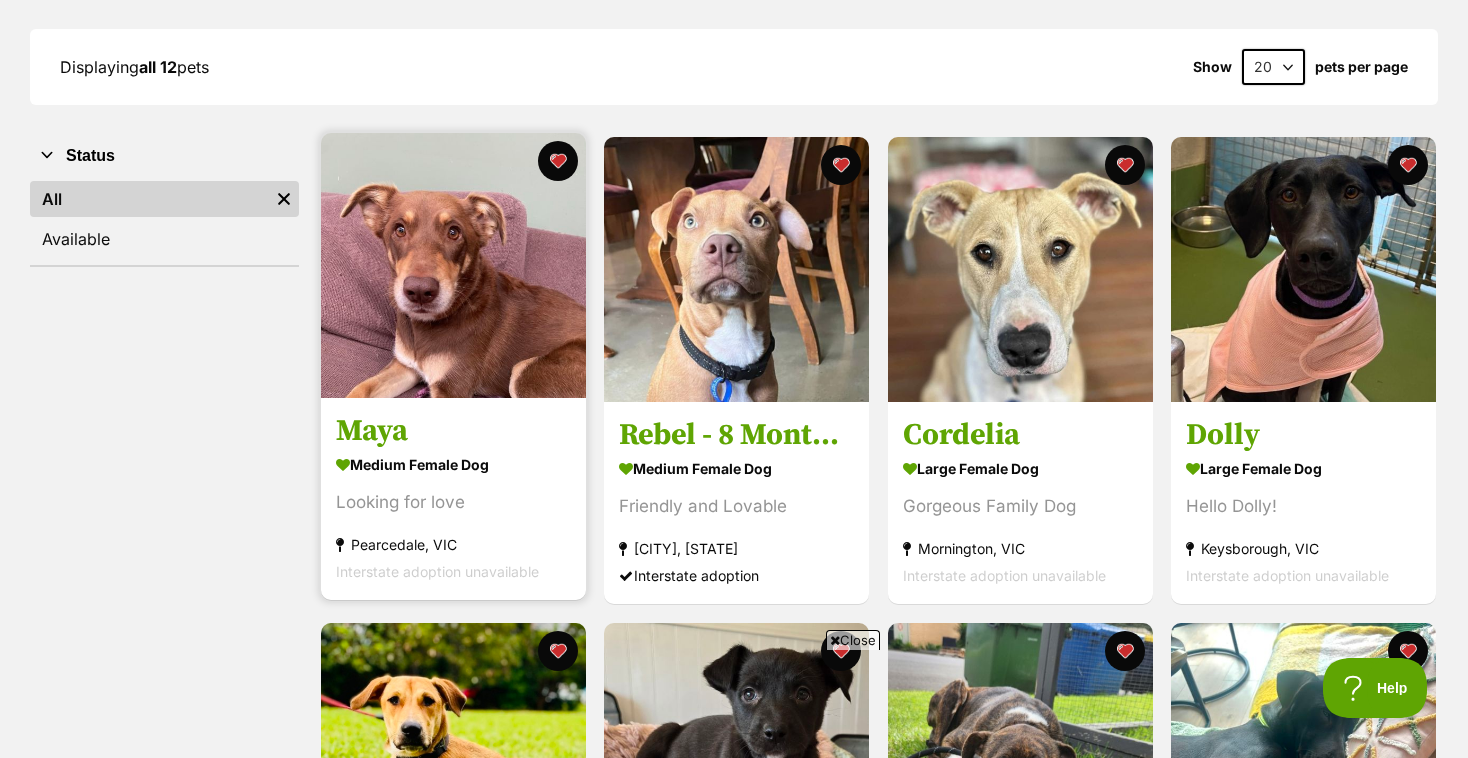 click at bounding box center [453, 265] 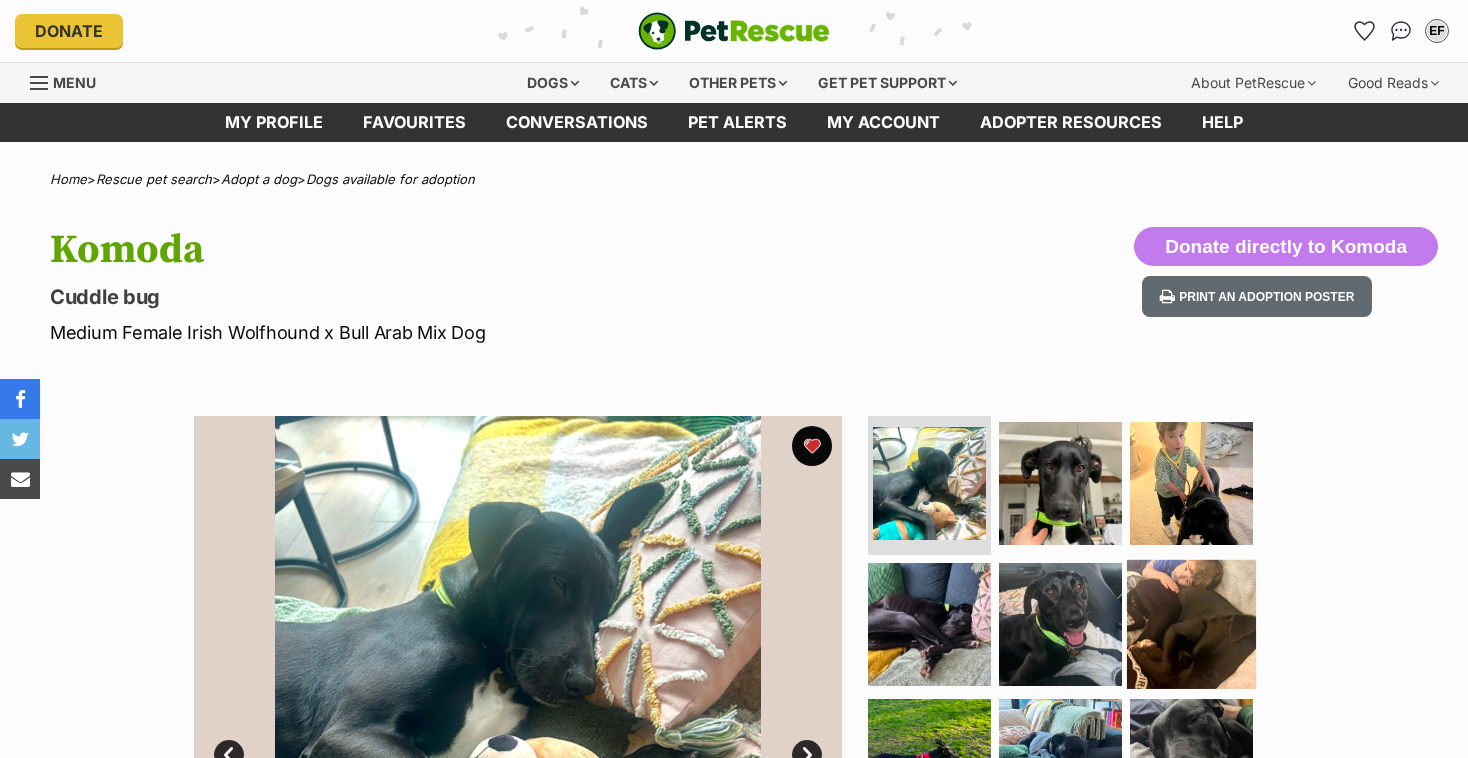 scroll, scrollTop: 0, scrollLeft: 0, axis: both 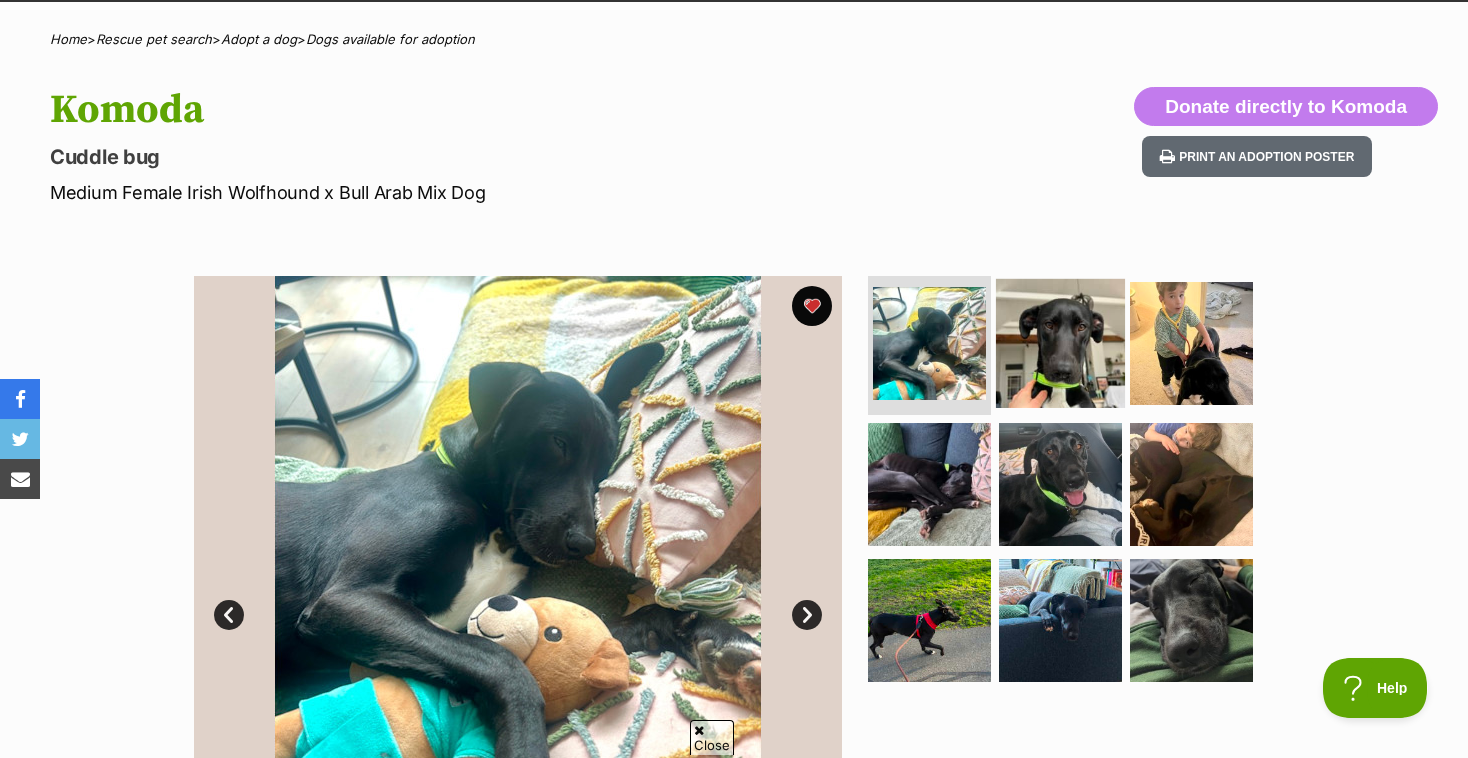 click at bounding box center [1060, 342] 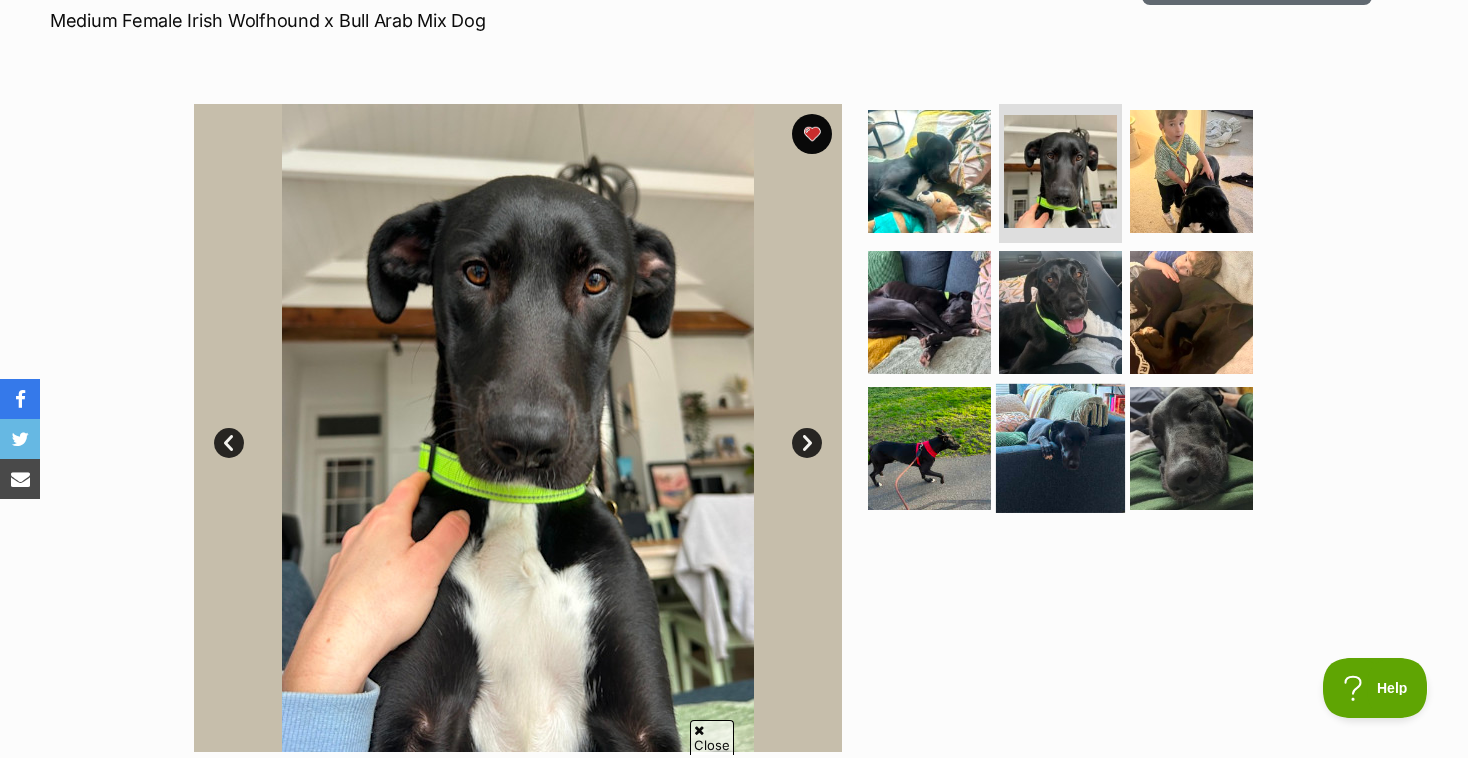 scroll, scrollTop: 0, scrollLeft: 0, axis: both 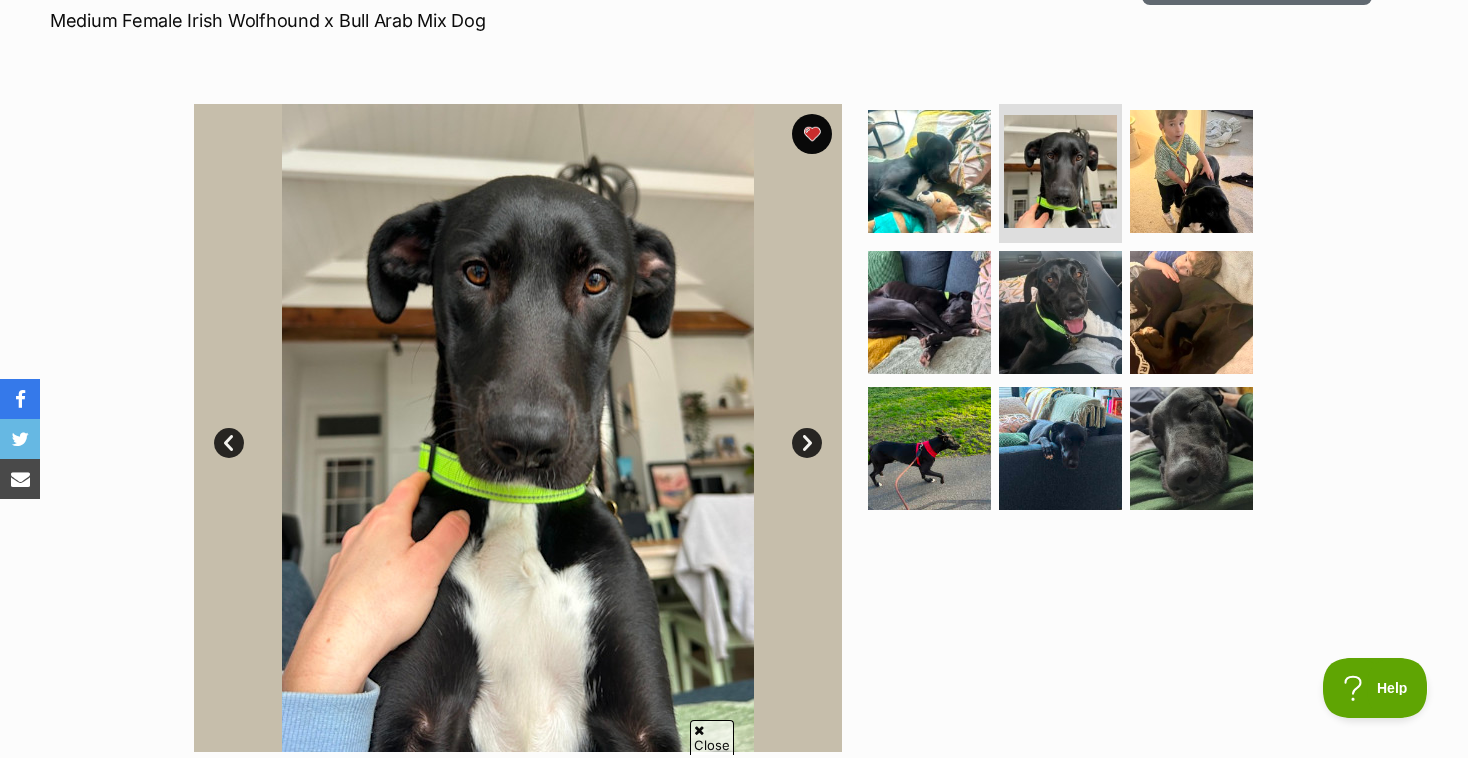 click at bounding box center [518, 428] 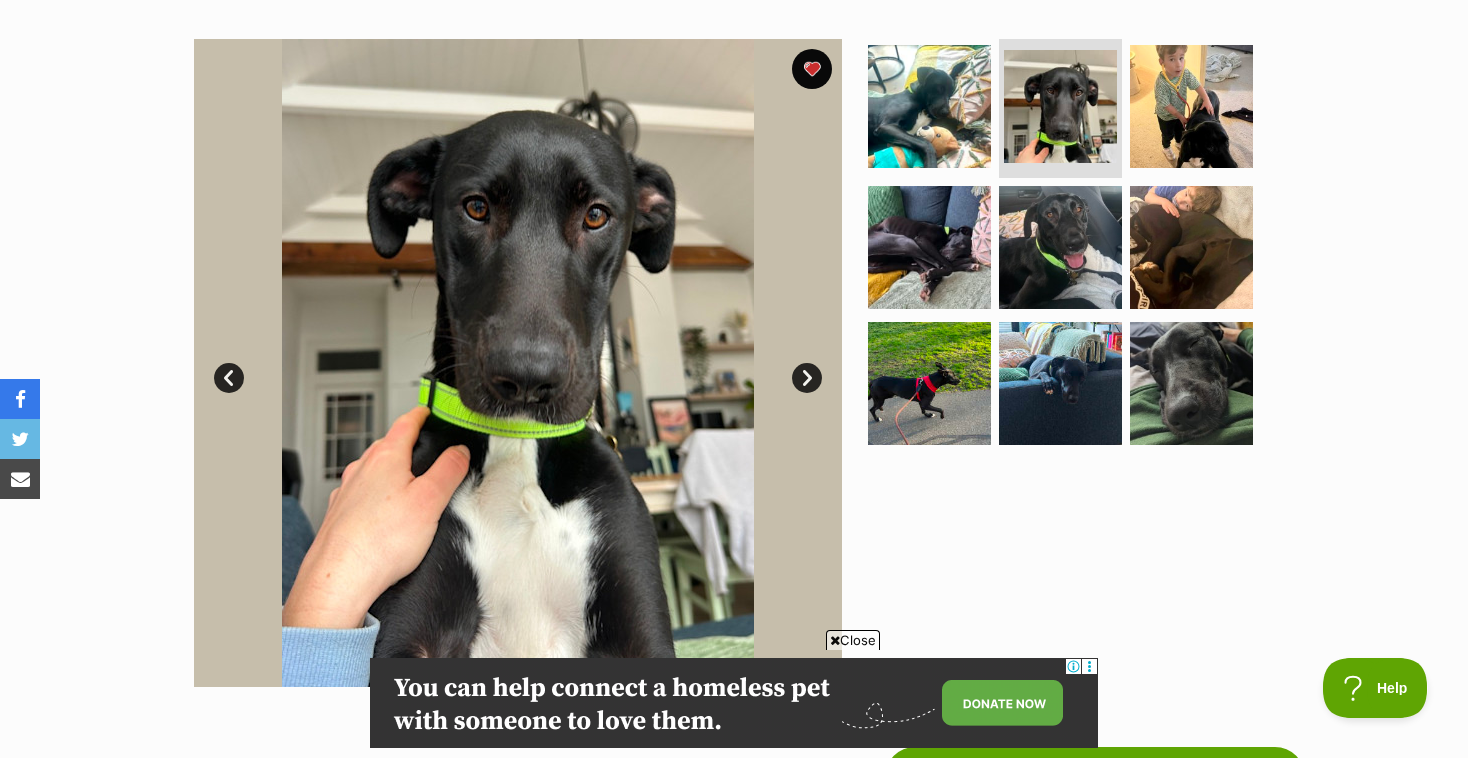 scroll, scrollTop: 0, scrollLeft: 0, axis: both 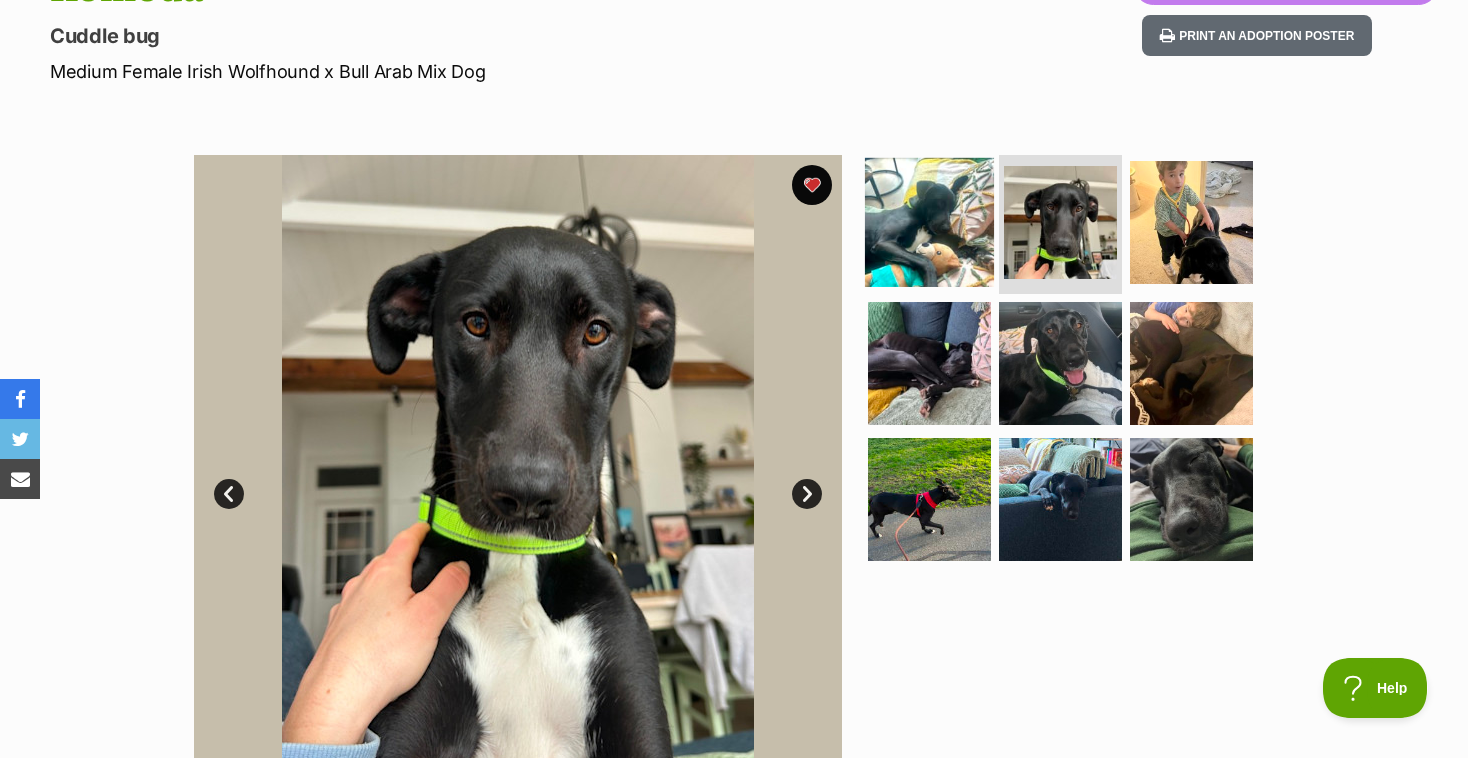 click at bounding box center [929, 221] 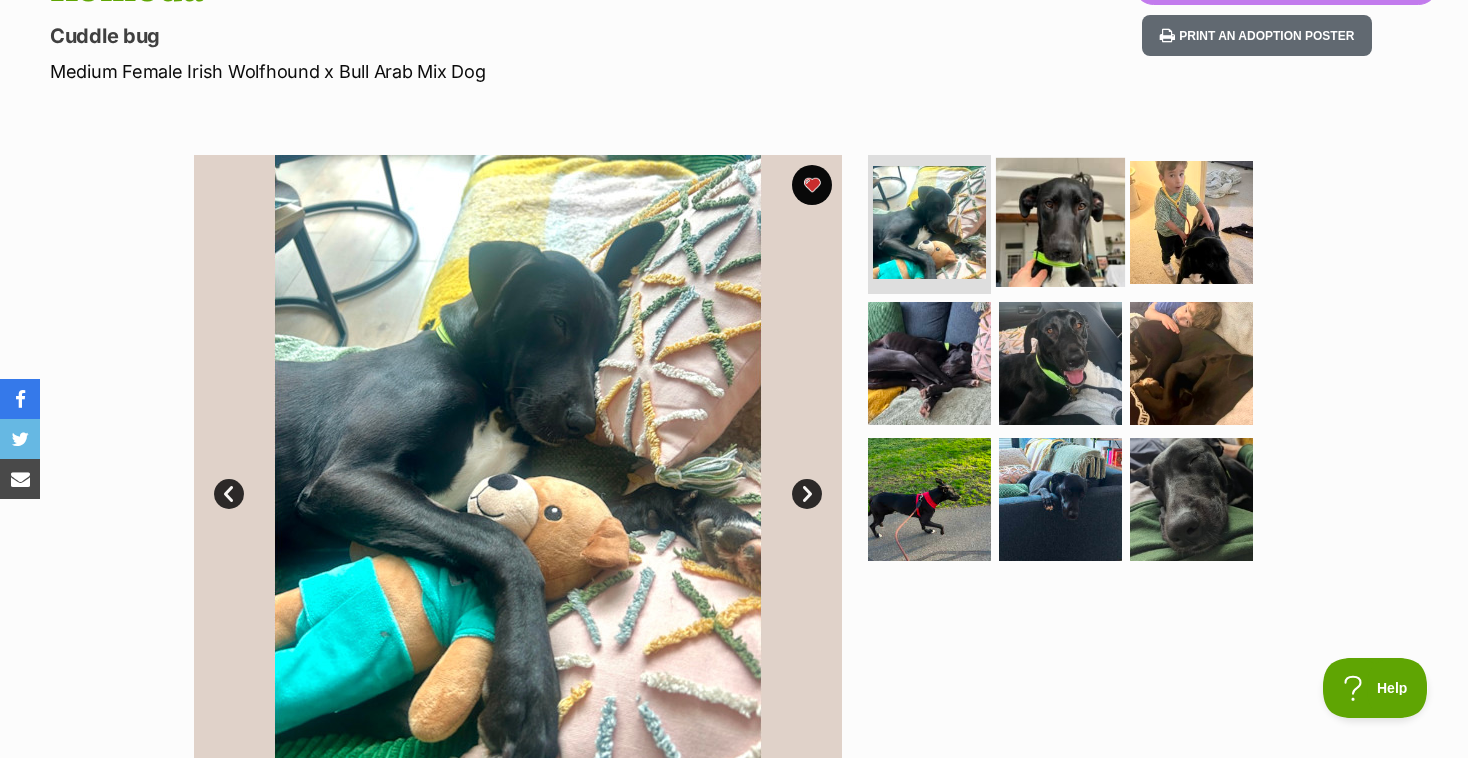 click at bounding box center (1060, 221) 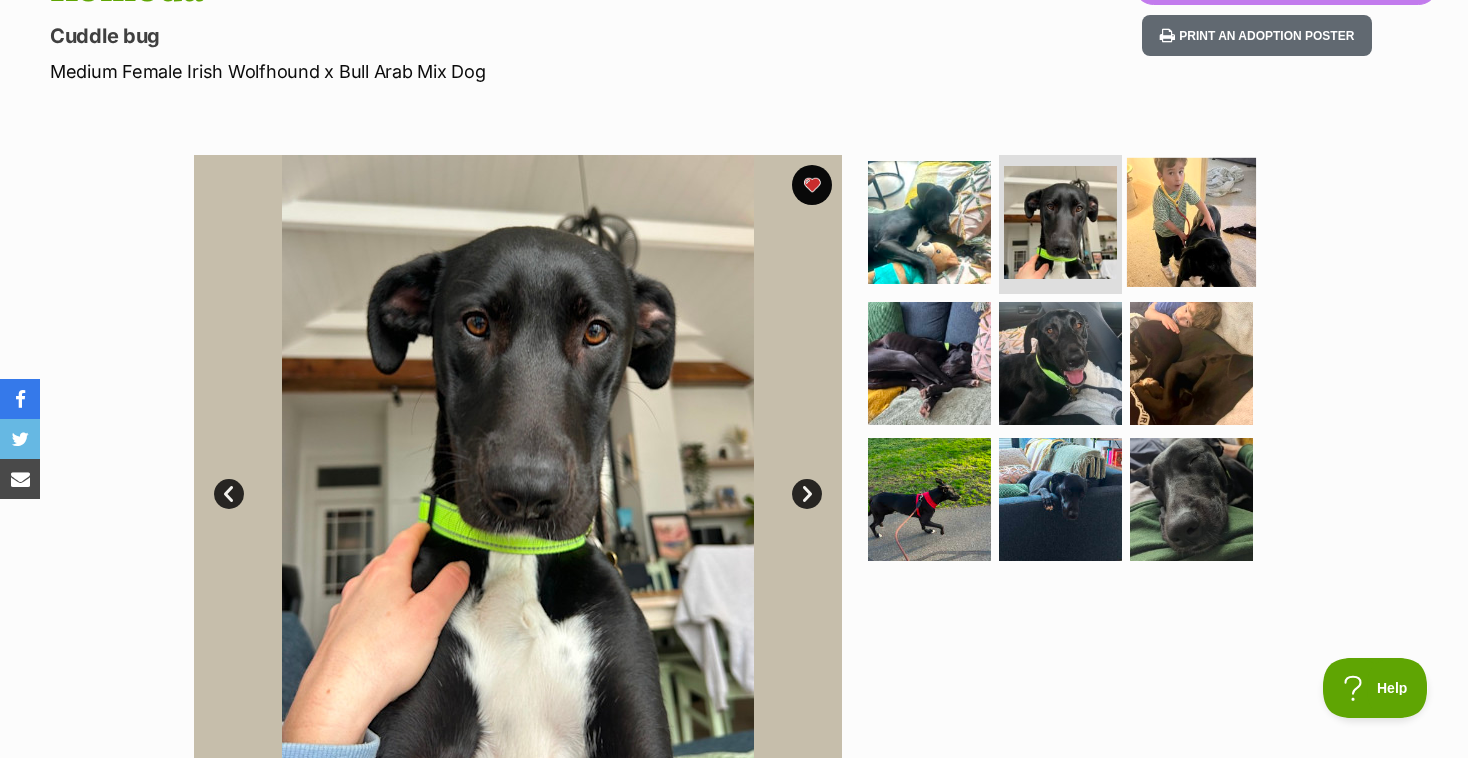 click at bounding box center (1191, 221) 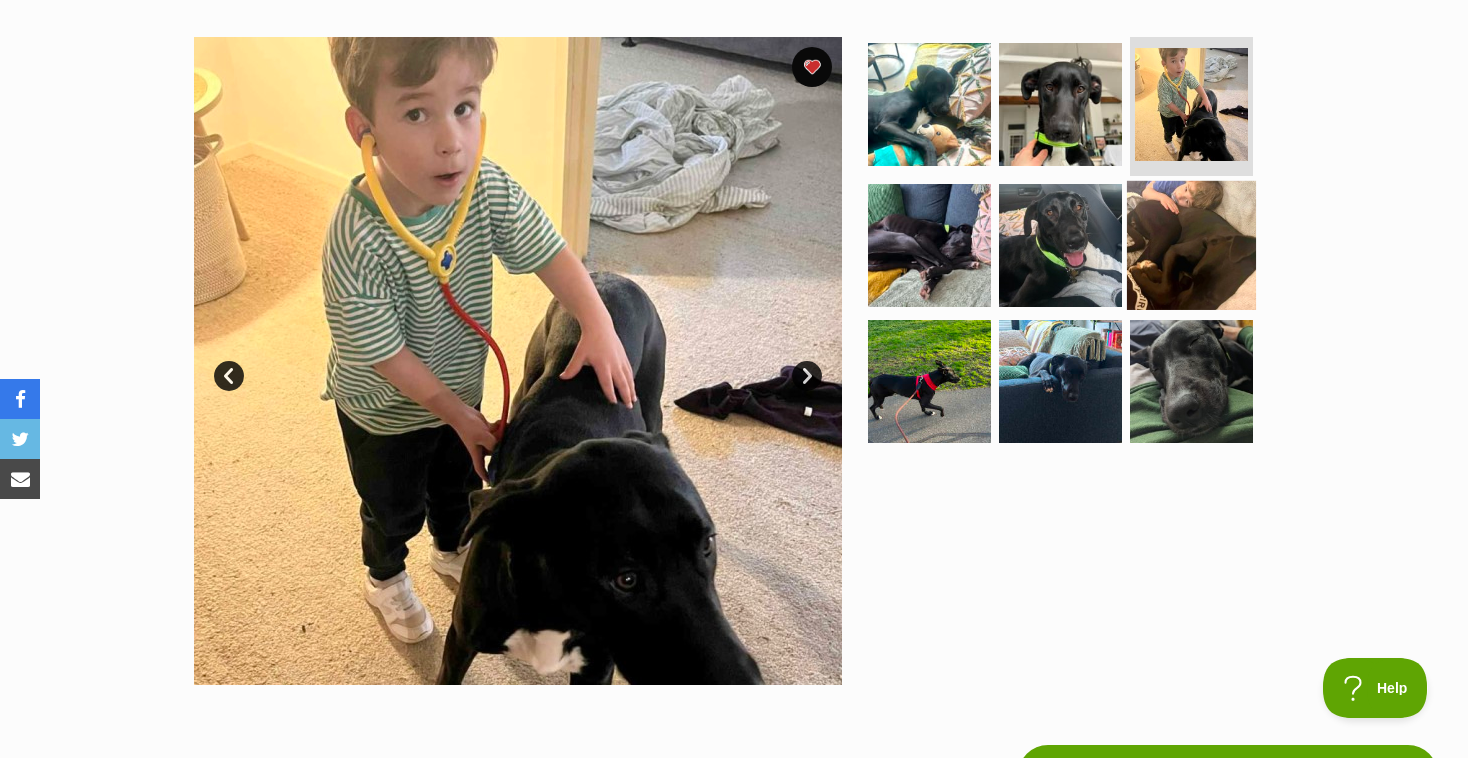 scroll, scrollTop: 388, scrollLeft: 0, axis: vertical 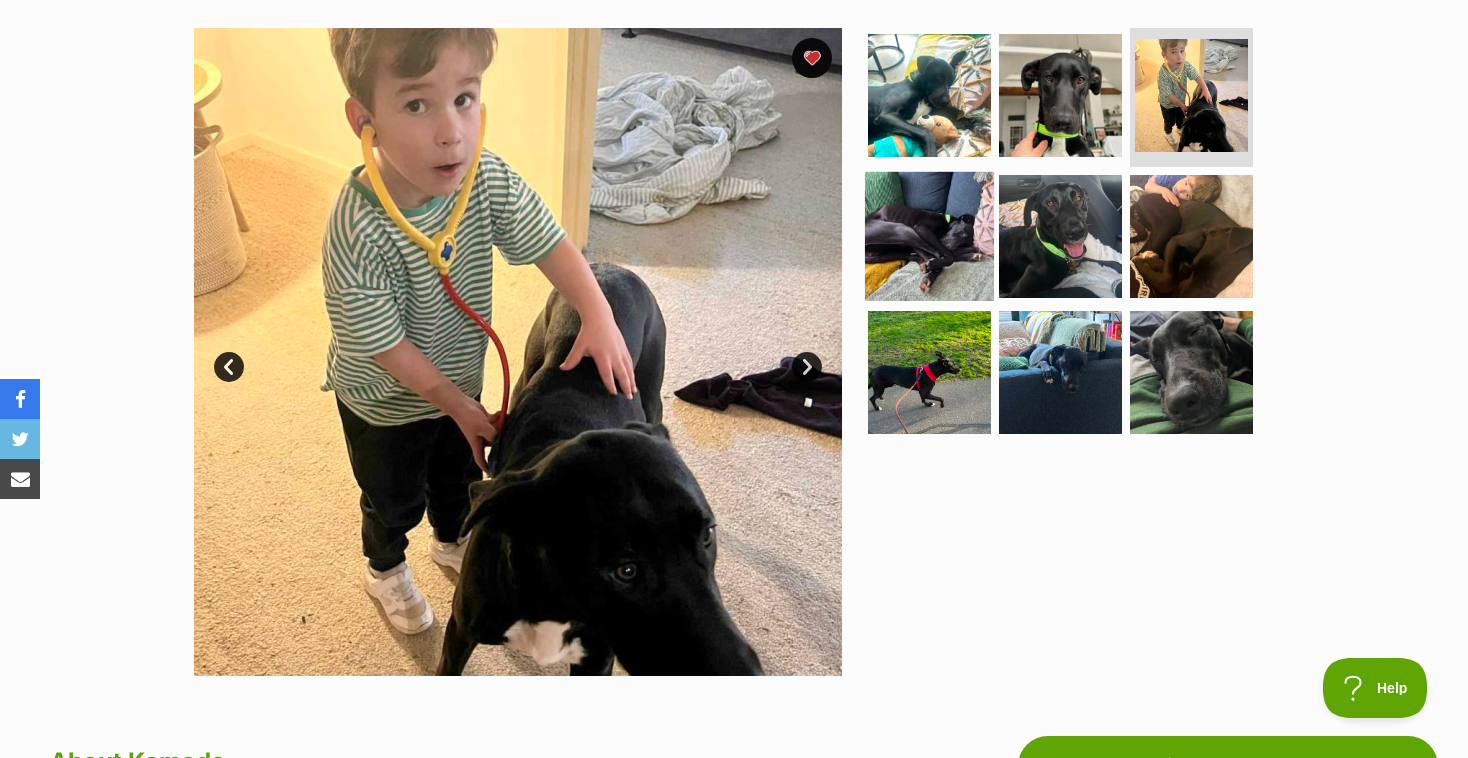 click at bounding box center [929, 236] 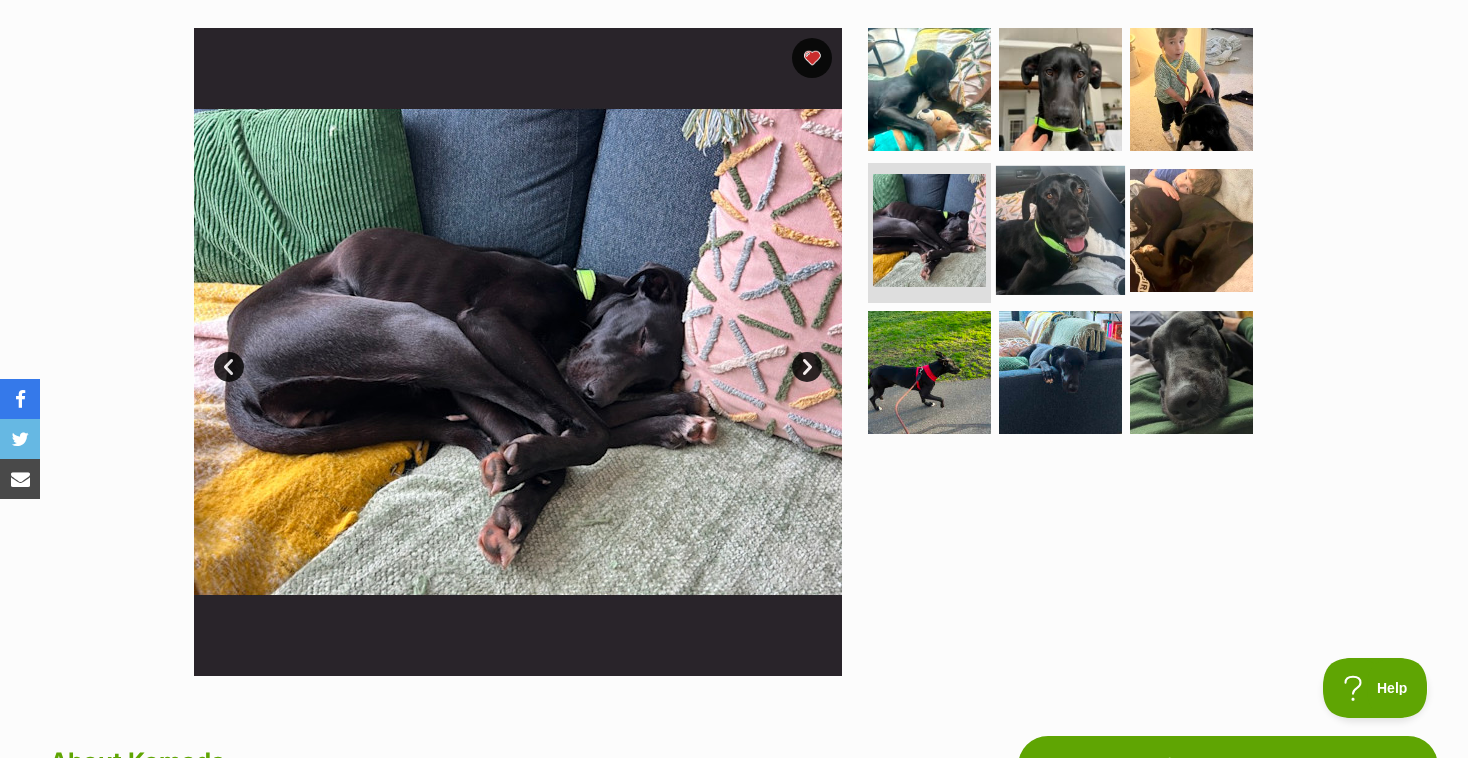 click at bounding box center [1060, 230] 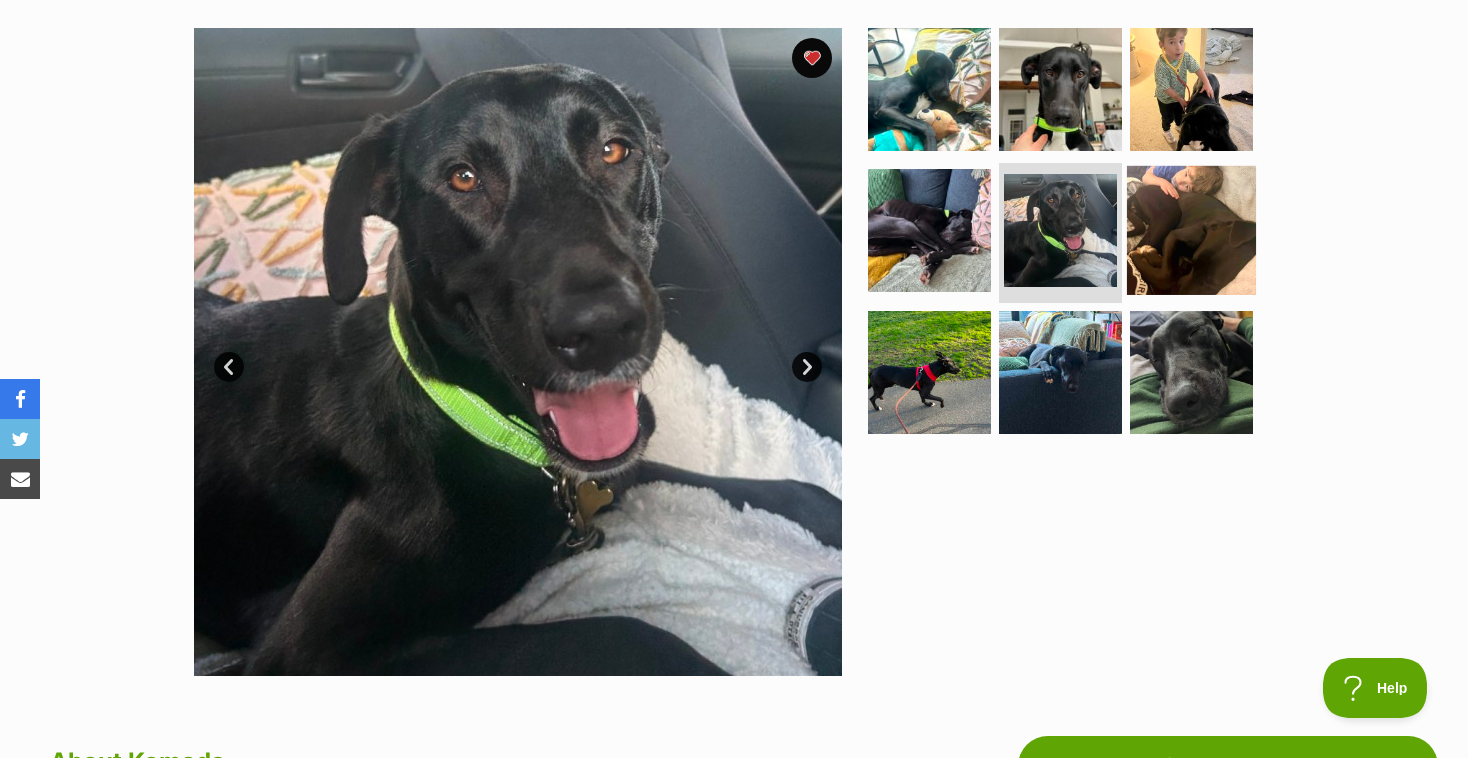 click at bounding box center [1191, 230] 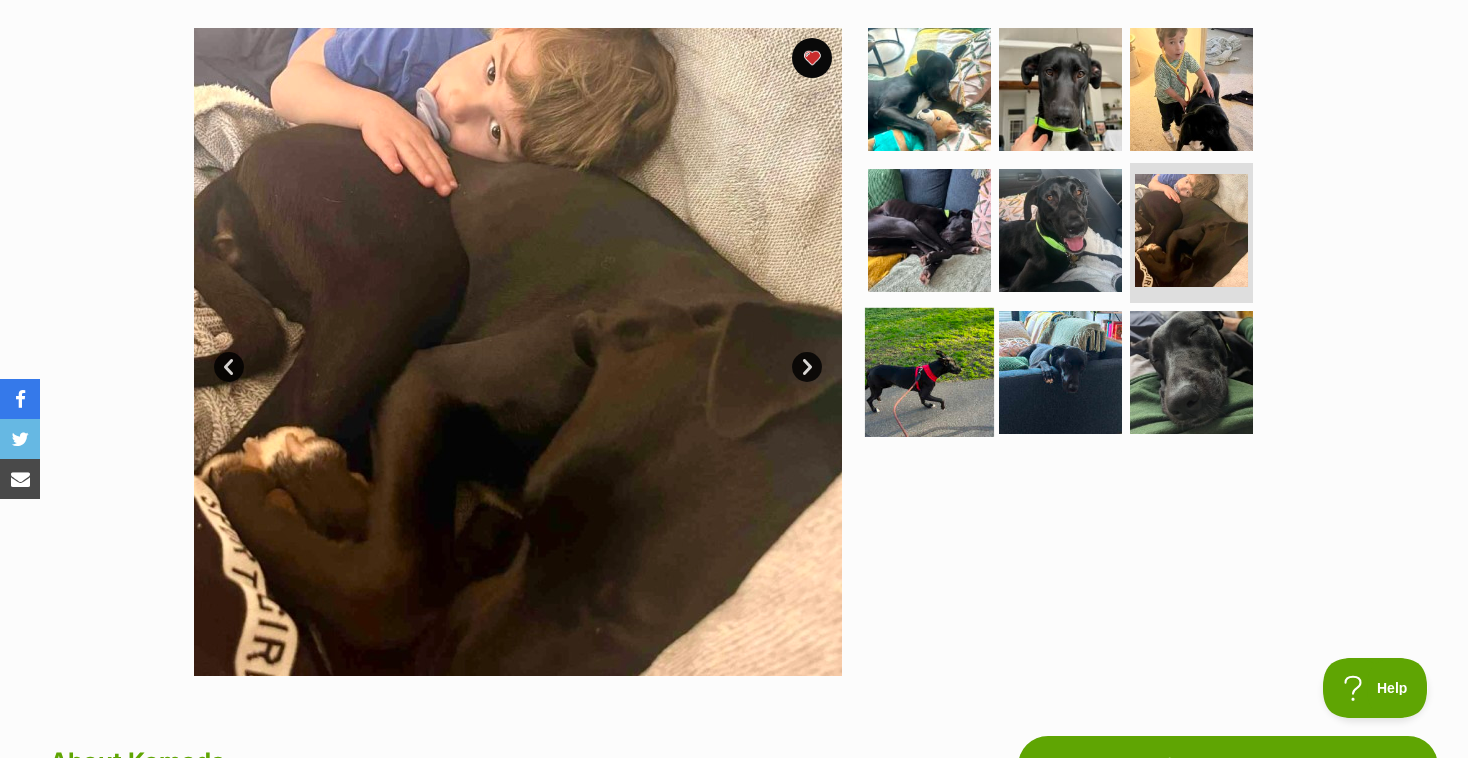 click at bounding box center [929, 372] 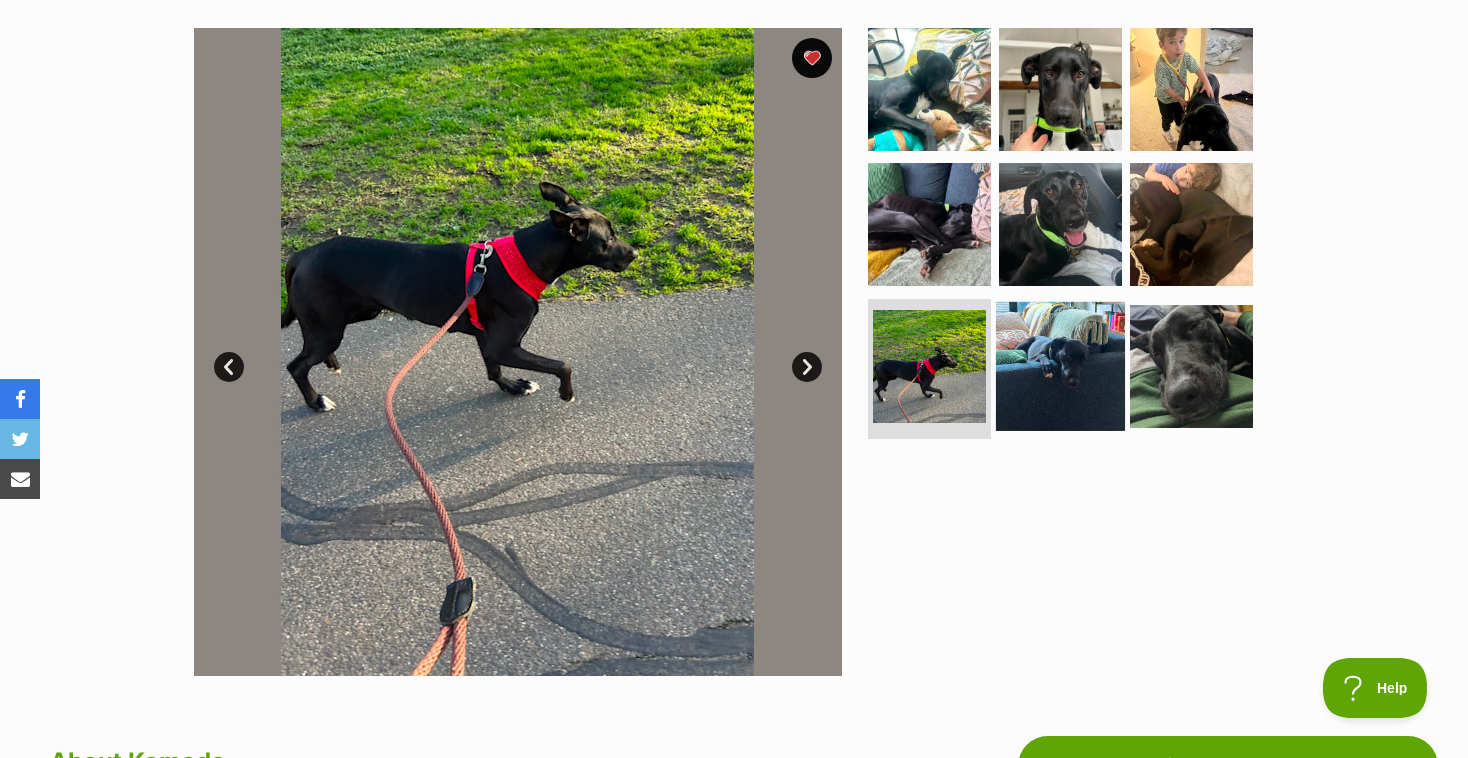 click at bounding box center (1060, 366) 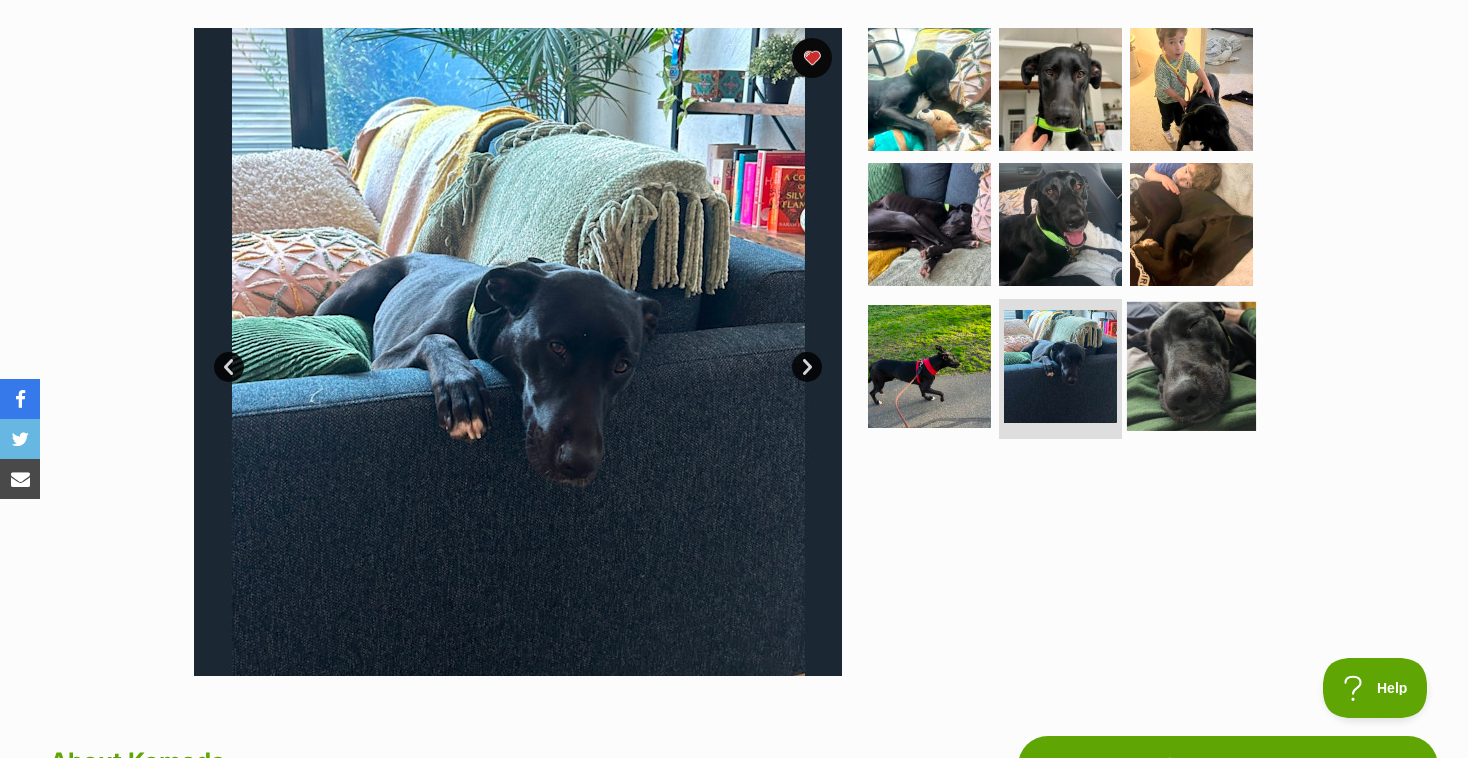 click at bounding box center (1191, 366) 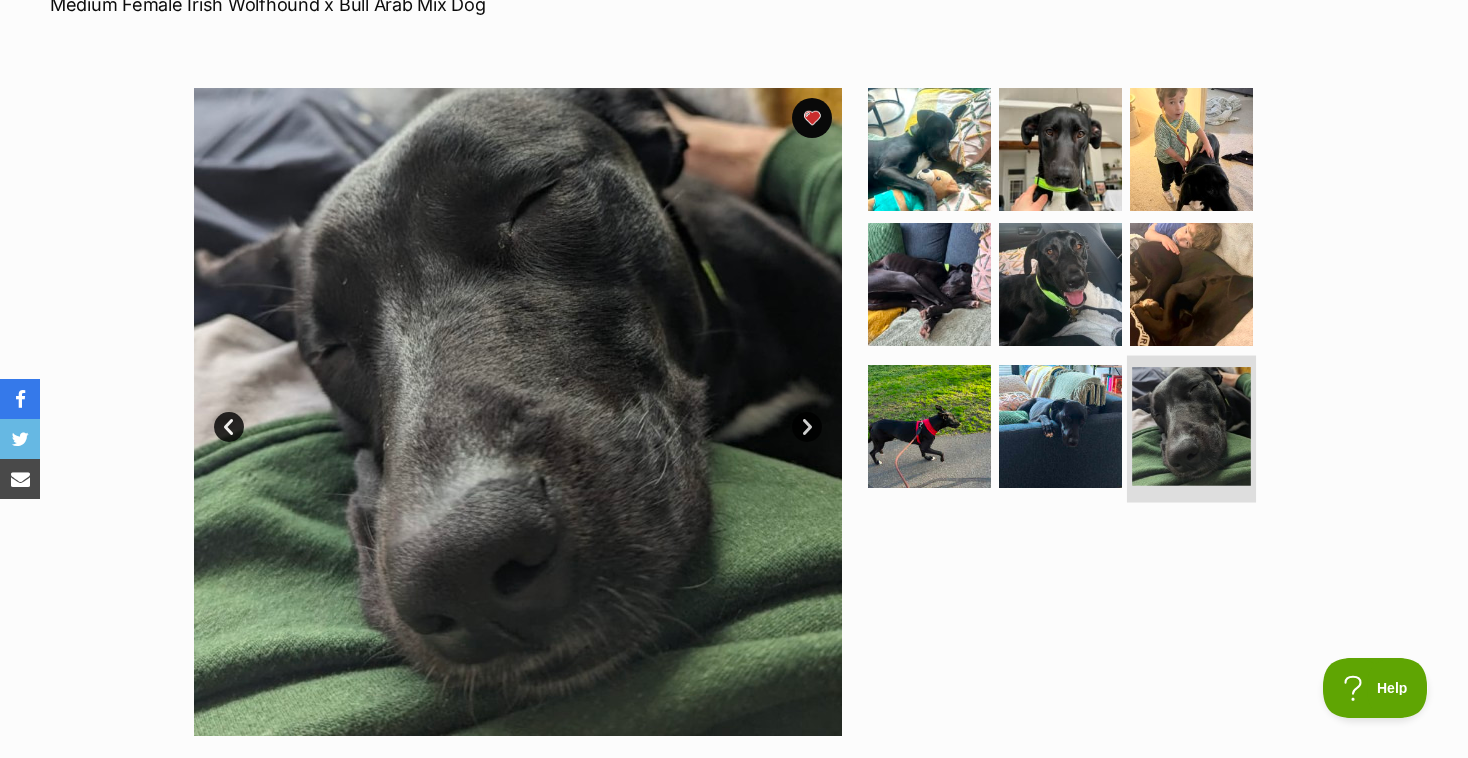 scroll, scrollTop: 322, scrollLeft: 0, axis: vertical 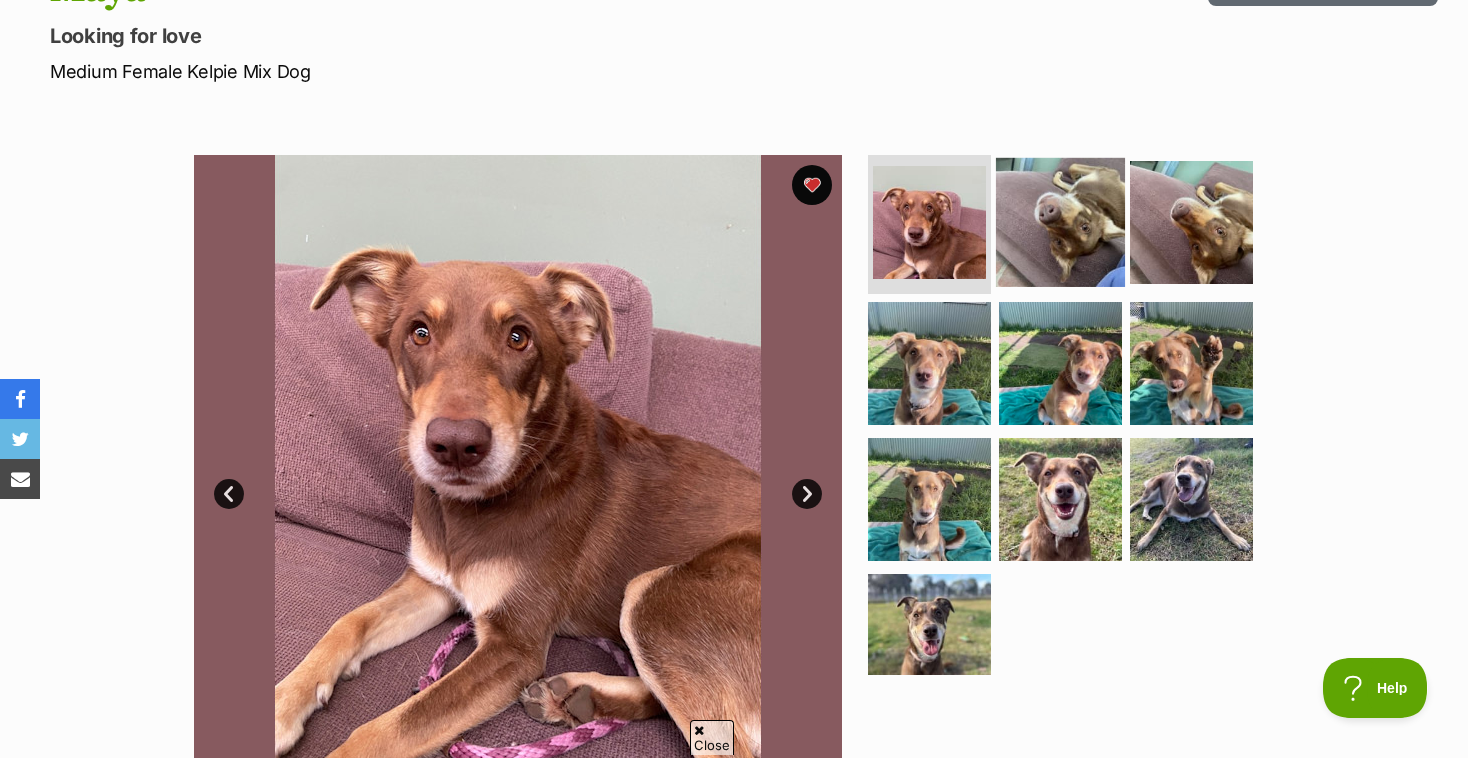 click at bounding box center [1060, 221] 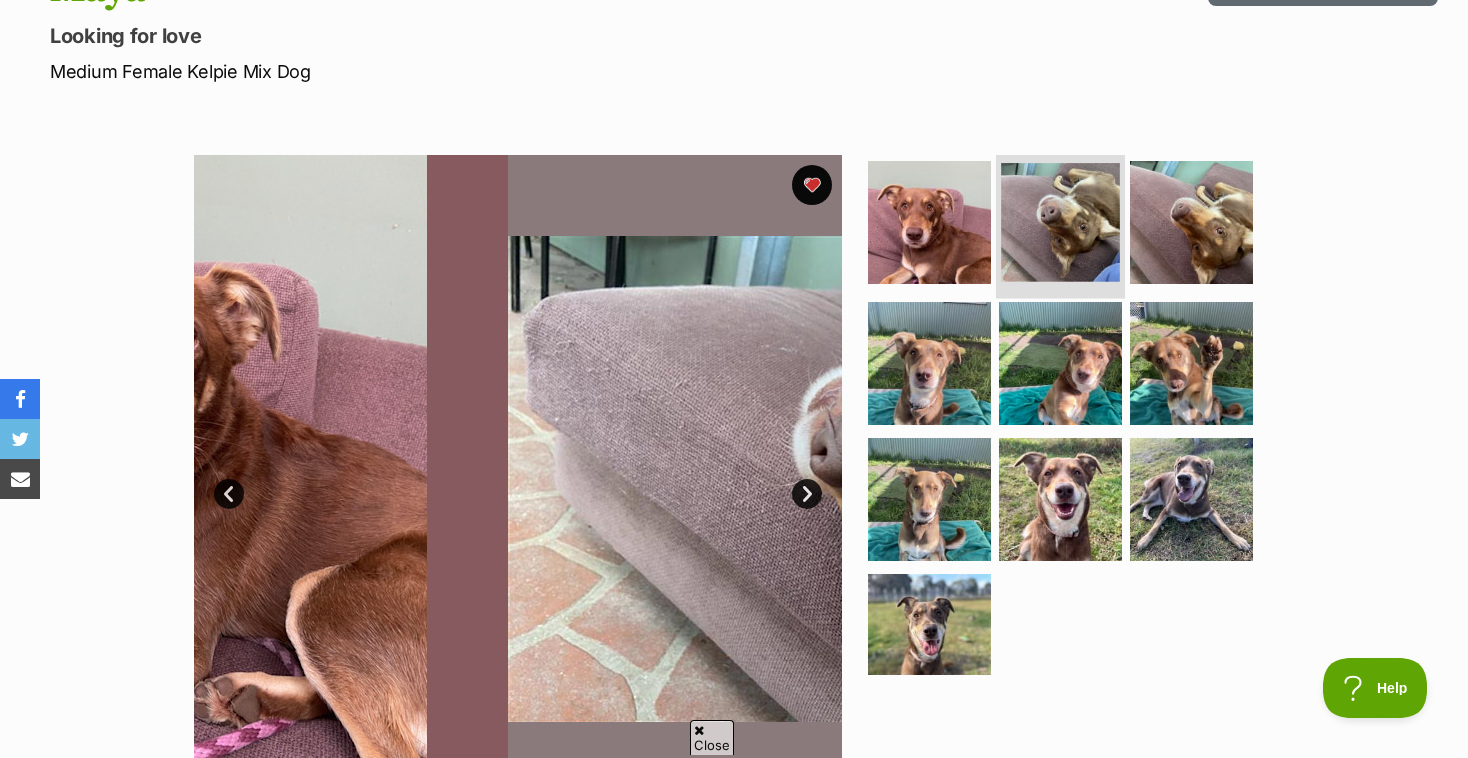 scroll, scrollTop: 0, scrollLeft: 0, axis: both 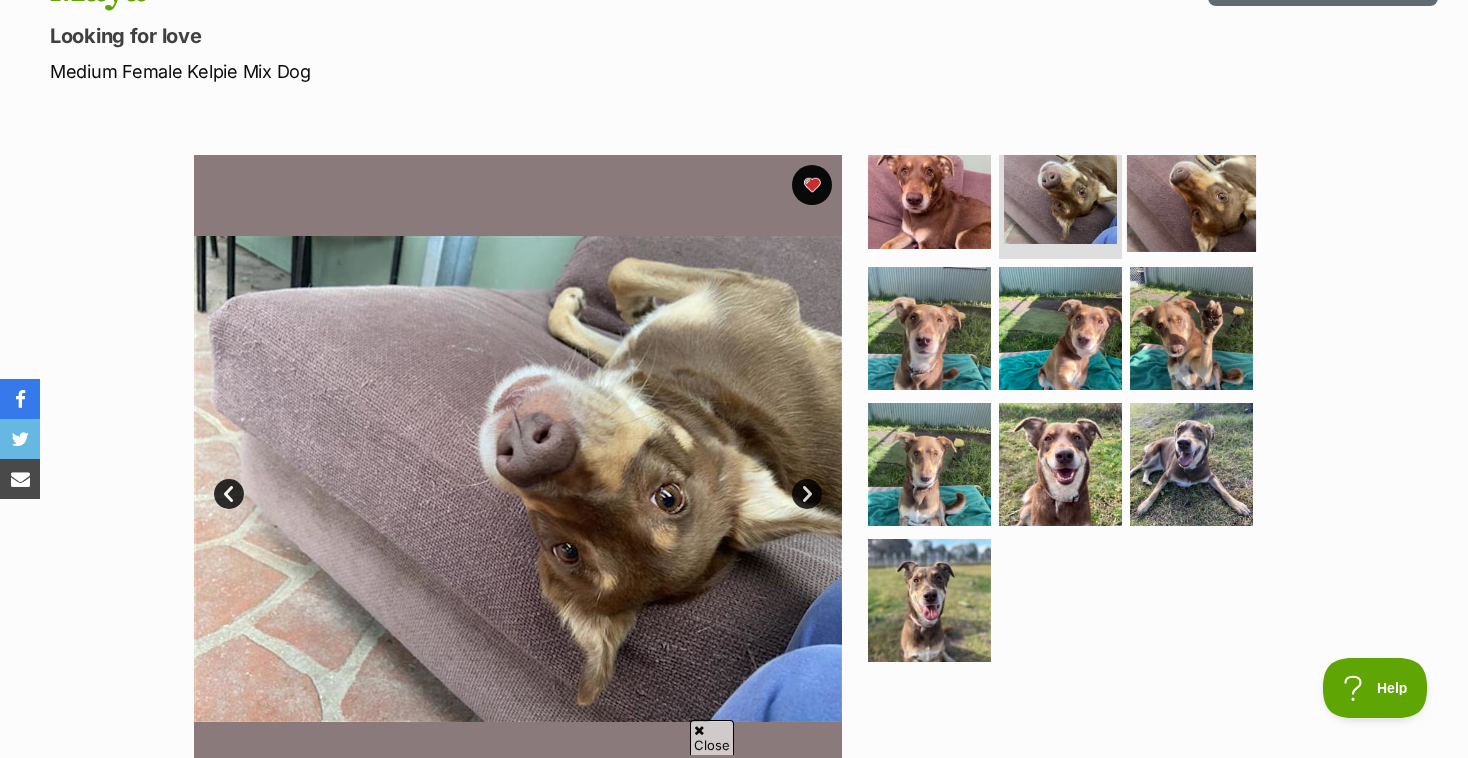 click at bounding box center (1191, 186) 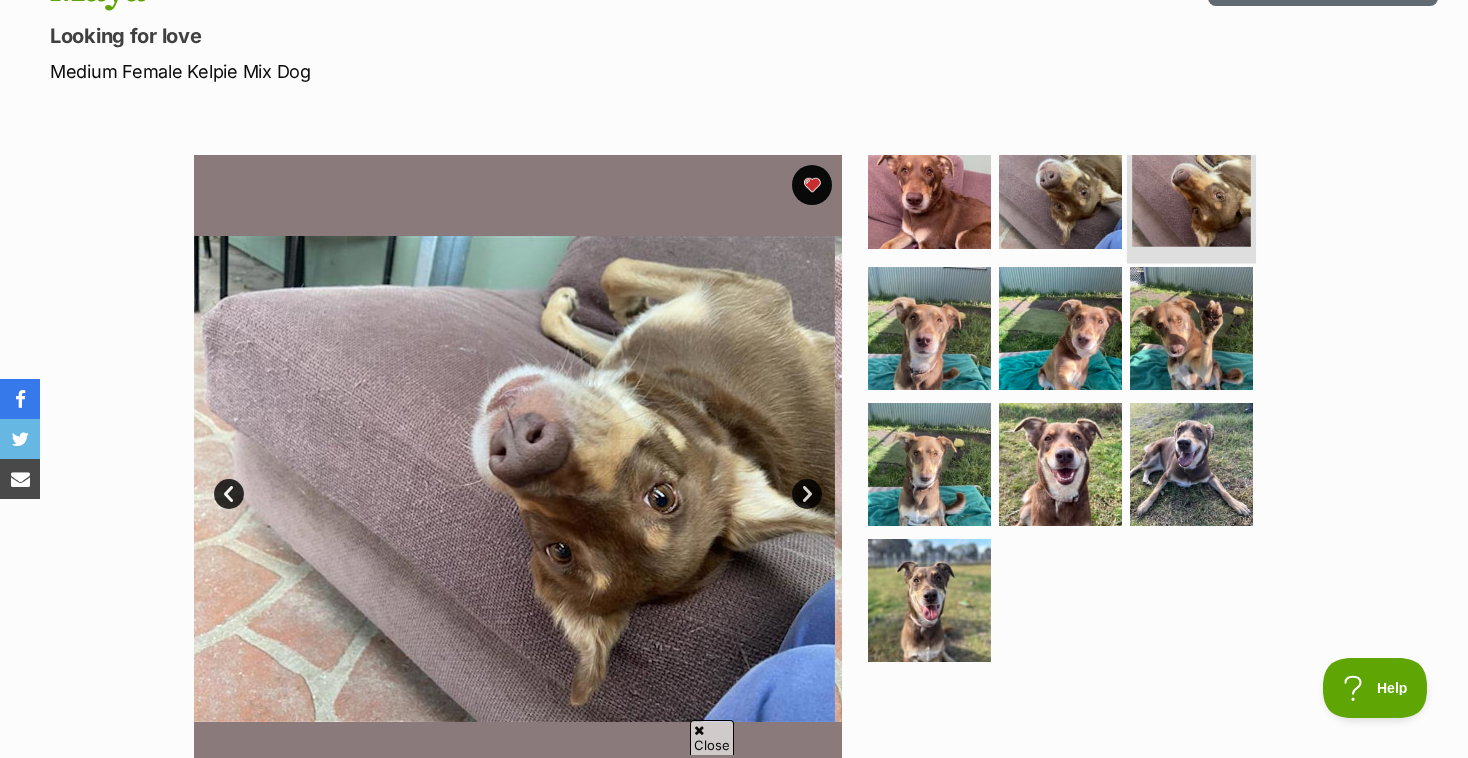 scroll, scrollTop: 41, scrollLeft: 0, axis: vertical 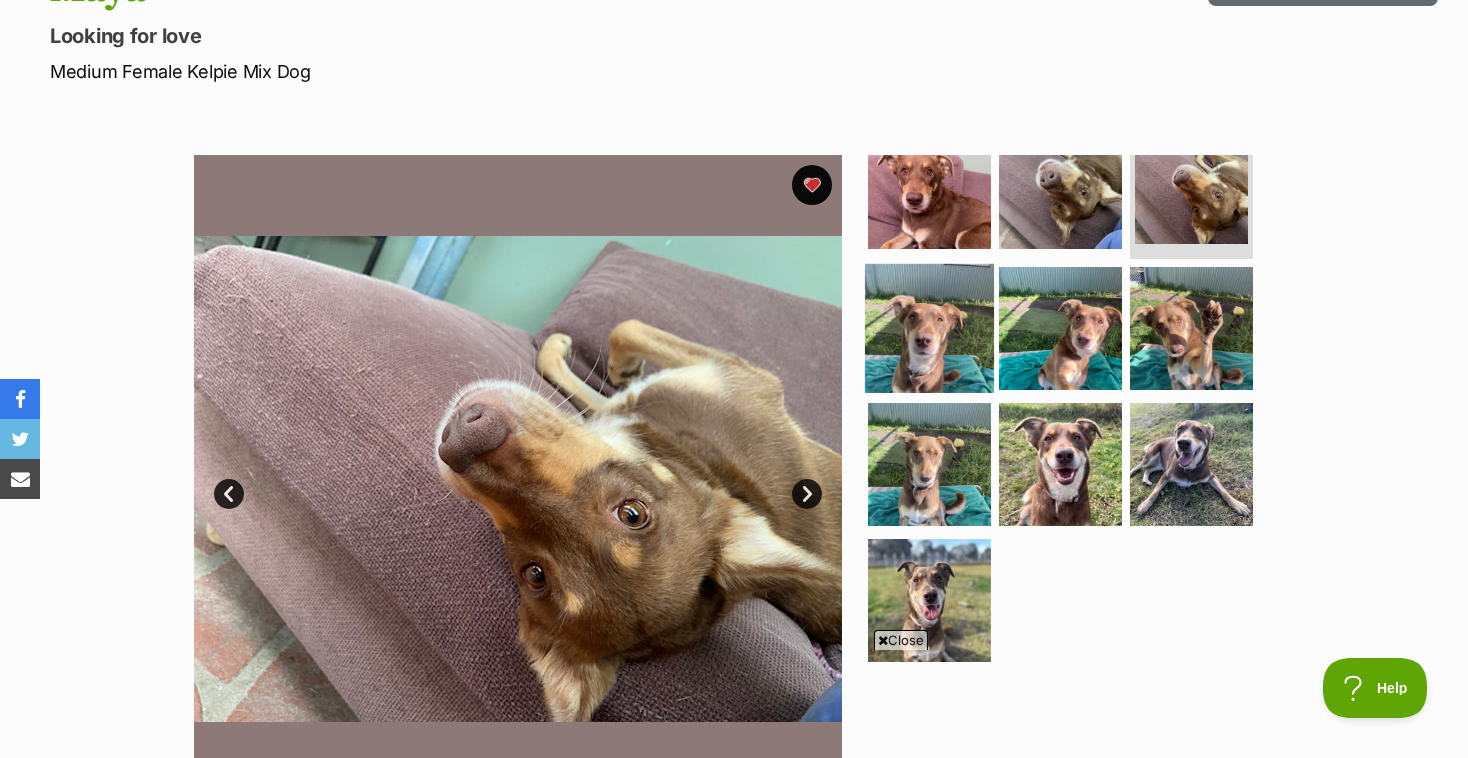 click at bounding box center [929, 328] 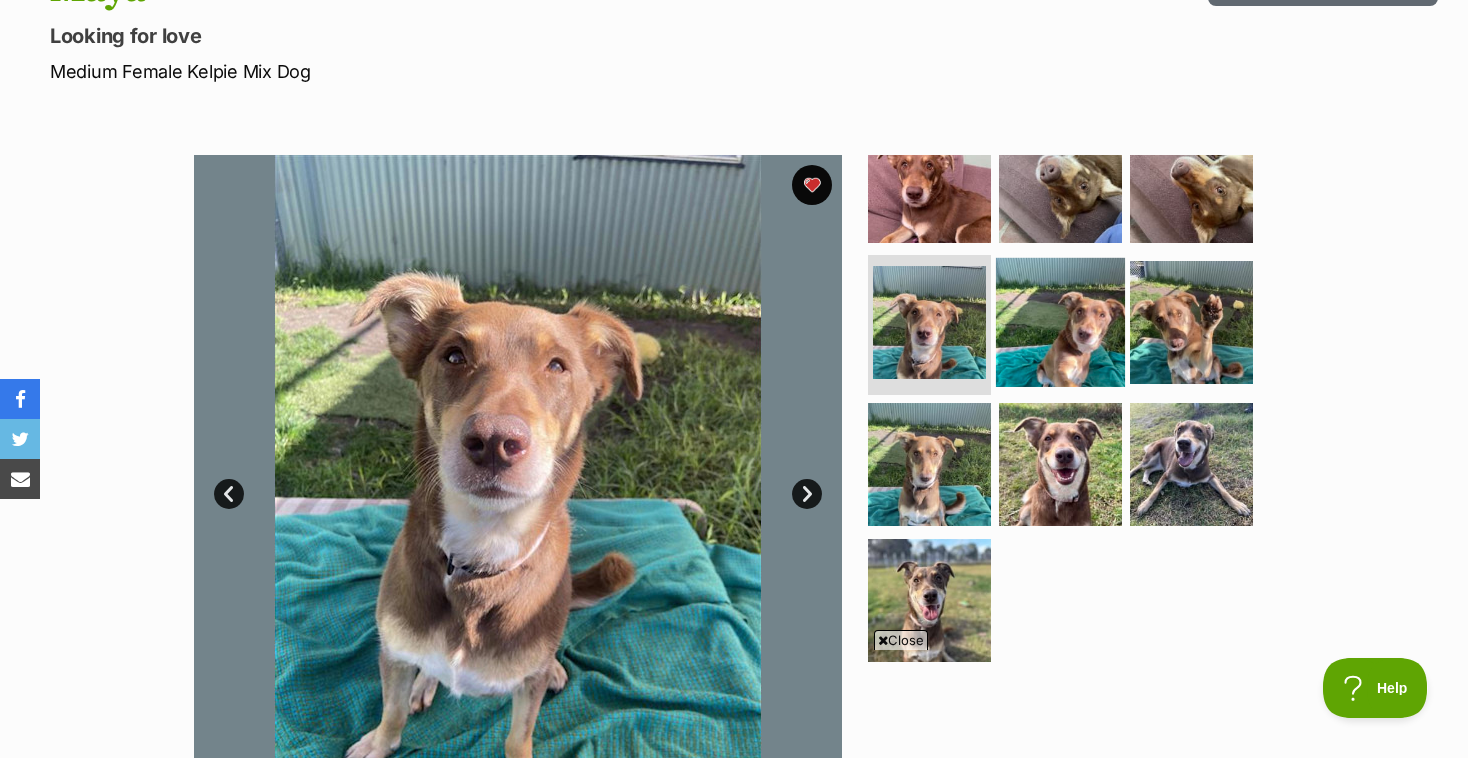 click at bounding box center [1060, 322] 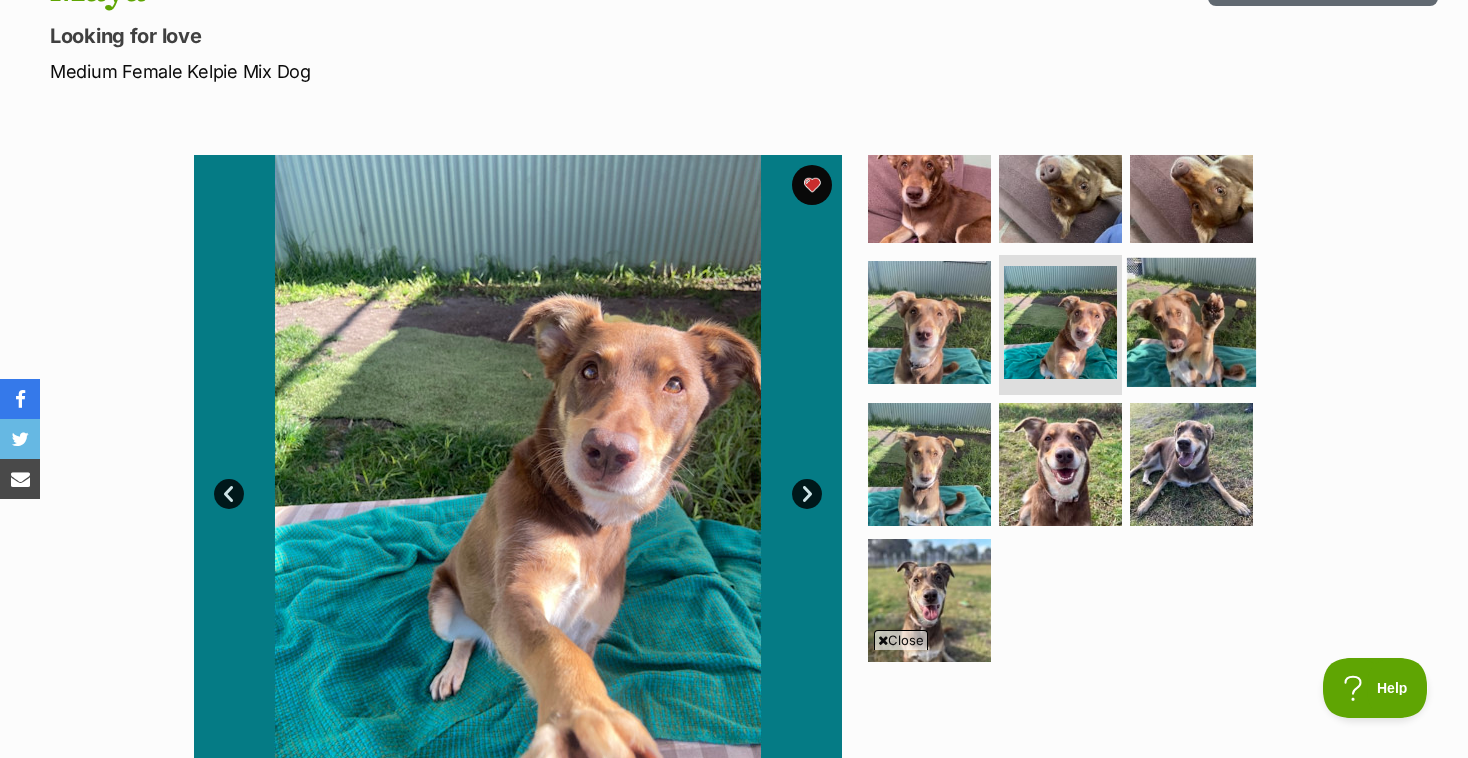 click at bounding box center [1191, 322] 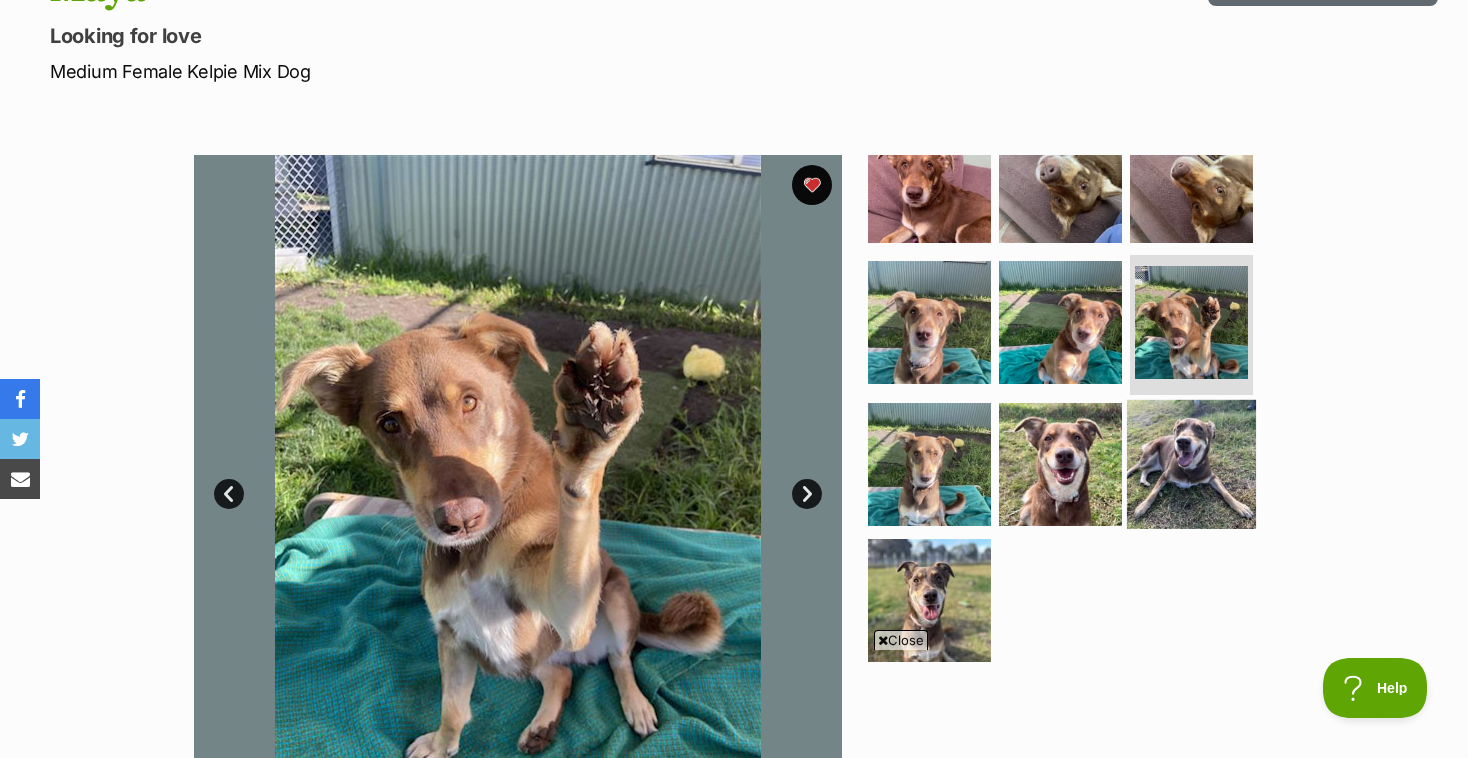 scroll, scrollTop: 41, scrollLeft: 0, axis: vertical 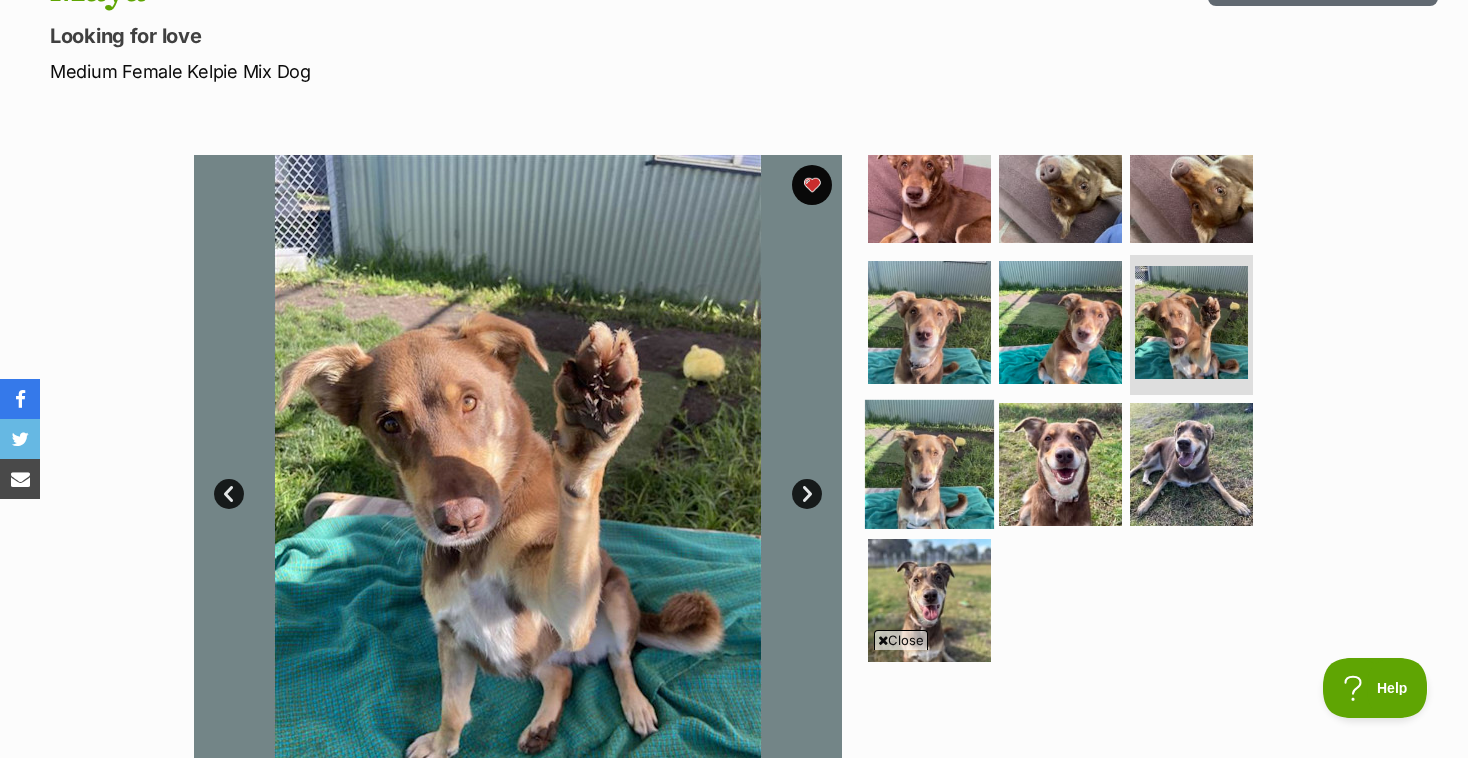 click at bounding box center (929, 464) 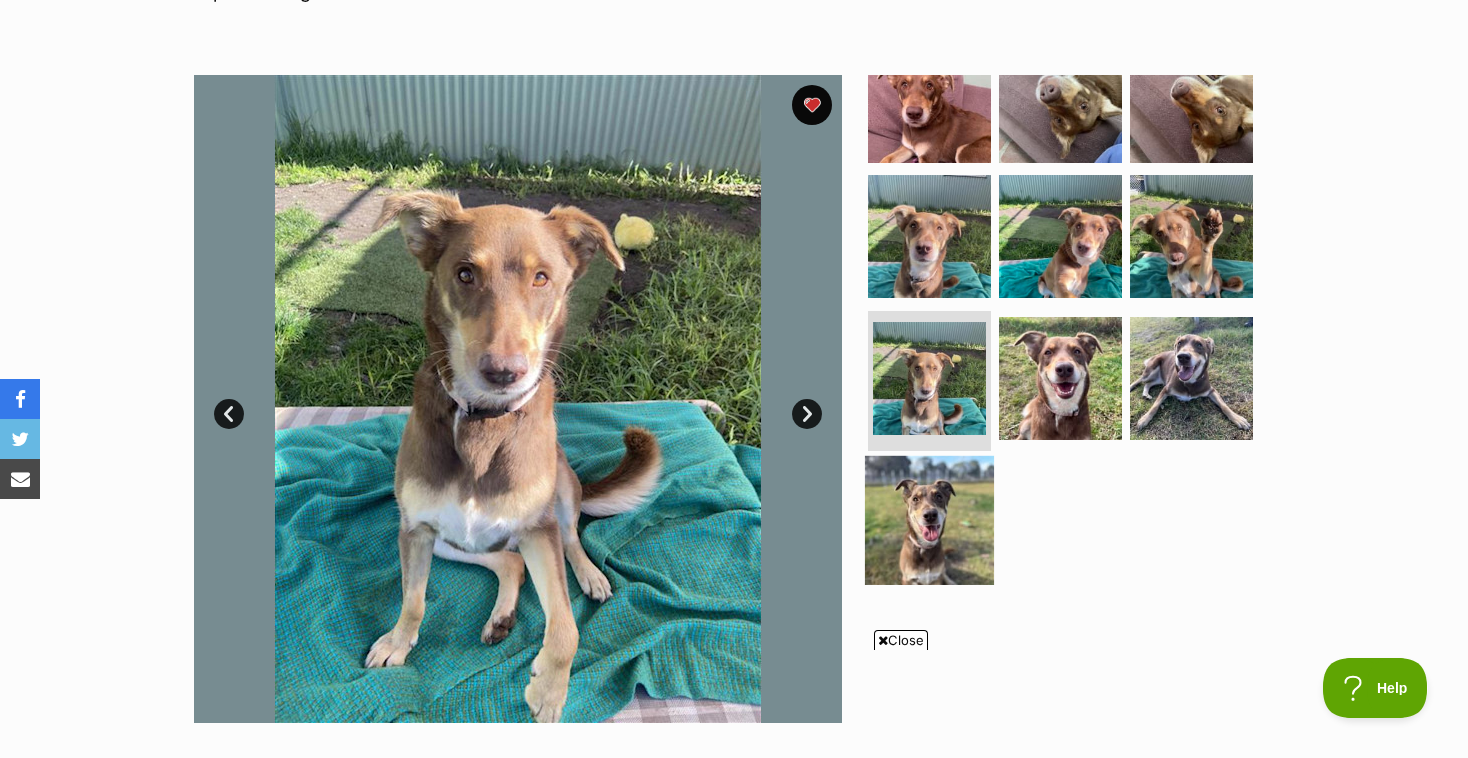 scroll, scrollTop: 362, scrollLeft: 0, axis: vertical 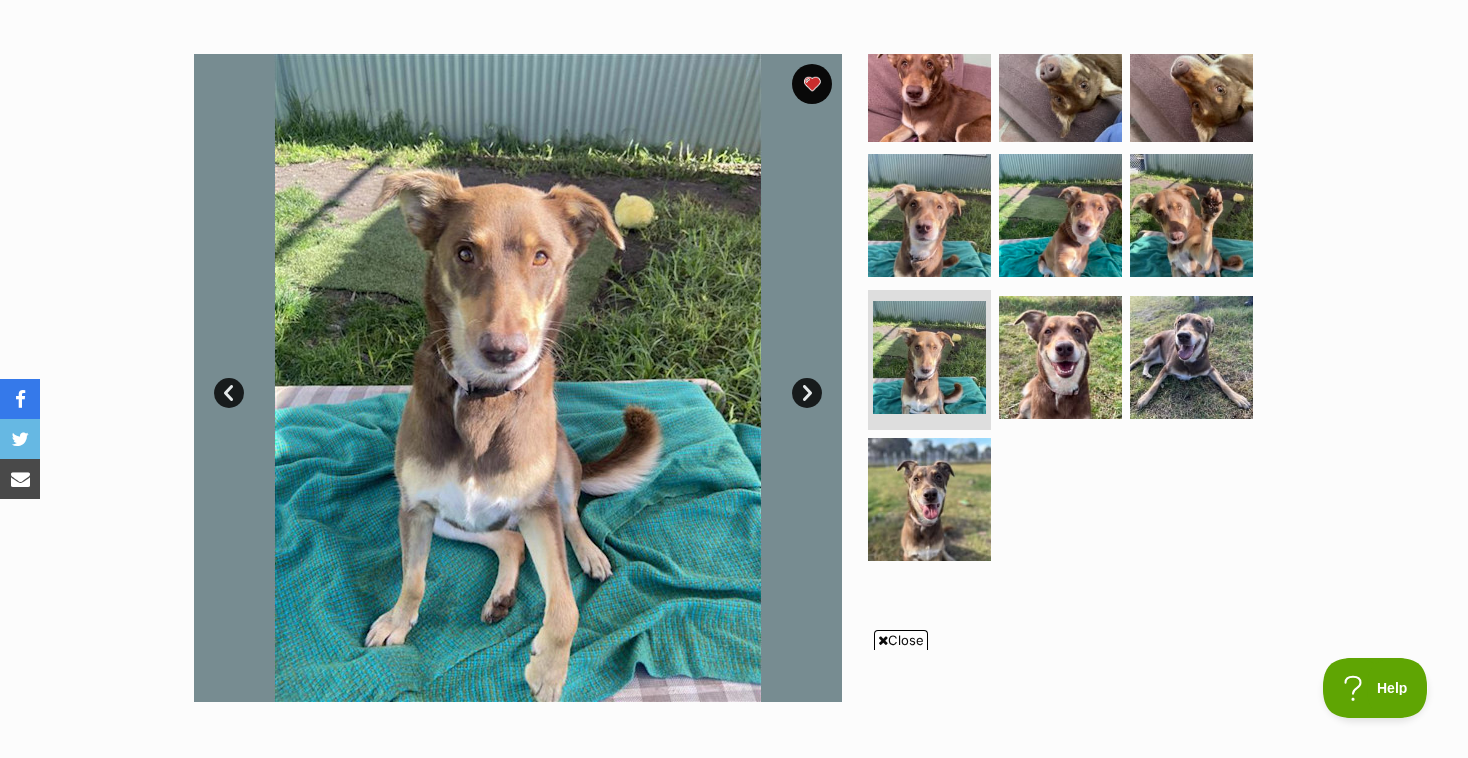 click on "Next" at bounding box center [807, 393] 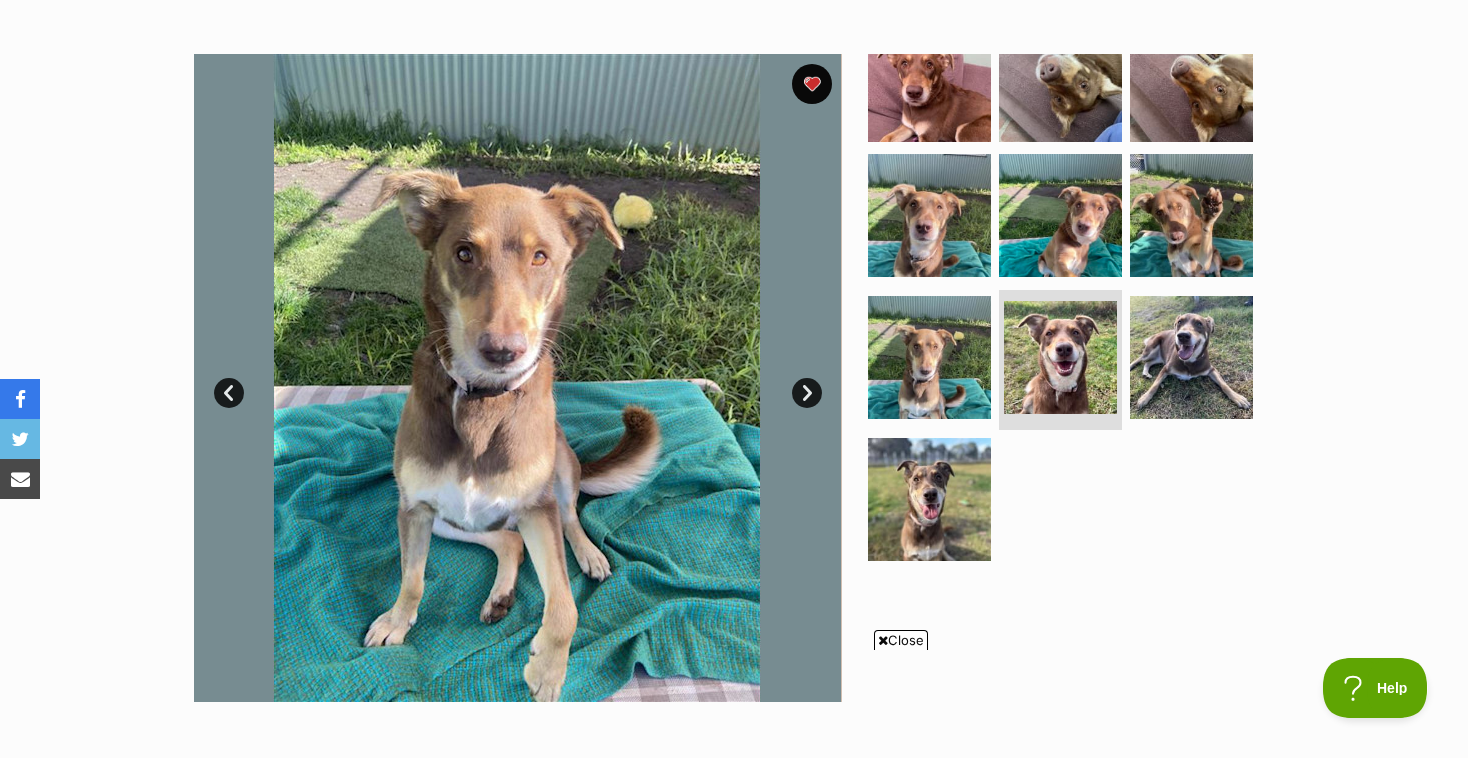 scroll, scrollTop: 41, scrollLeft: 0, axis: vertical 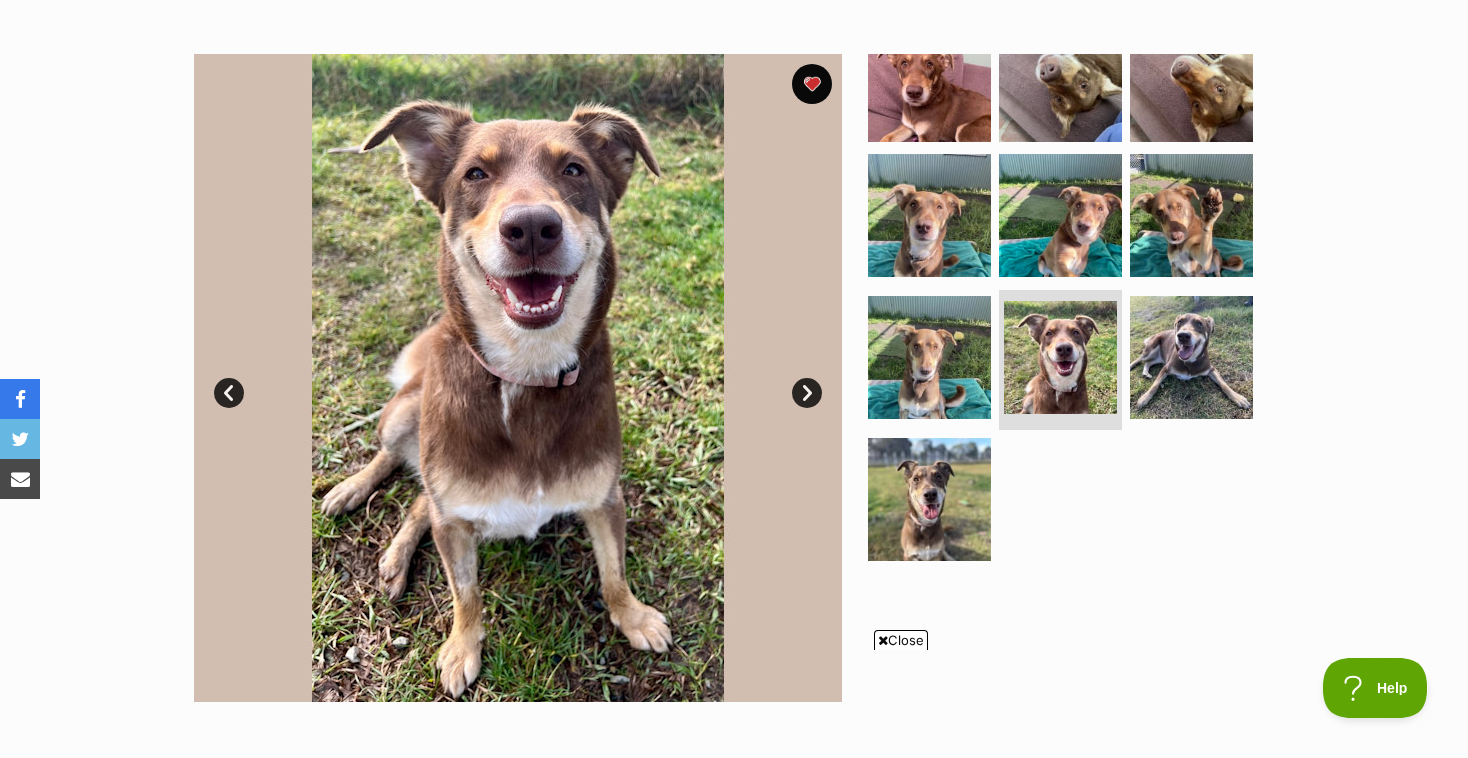 click on "Close" at bounding box center (901, 640) 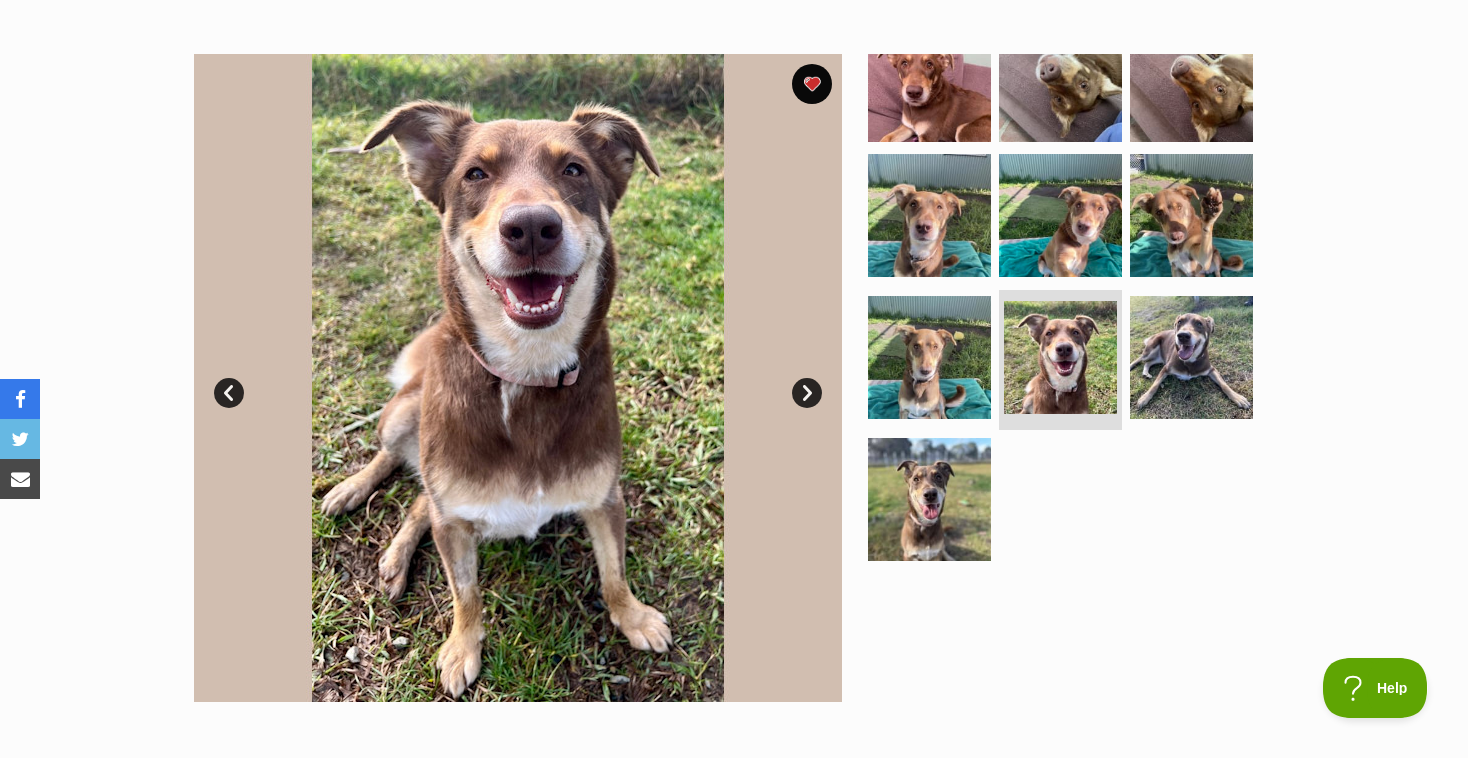 click on "Next" at bounding box center (807, 393) 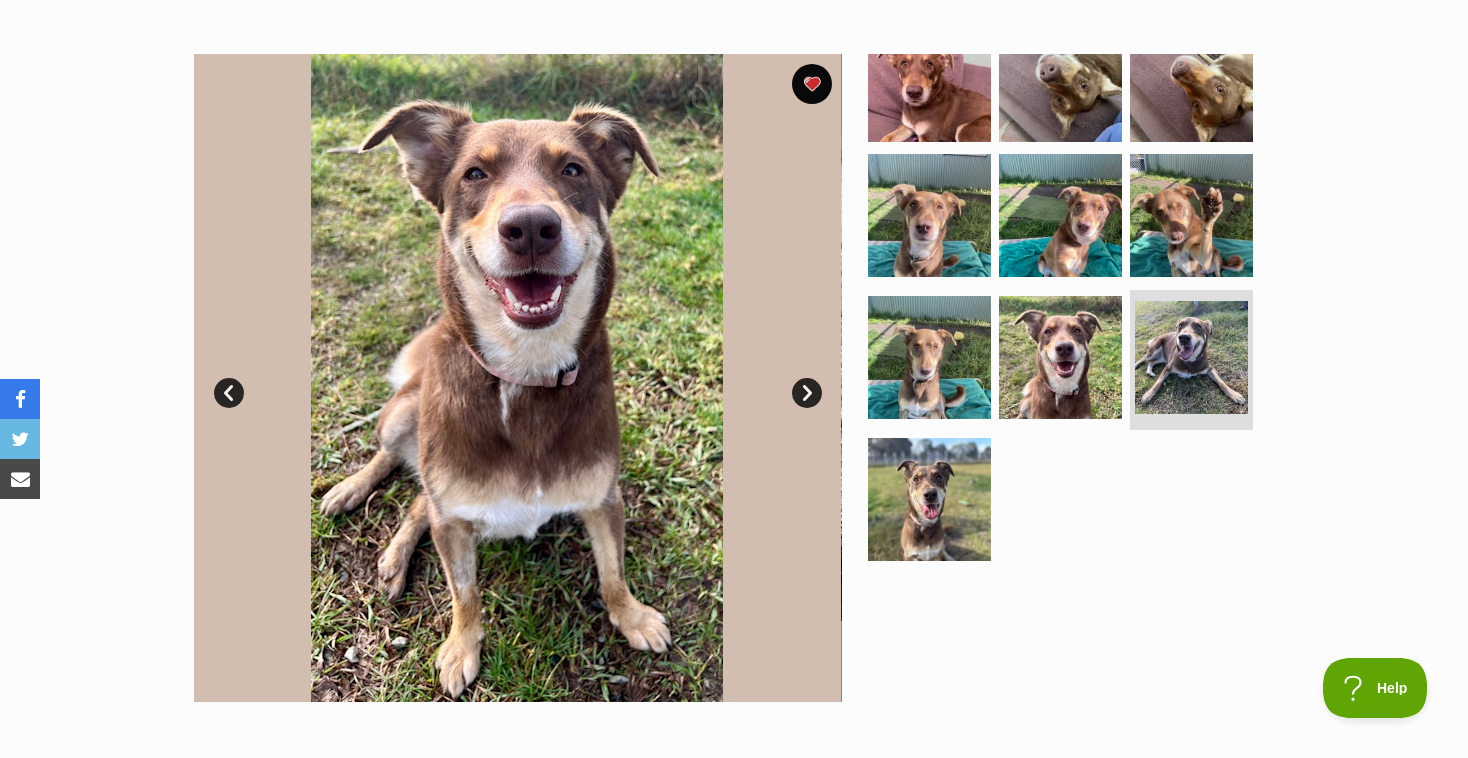 scroll, scrollTop: 41, scrollLeft: 0, axis: vertical 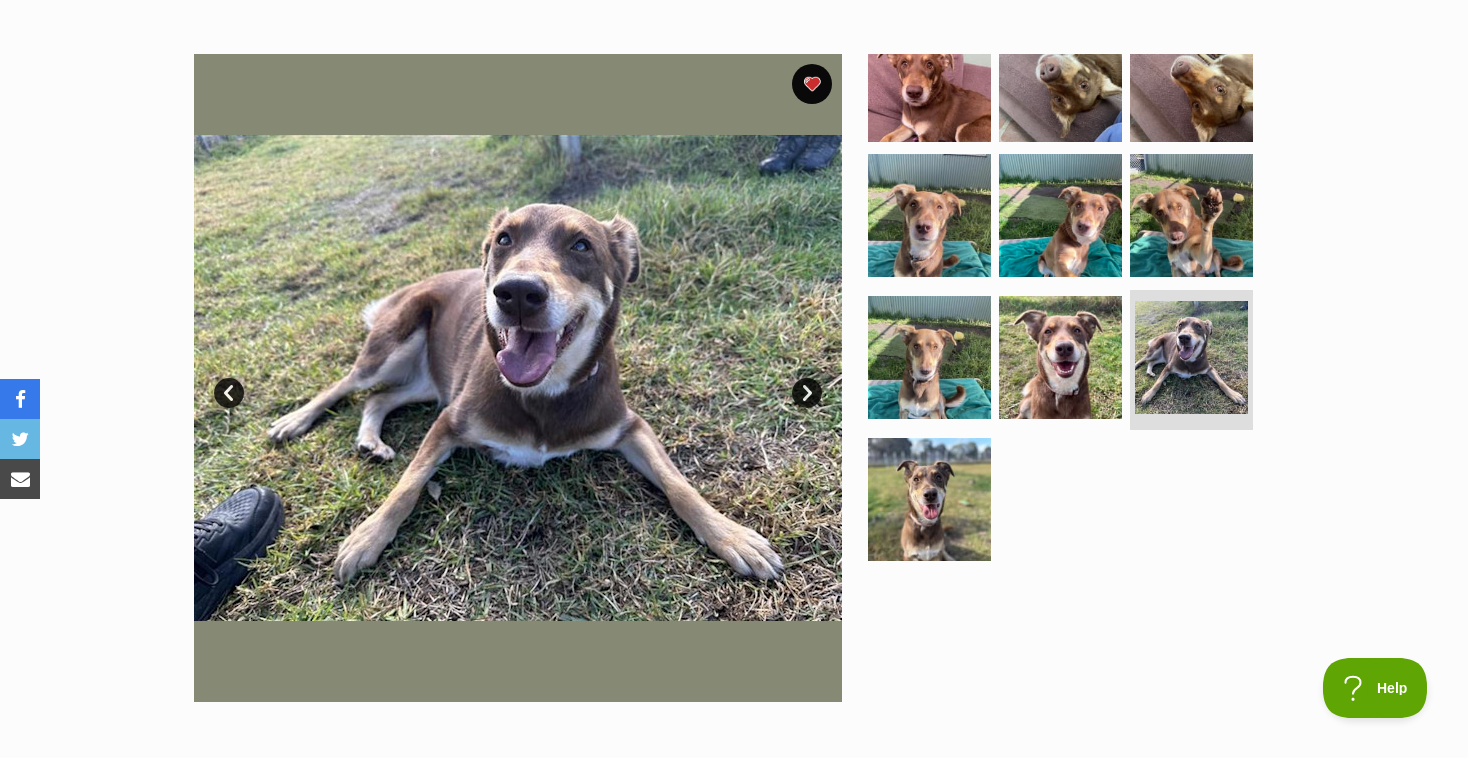 click on "Next" at bounding box center (807, 393) 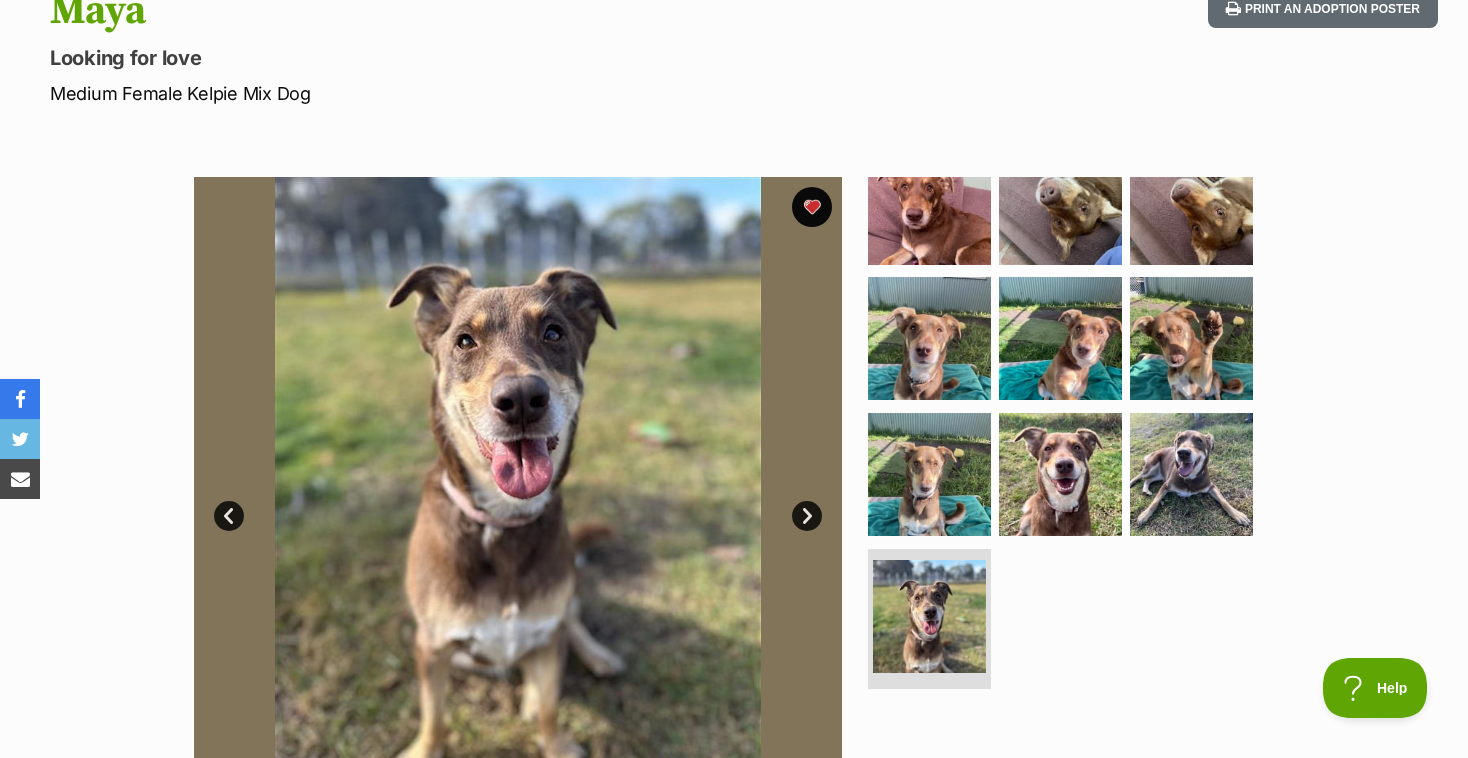 scroll, scrollTop: 237, scrollLeft: 0, axis: vertical 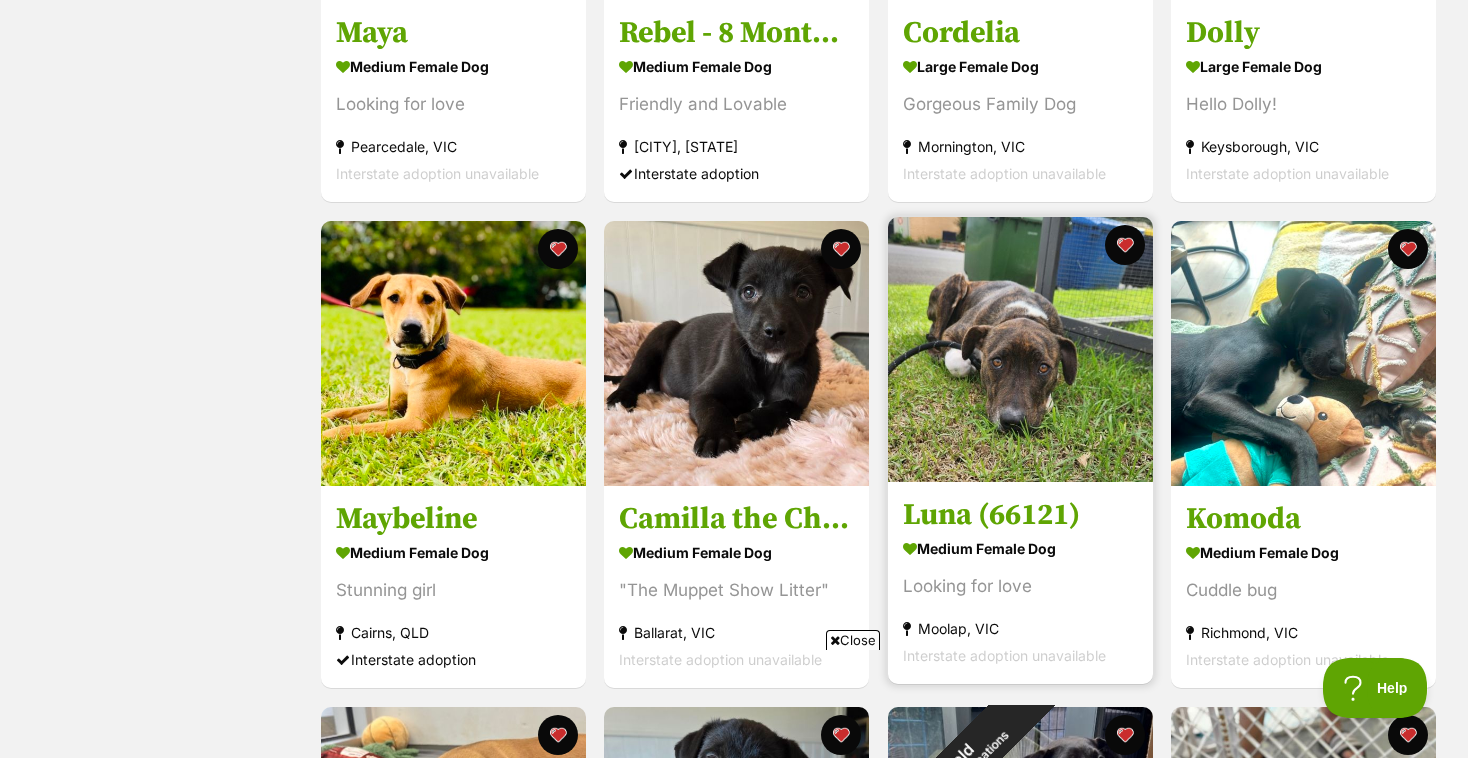 click at bounding box center (1020, 349) 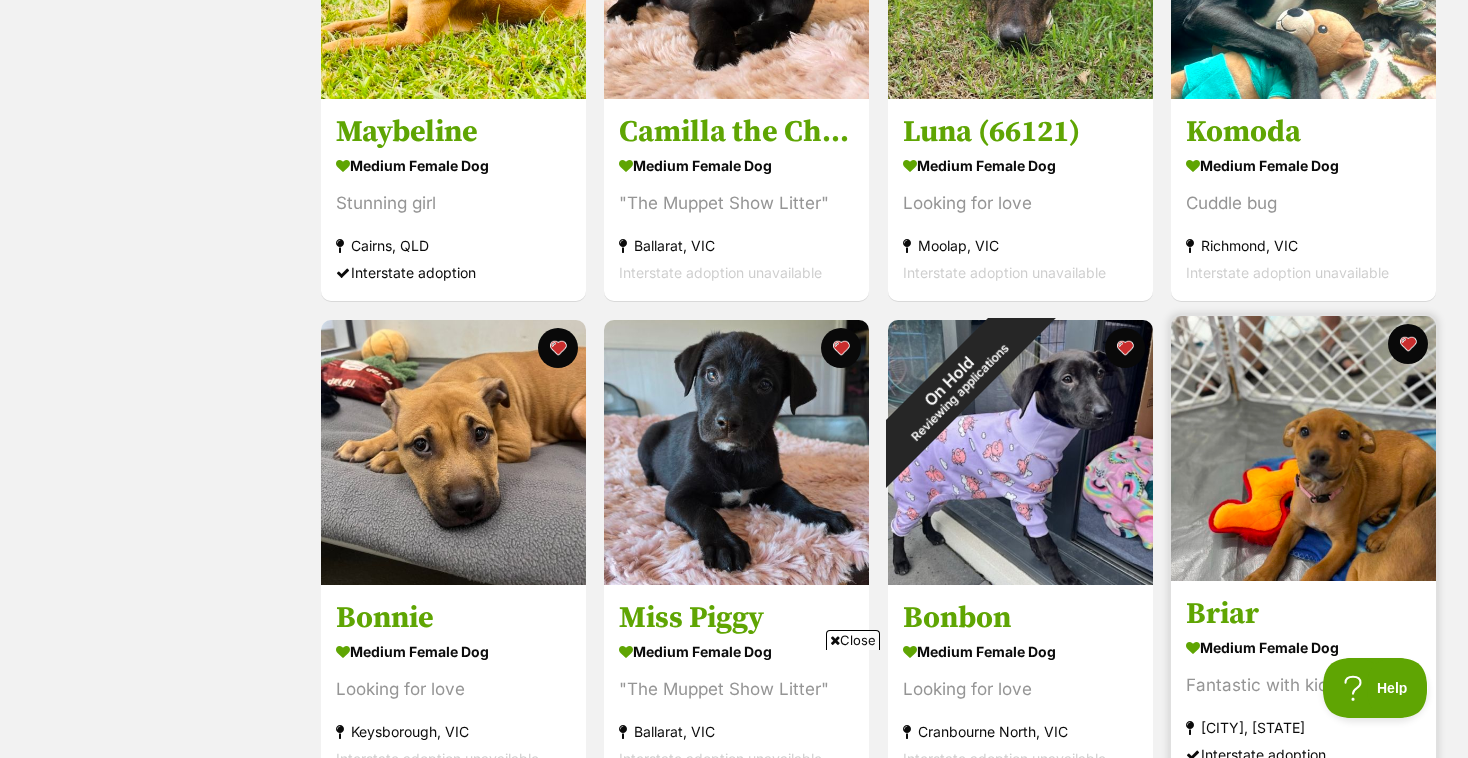 scroll, scrollTop: 1146, scrollLeft: 0, axis: vertical 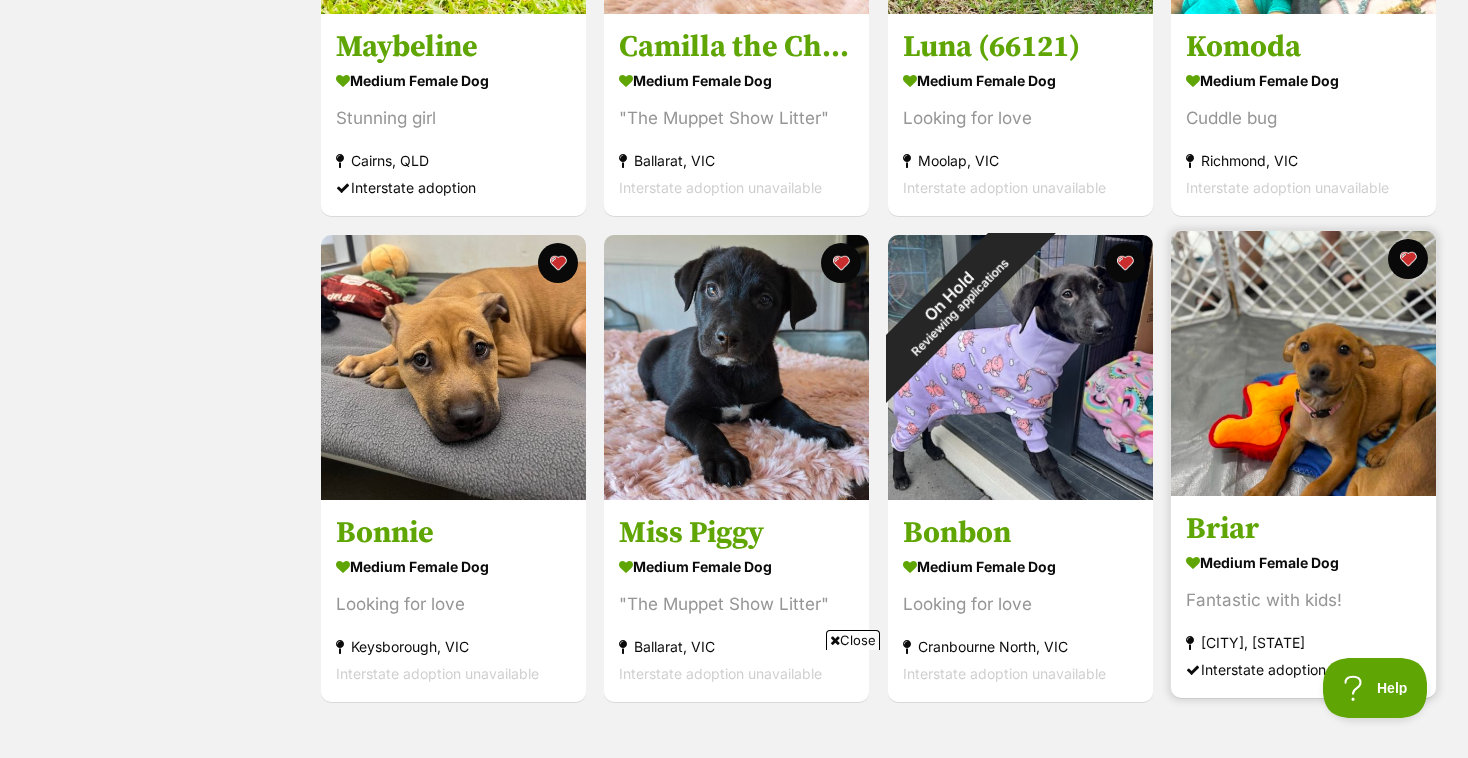 click at bounding box center (1303, 363) 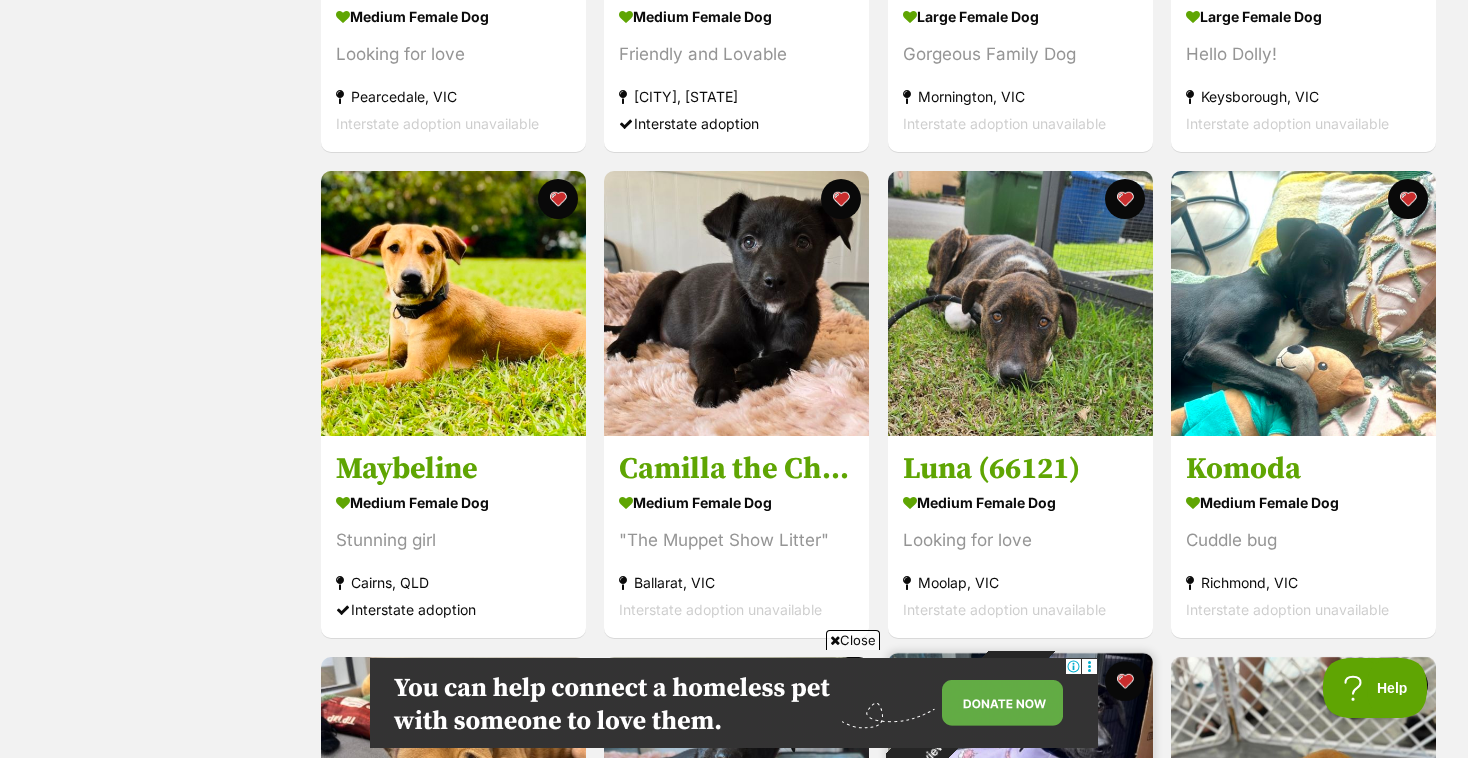 scroll, scrollTop: 722, scrollLeft: 0, axis: vertical 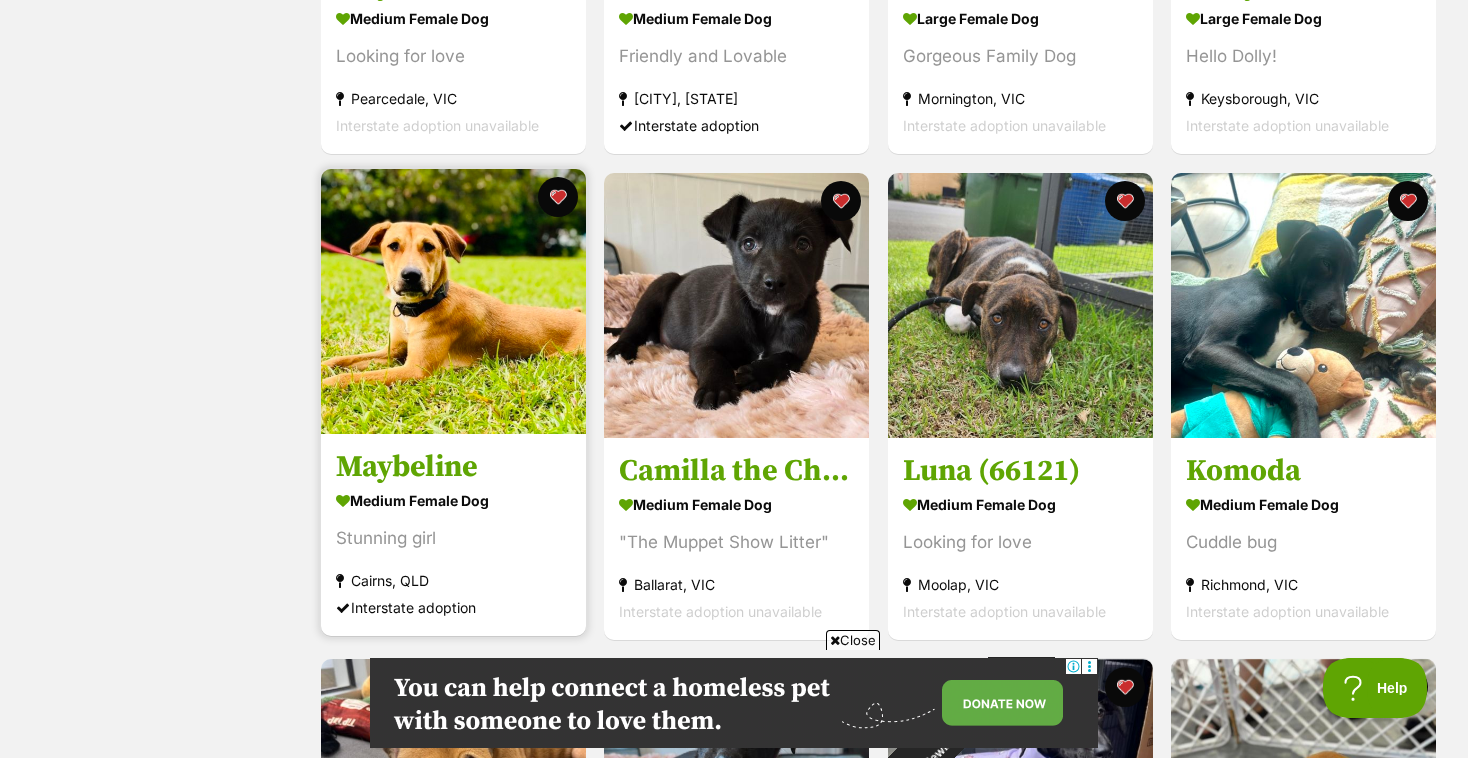 click at bounding box center (453, 301) 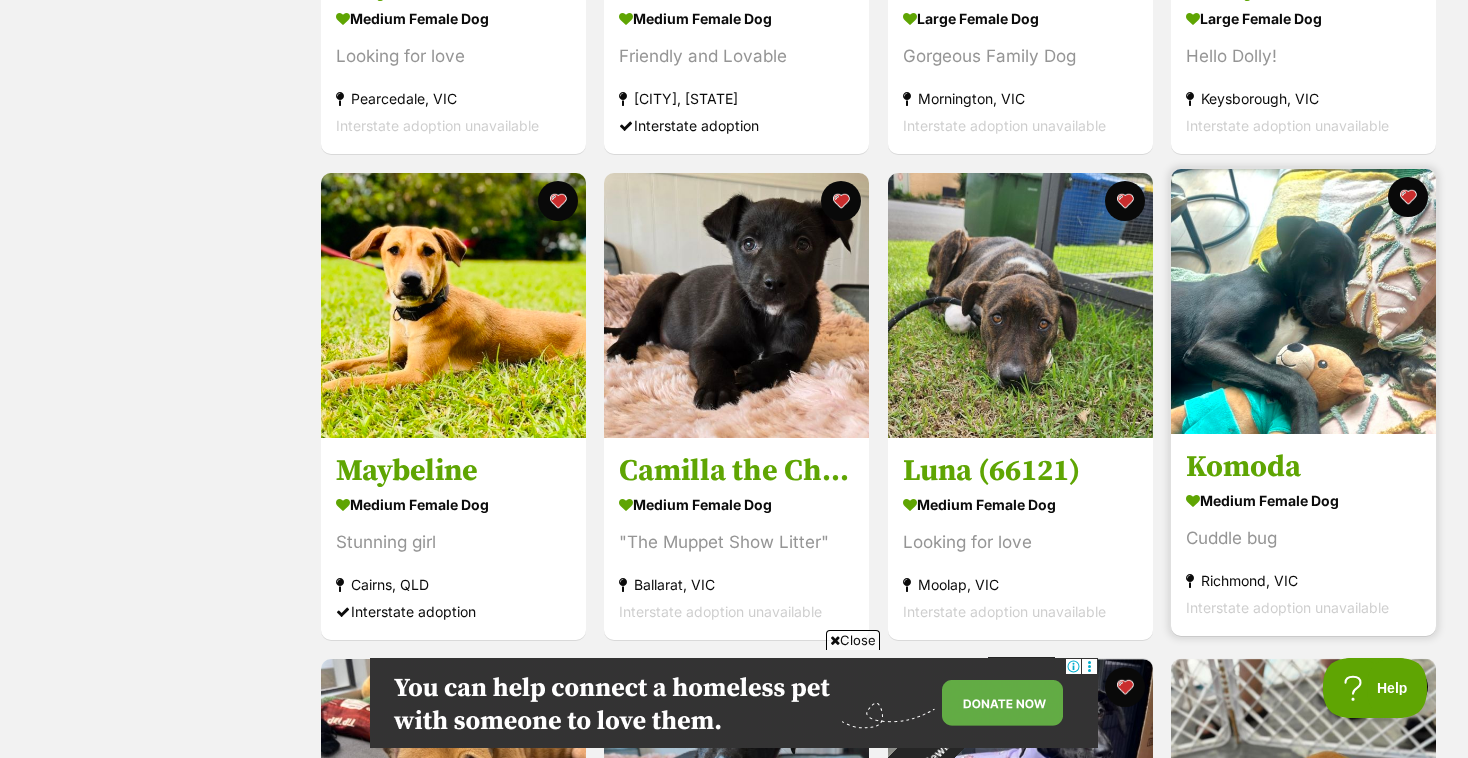 click at bounding box center (1303, 301) 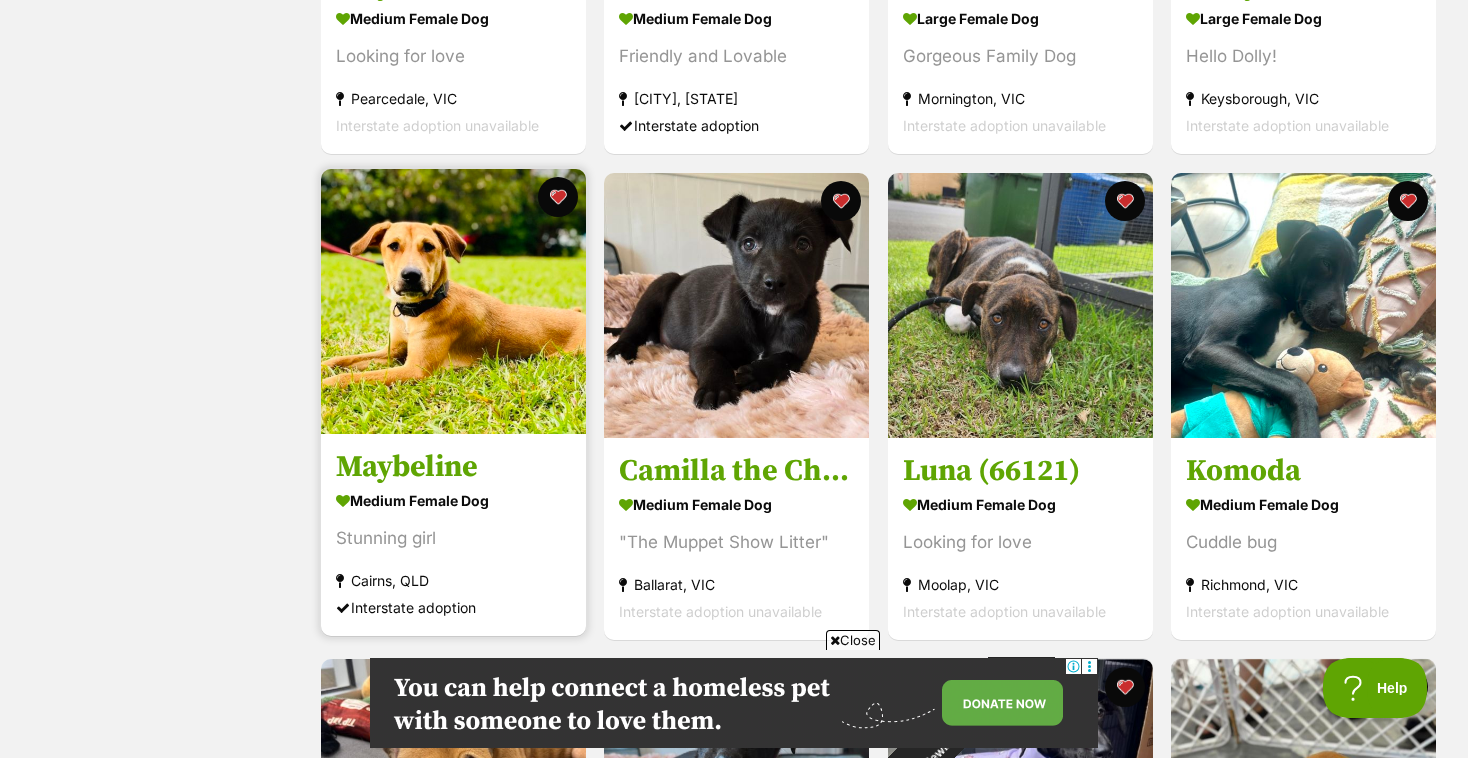 click at bounding box center [453, 301] 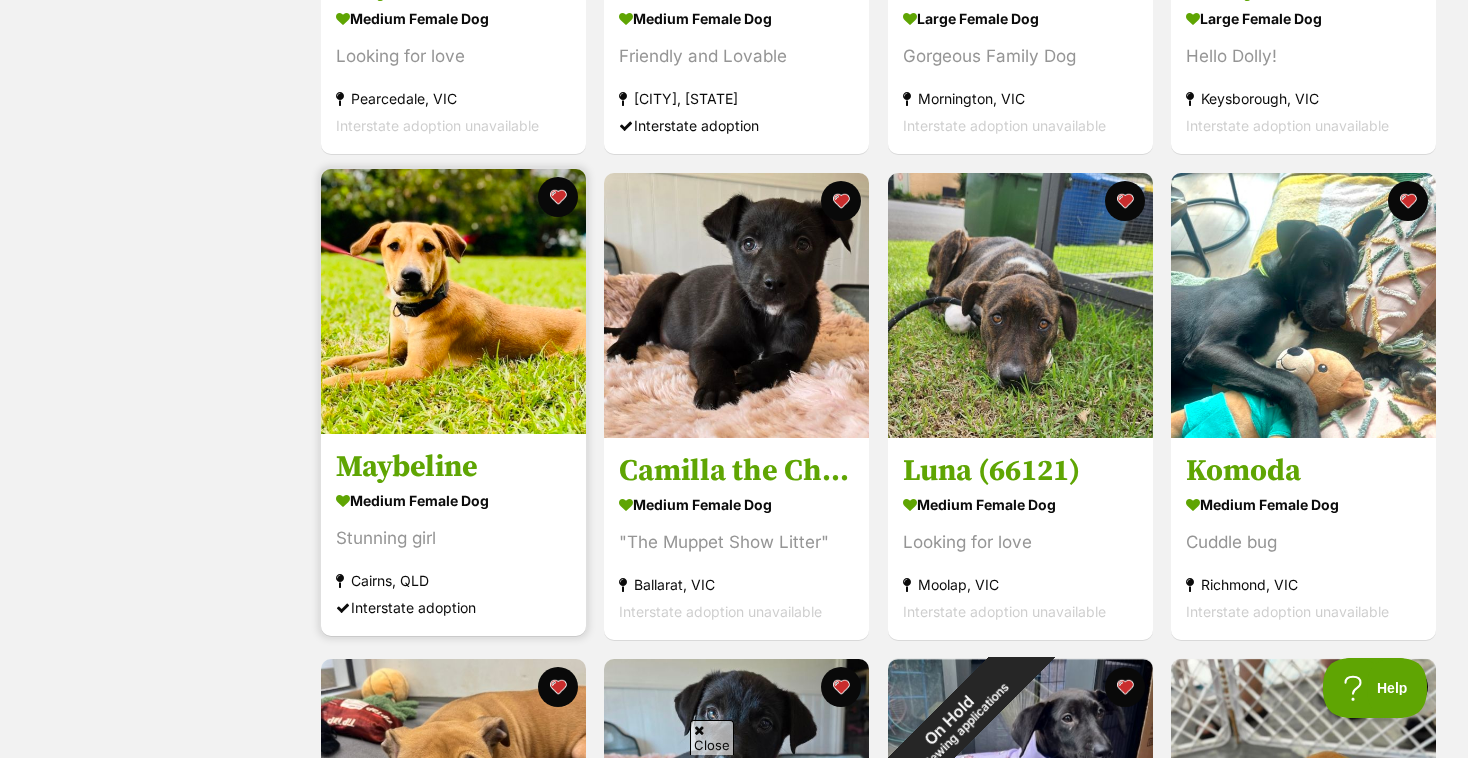 click at bounding box center (453, 301) 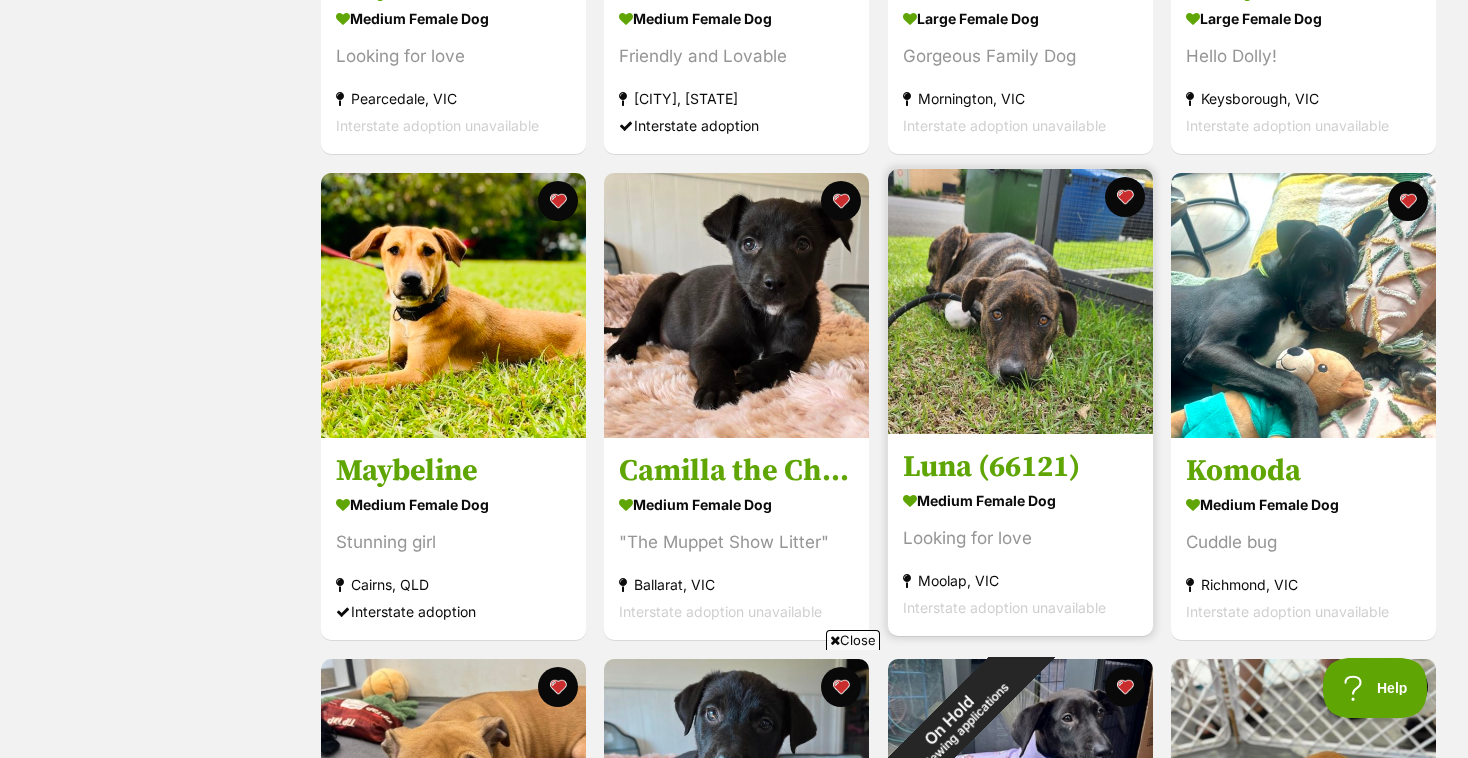scroll, scrollTop: 0, scrollLeft: 0, axis: both 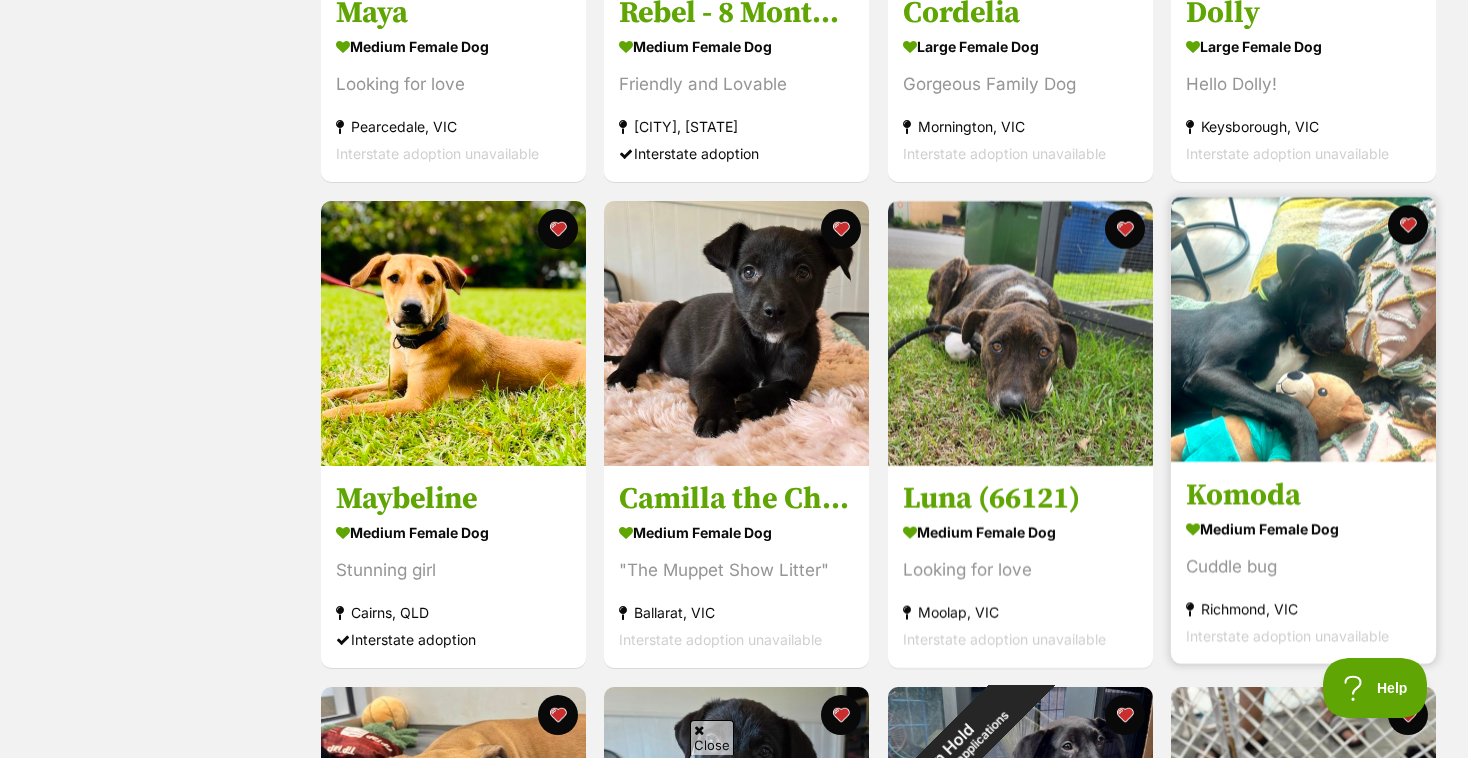 click at bounding box center (1303, 329) 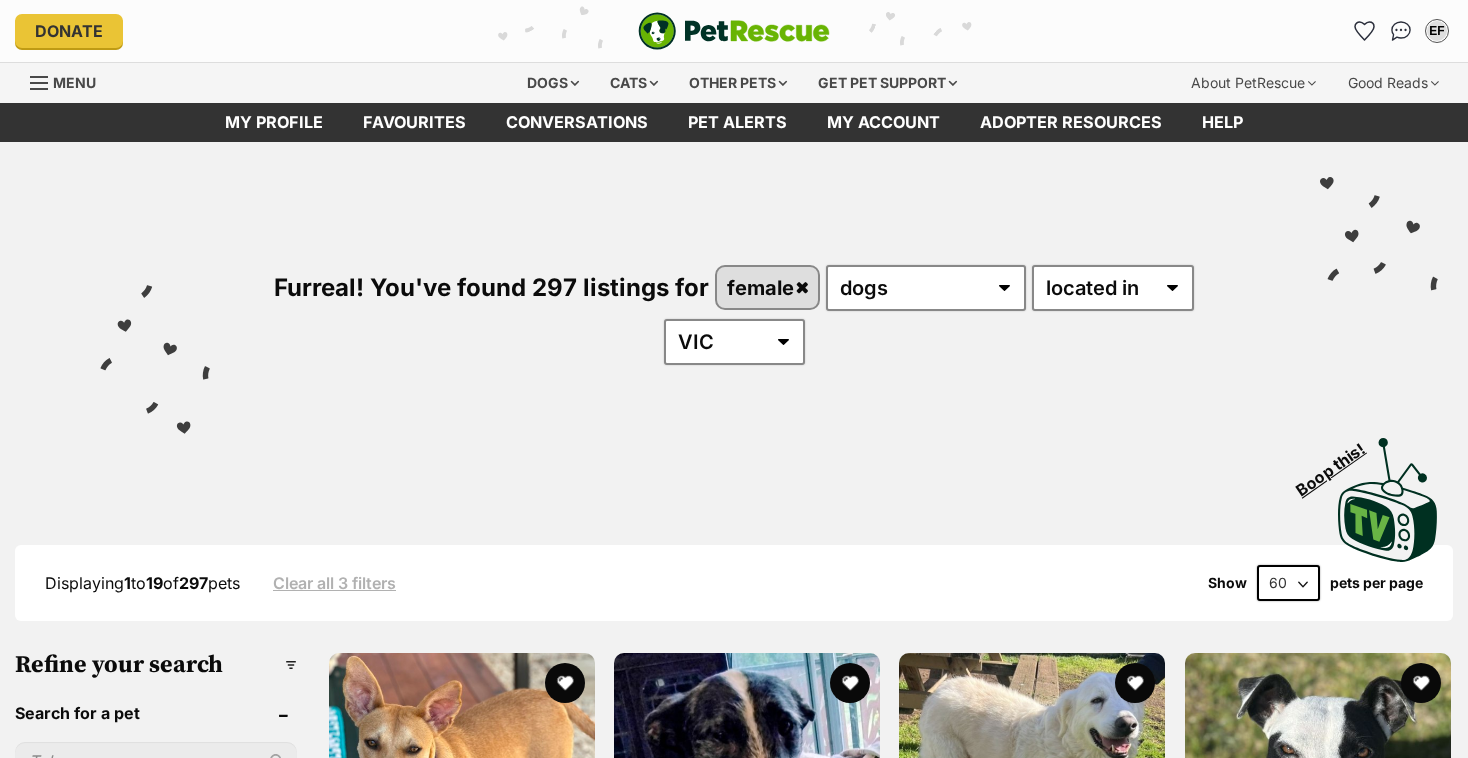 select on "60" 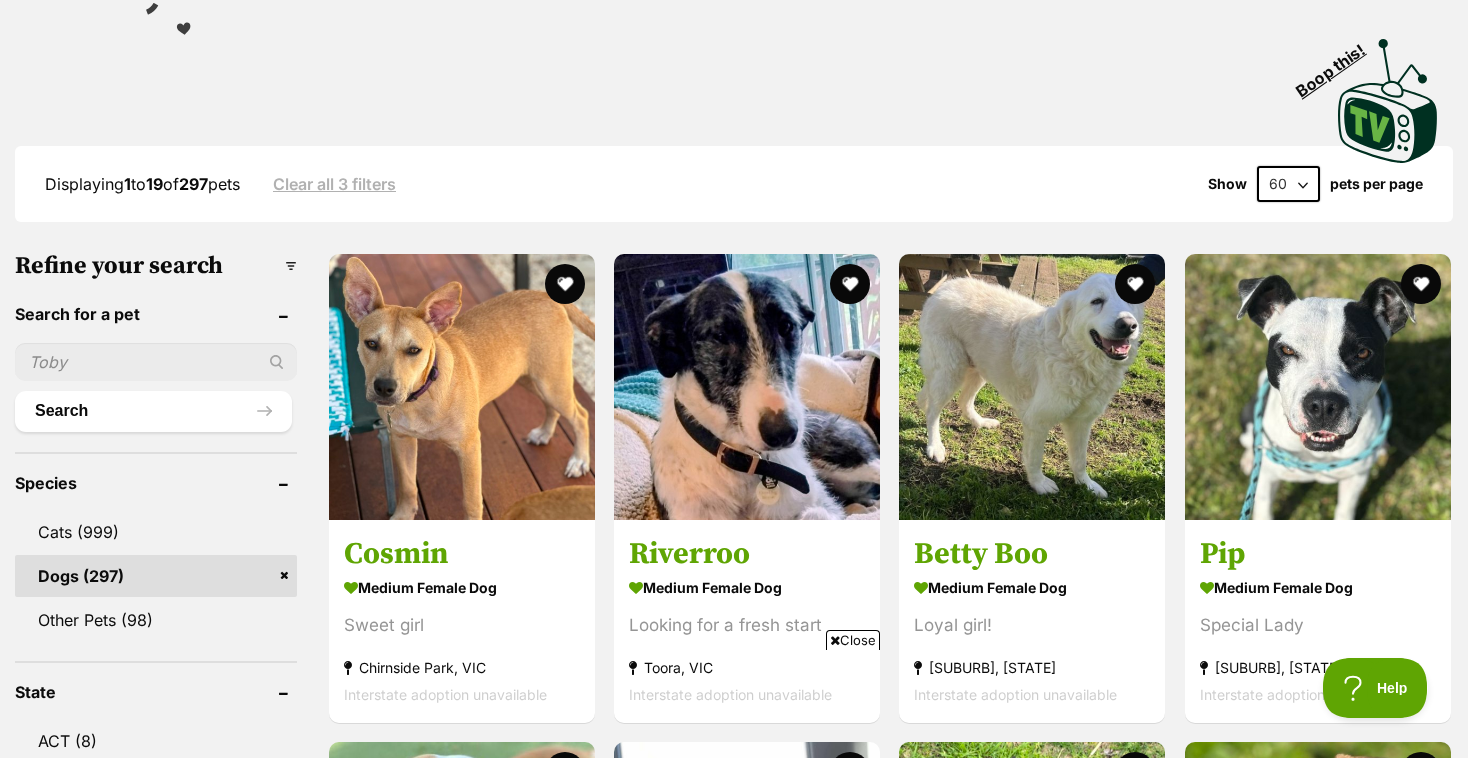 scroll, scrollTop: 0, scrollLeft: 0, axis: both 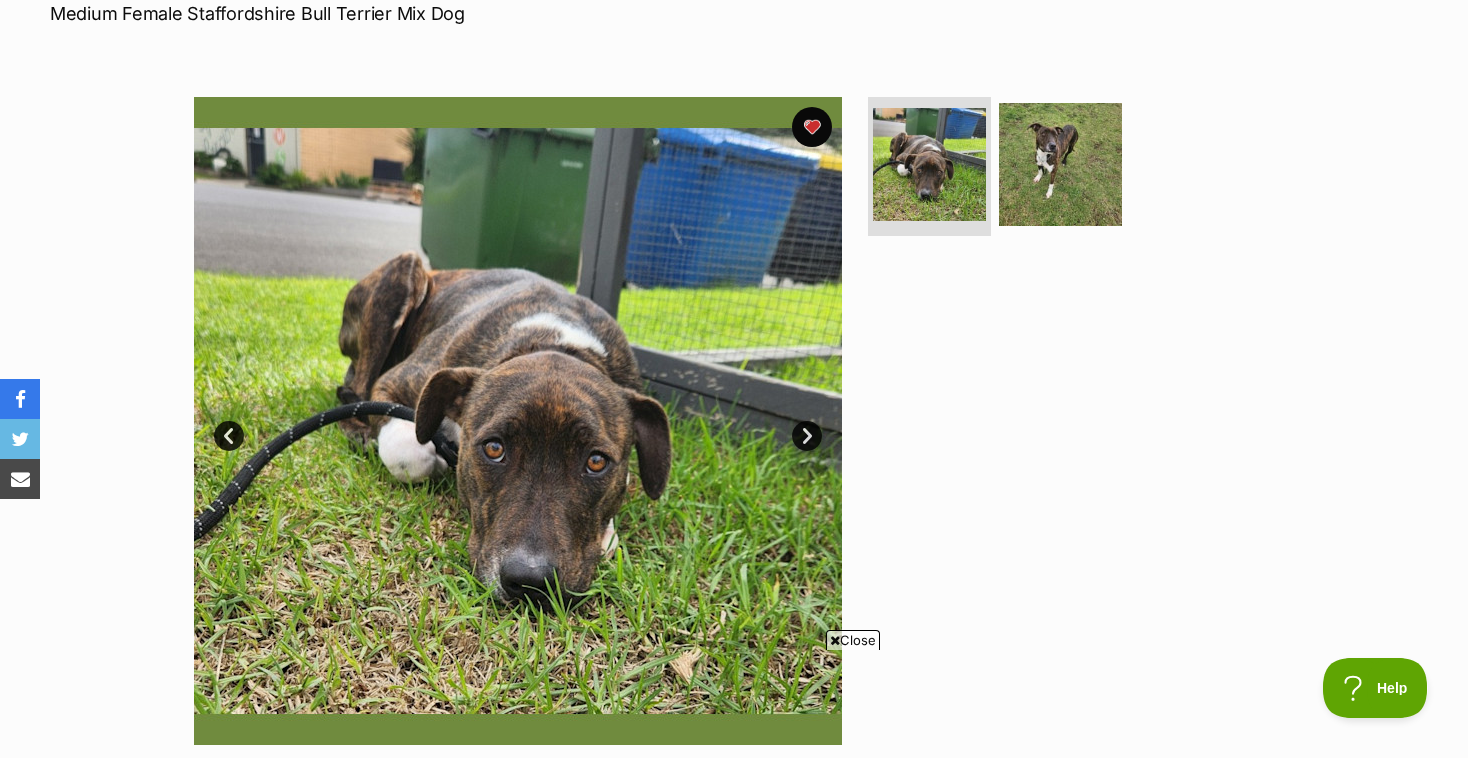 click on "Next" at bounding box center [807, 436] 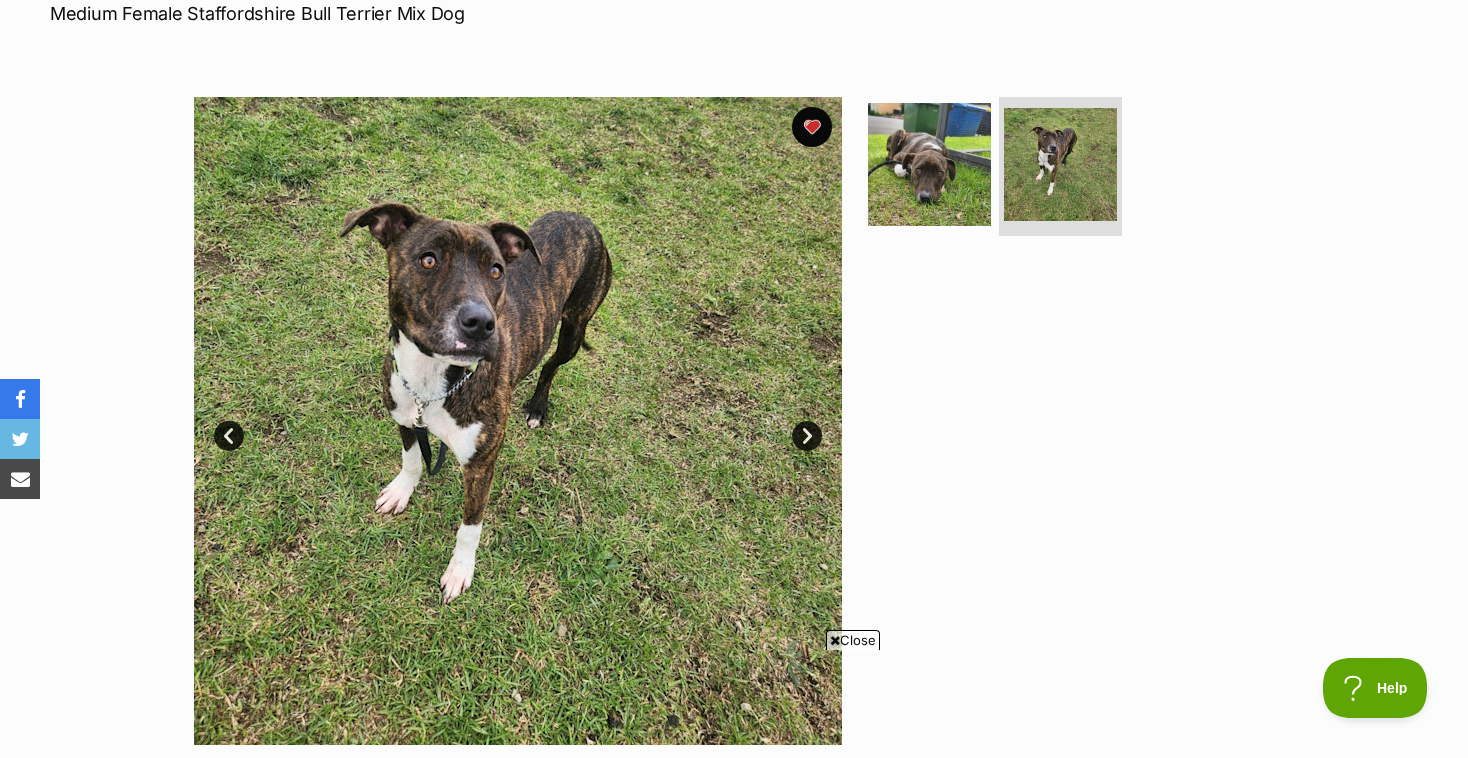 scroll, scrollTop: 0, scrollLeft: 0, axis: both 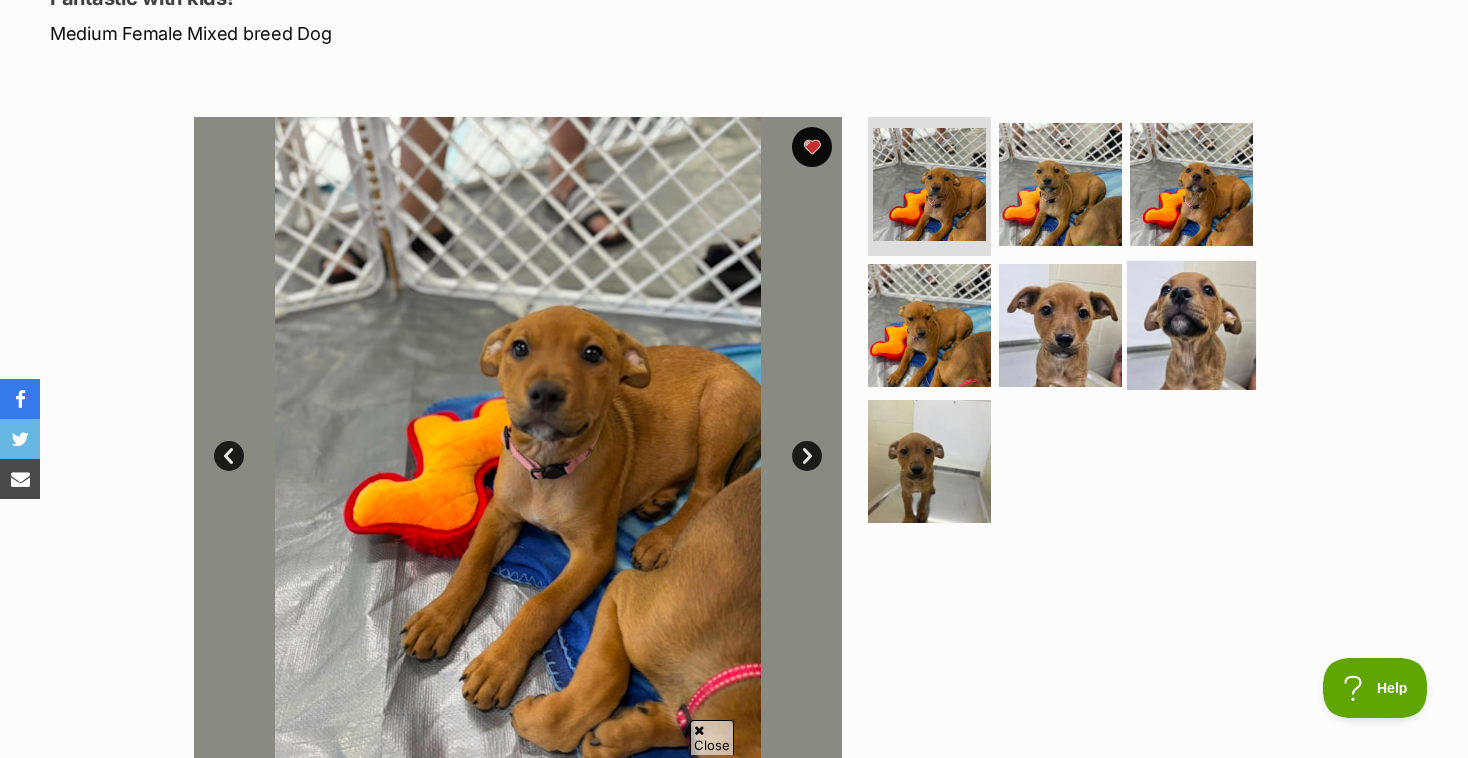 click at bounding box center (1191, 325) 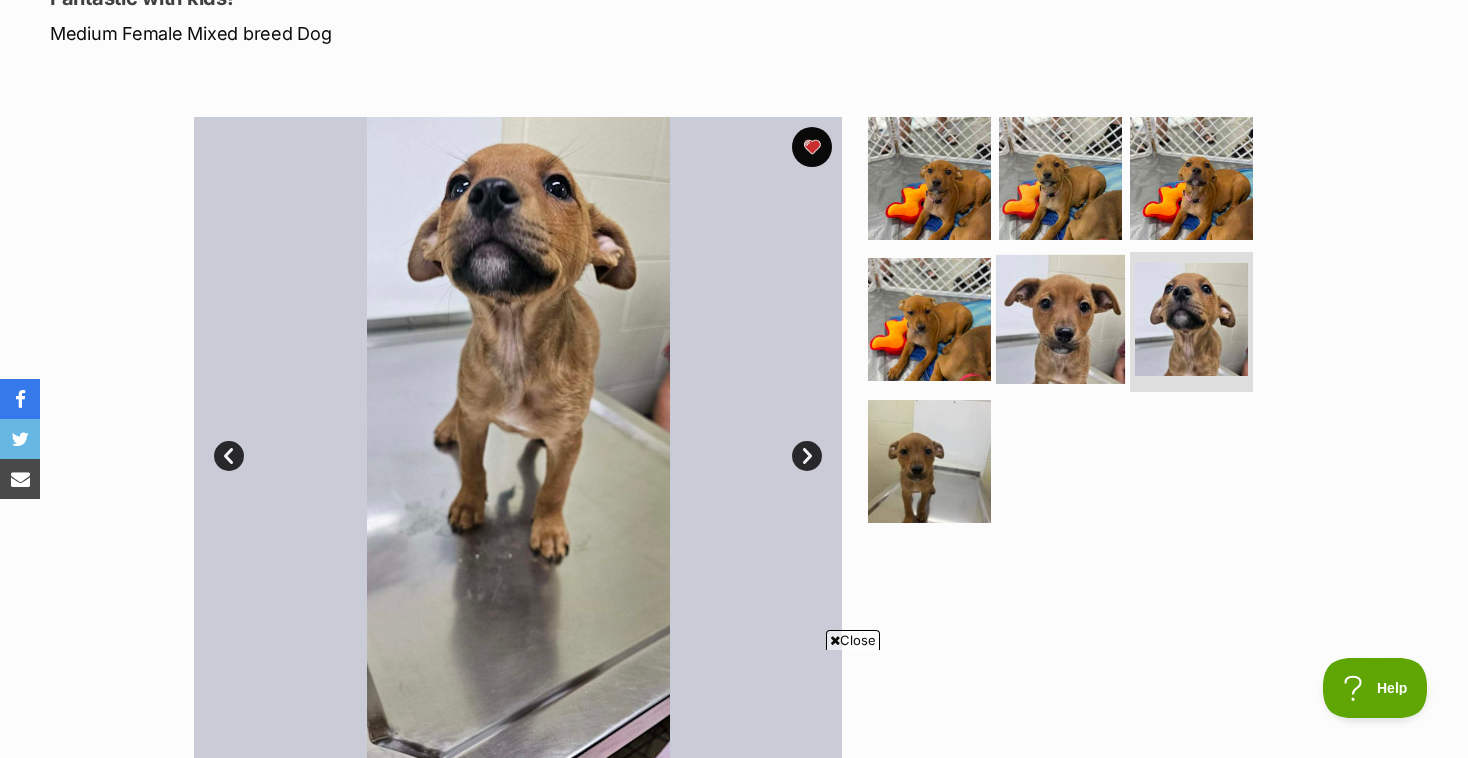 scroll, scrollTop: 0, scrollLeft: 0, axis: both 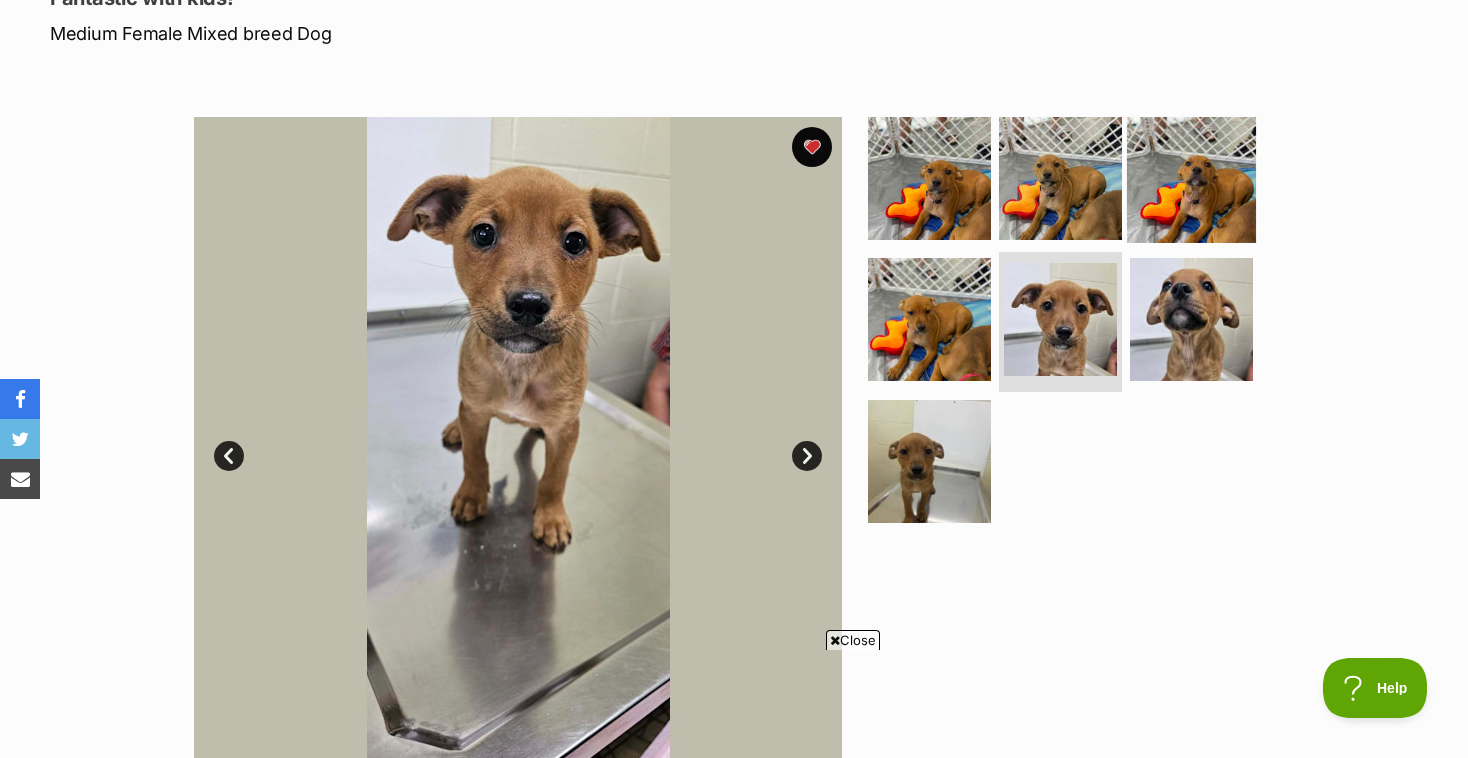 click at bounding box center (1191, 177) 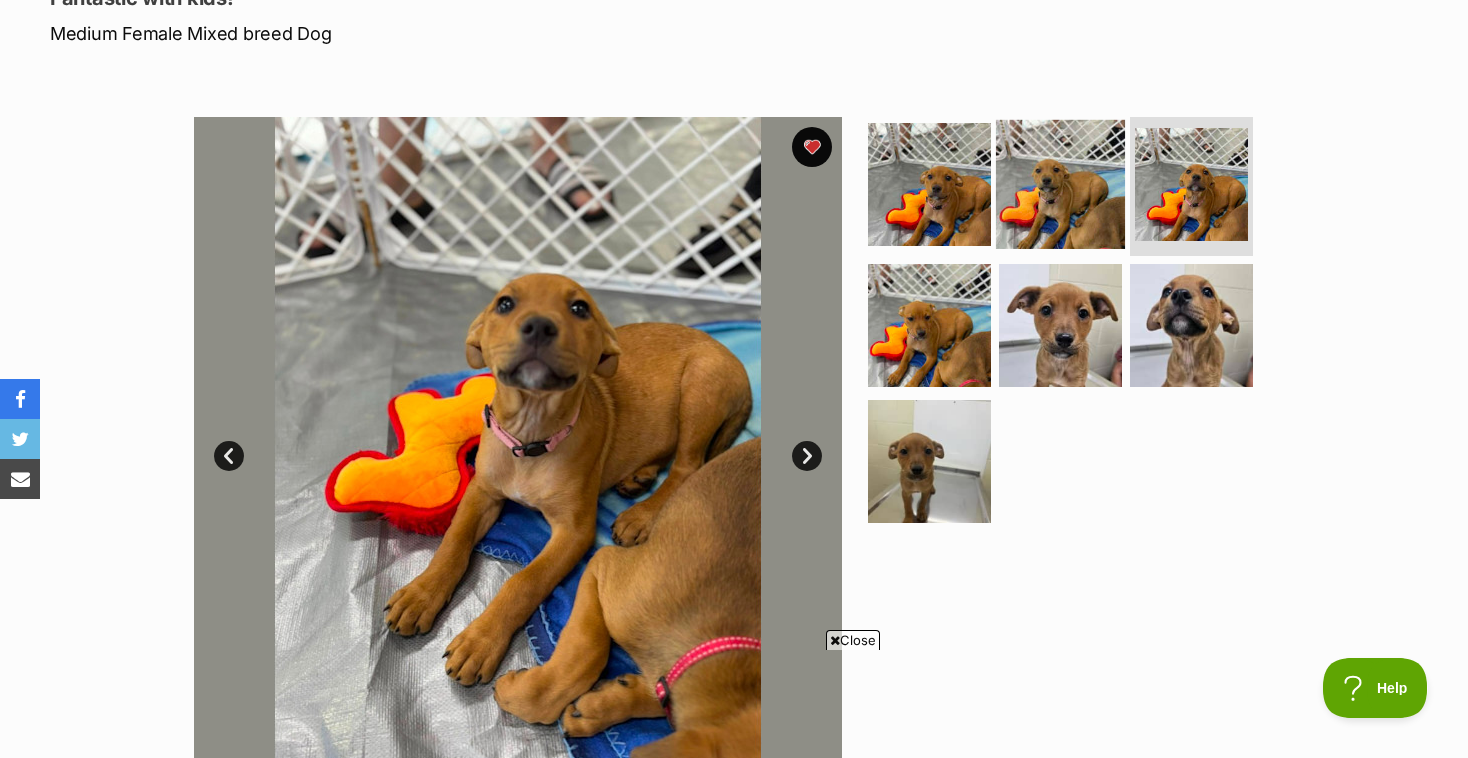 click at bounding box center [1060, 183] 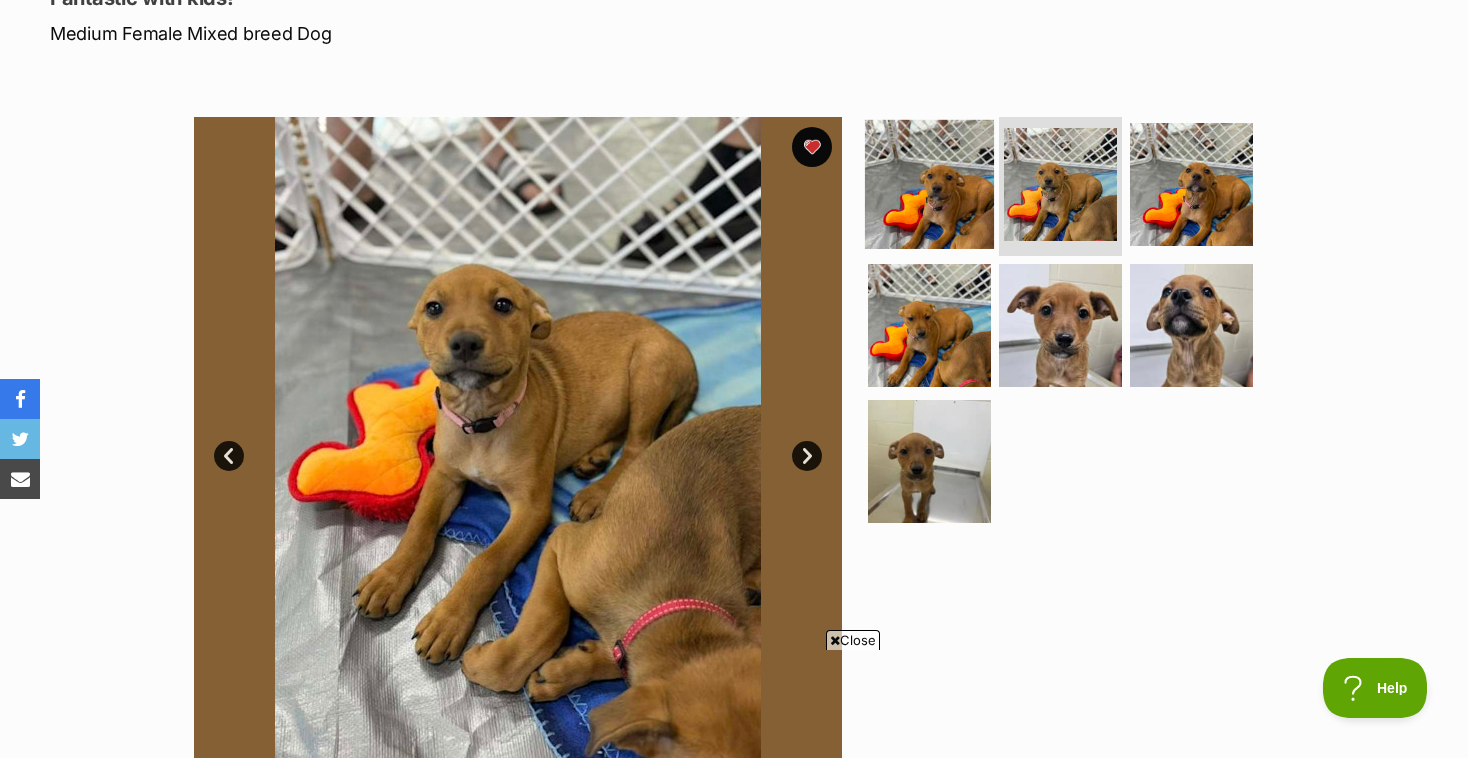 click at bounding box center [929, 183] 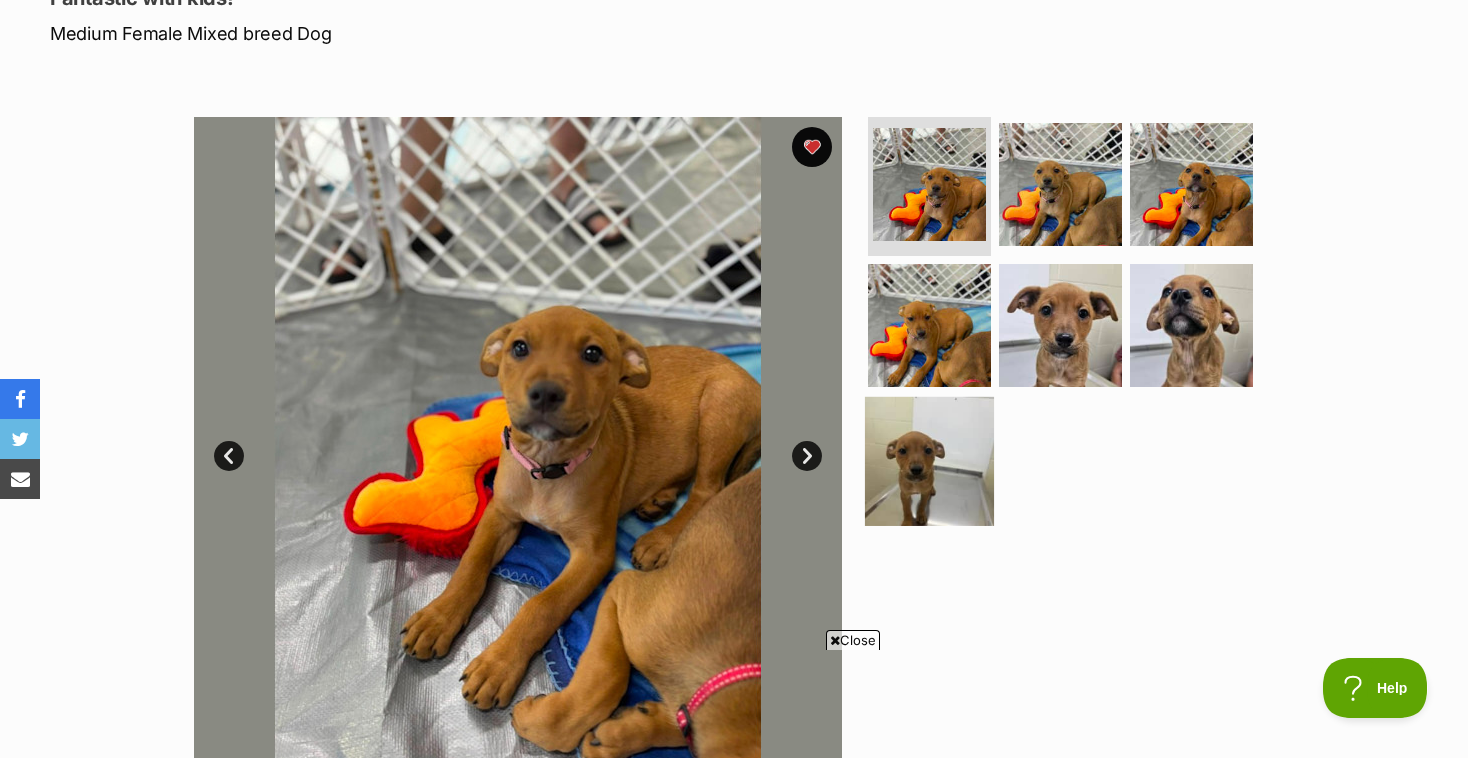 click at bounding box center (929, 461) 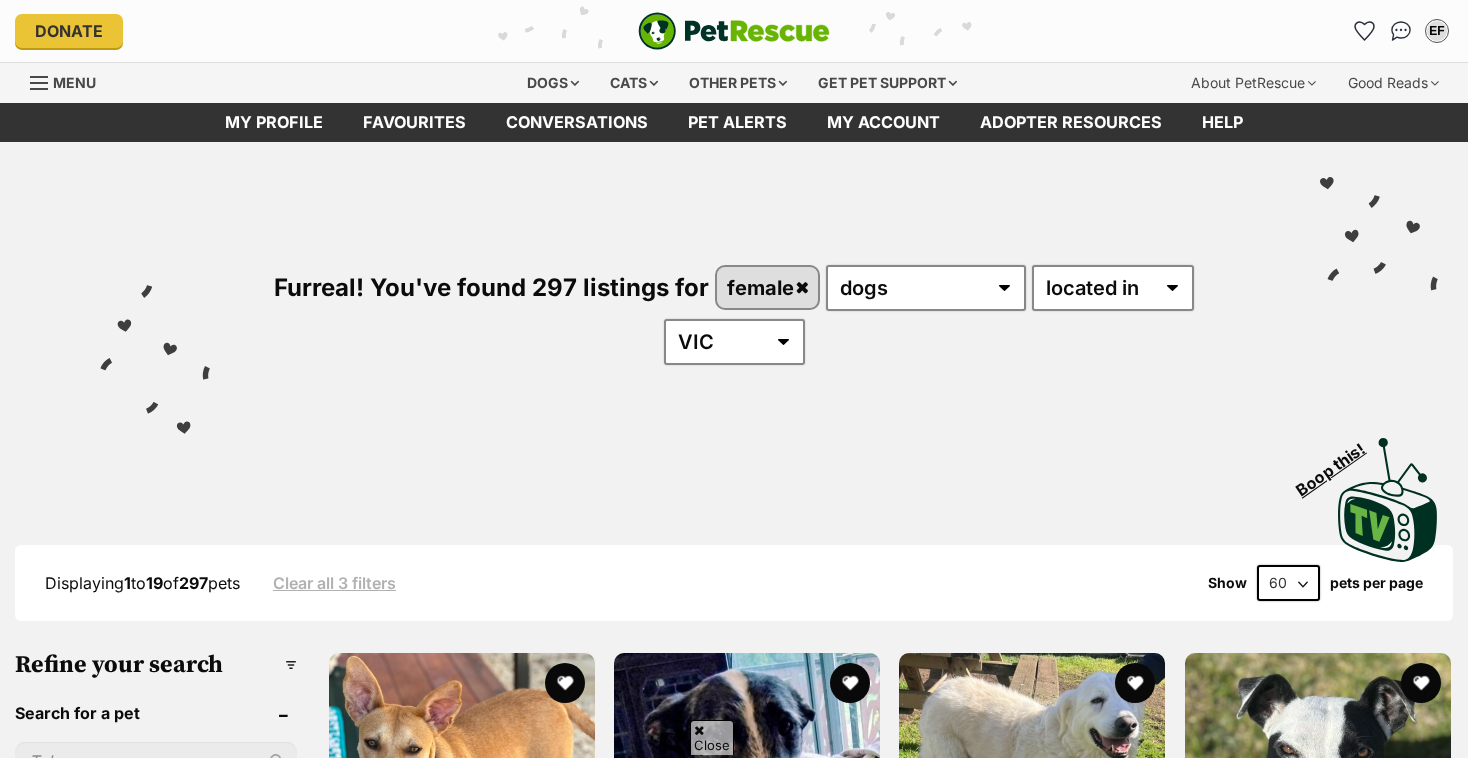 select on "60" 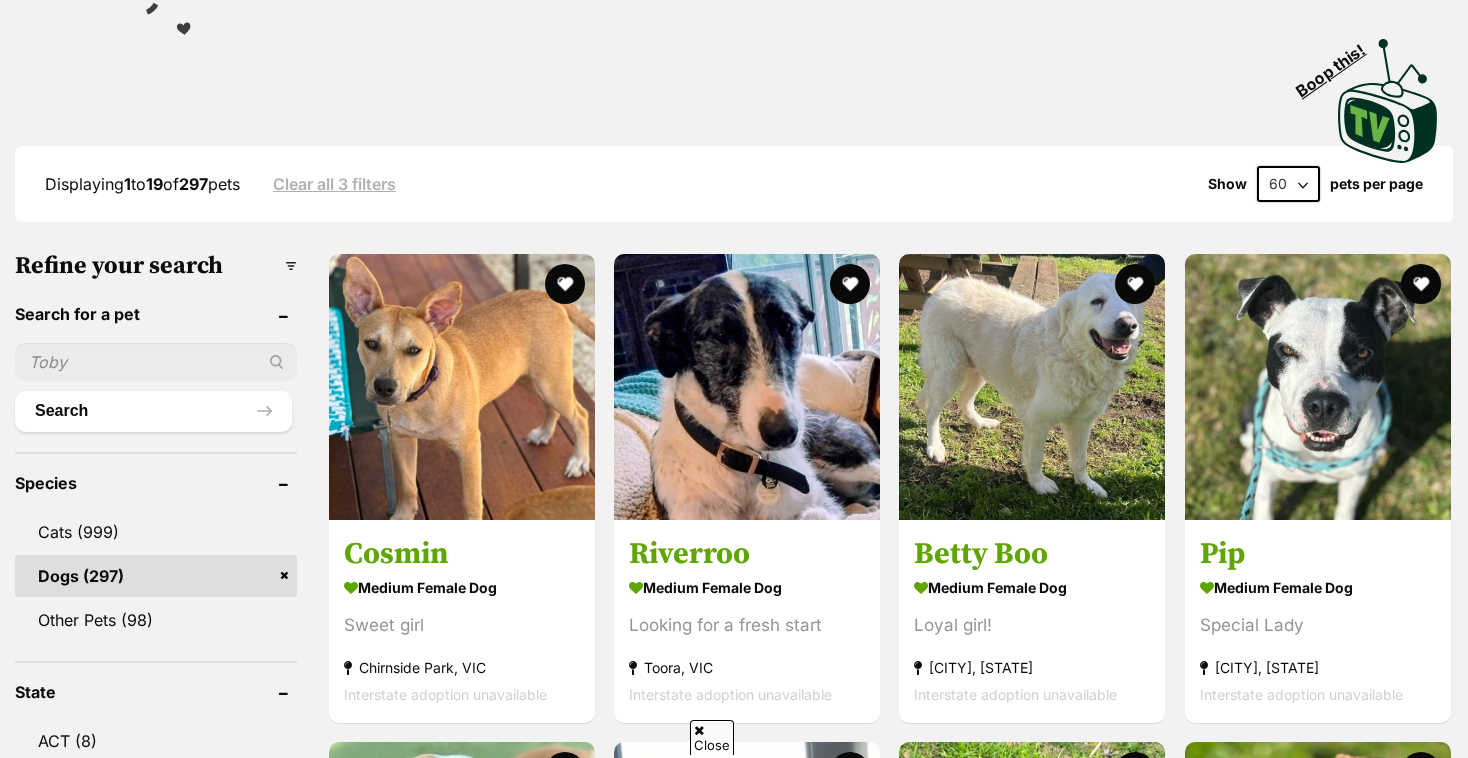 scroll, scrollTop: 0, scrollLeft: 0, axis: both 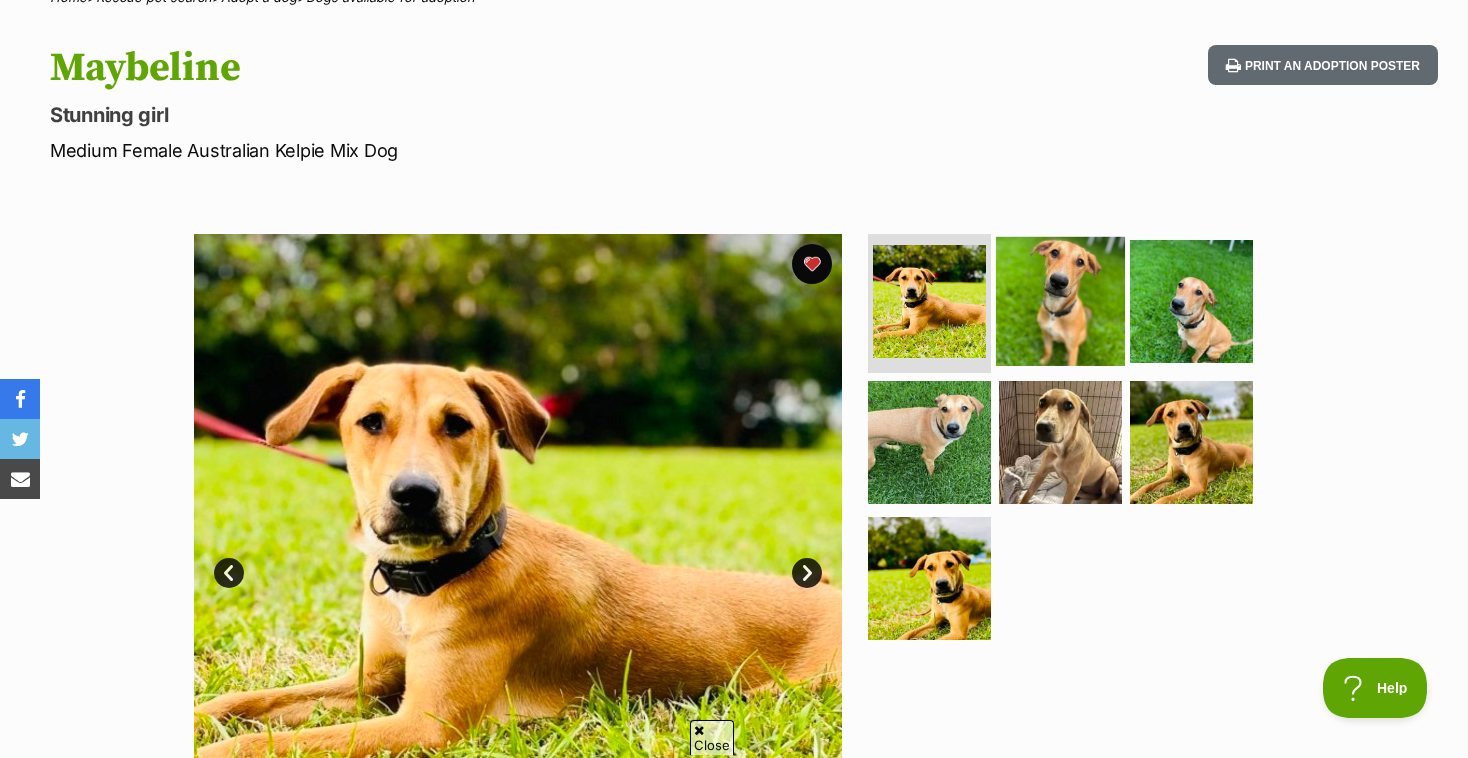 click at bounding box center [1060, 300] 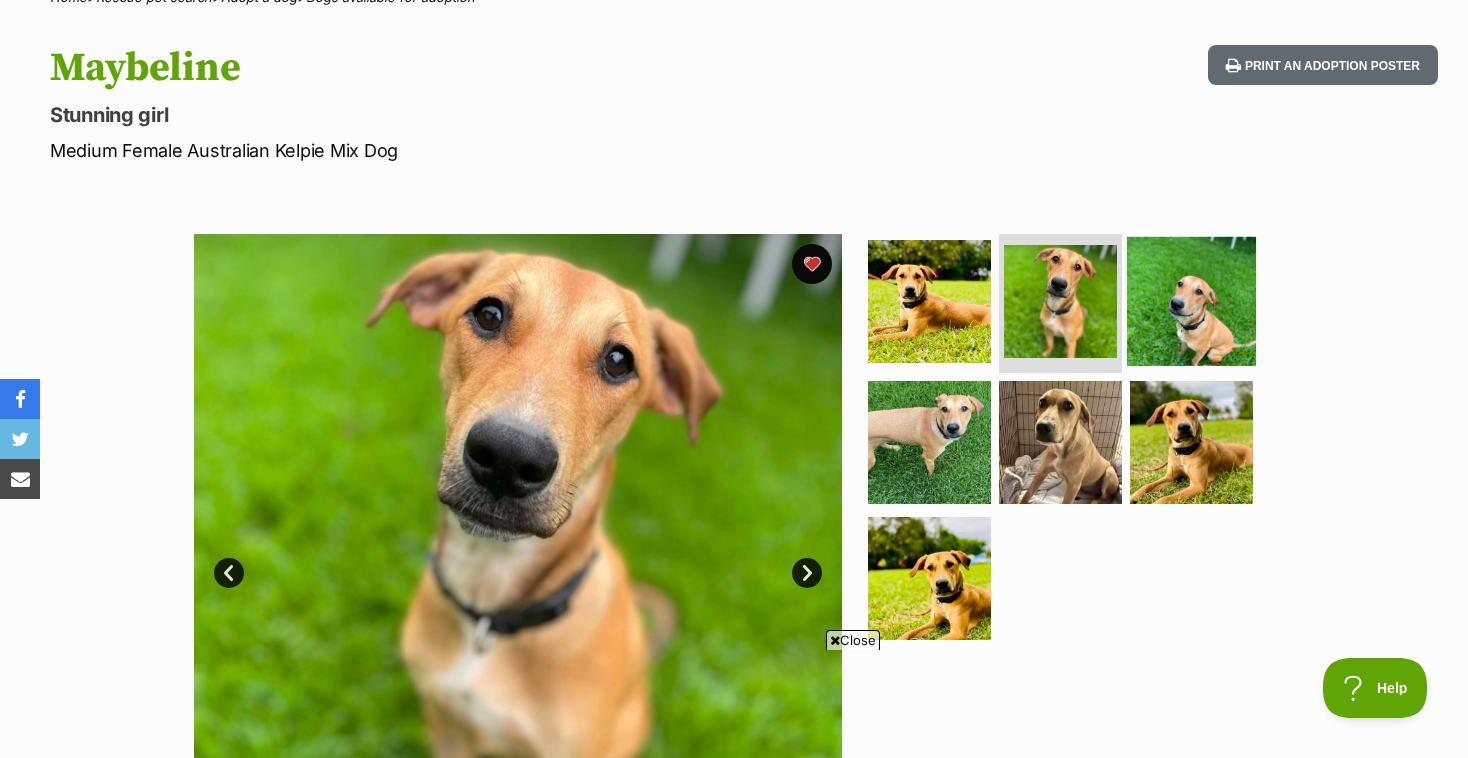 scroll, scrollTop: 0, scrollLeft: 0, axis: both 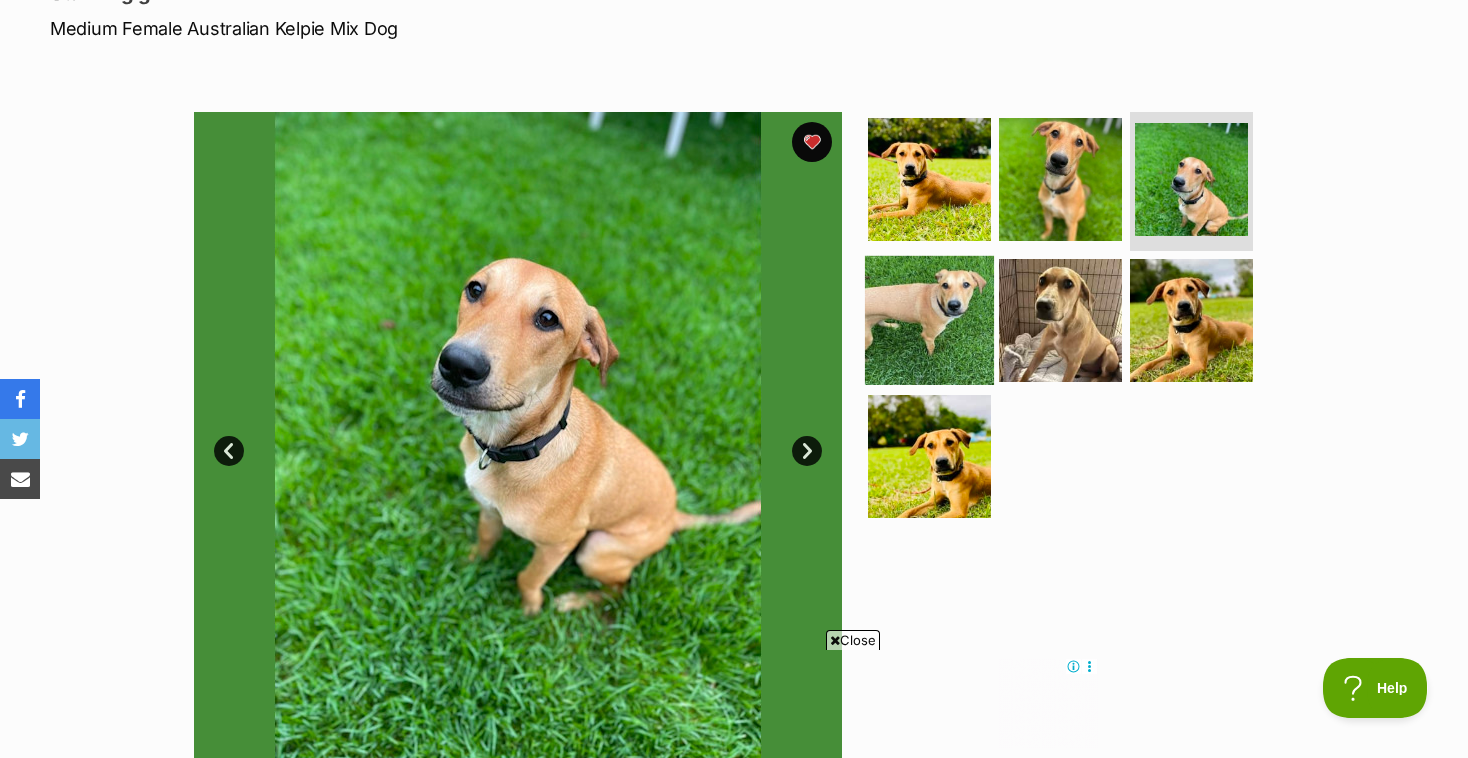 click at bounding box center (929, 320) 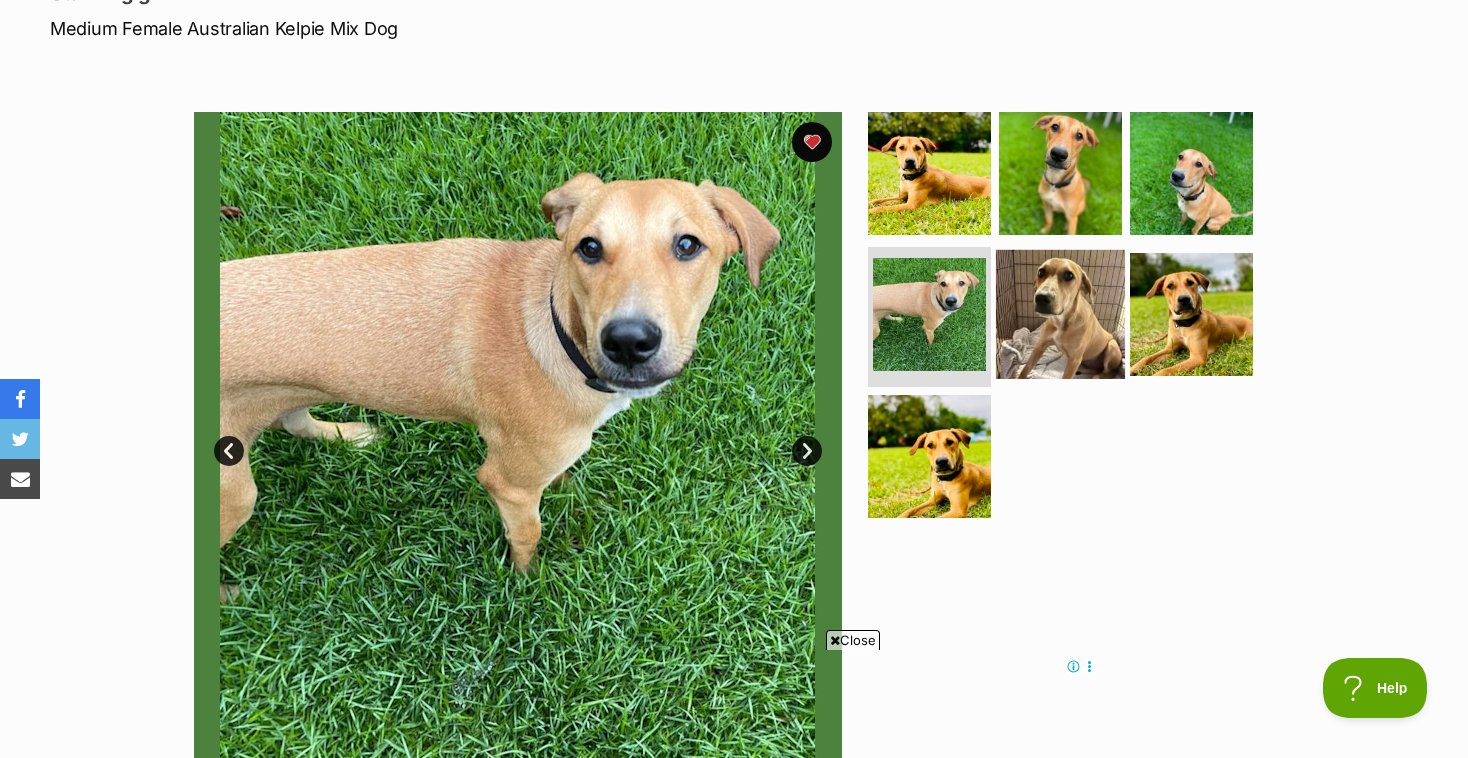 scroll, scrollTop: 0, scrollLeft: 0, axis: both 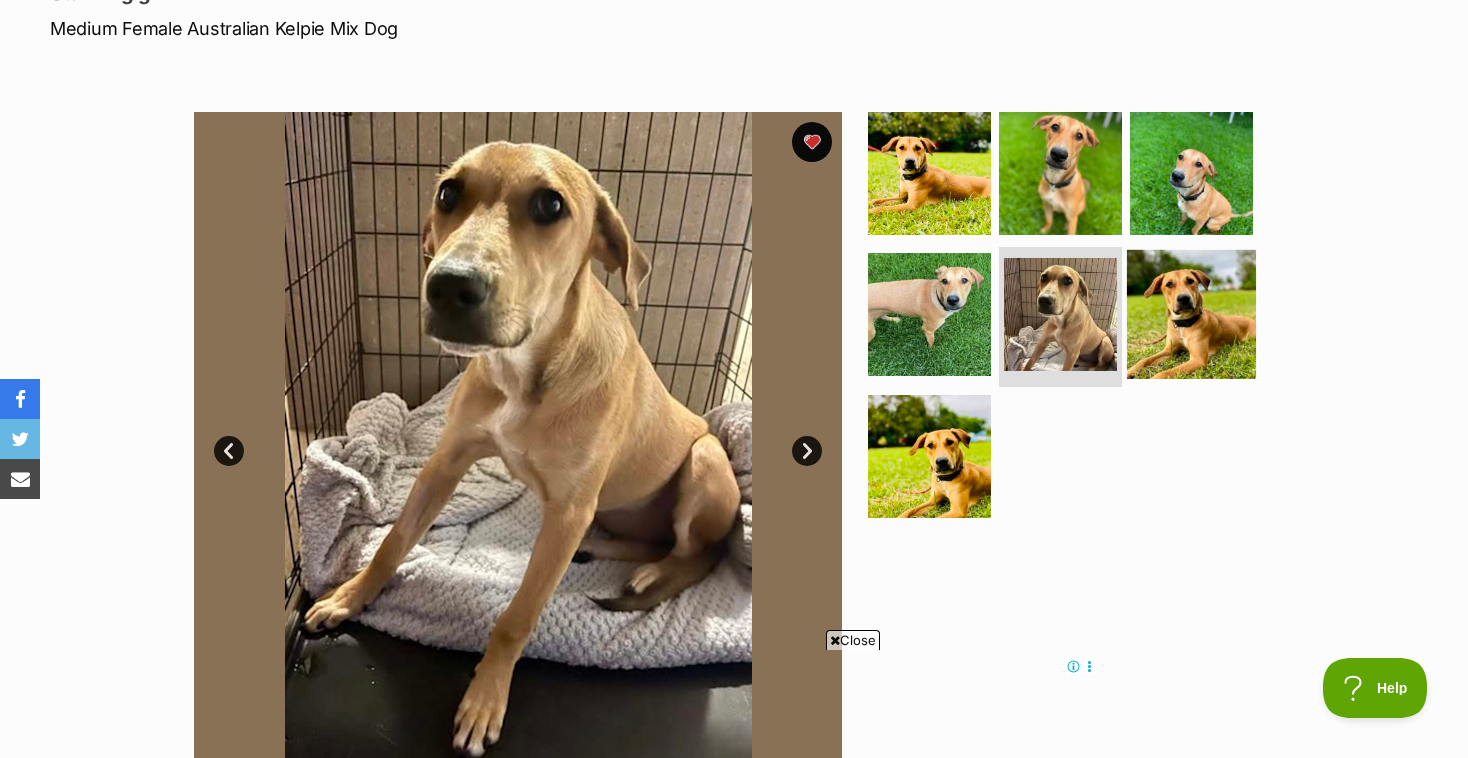 click at bounding box center (1191, 314) 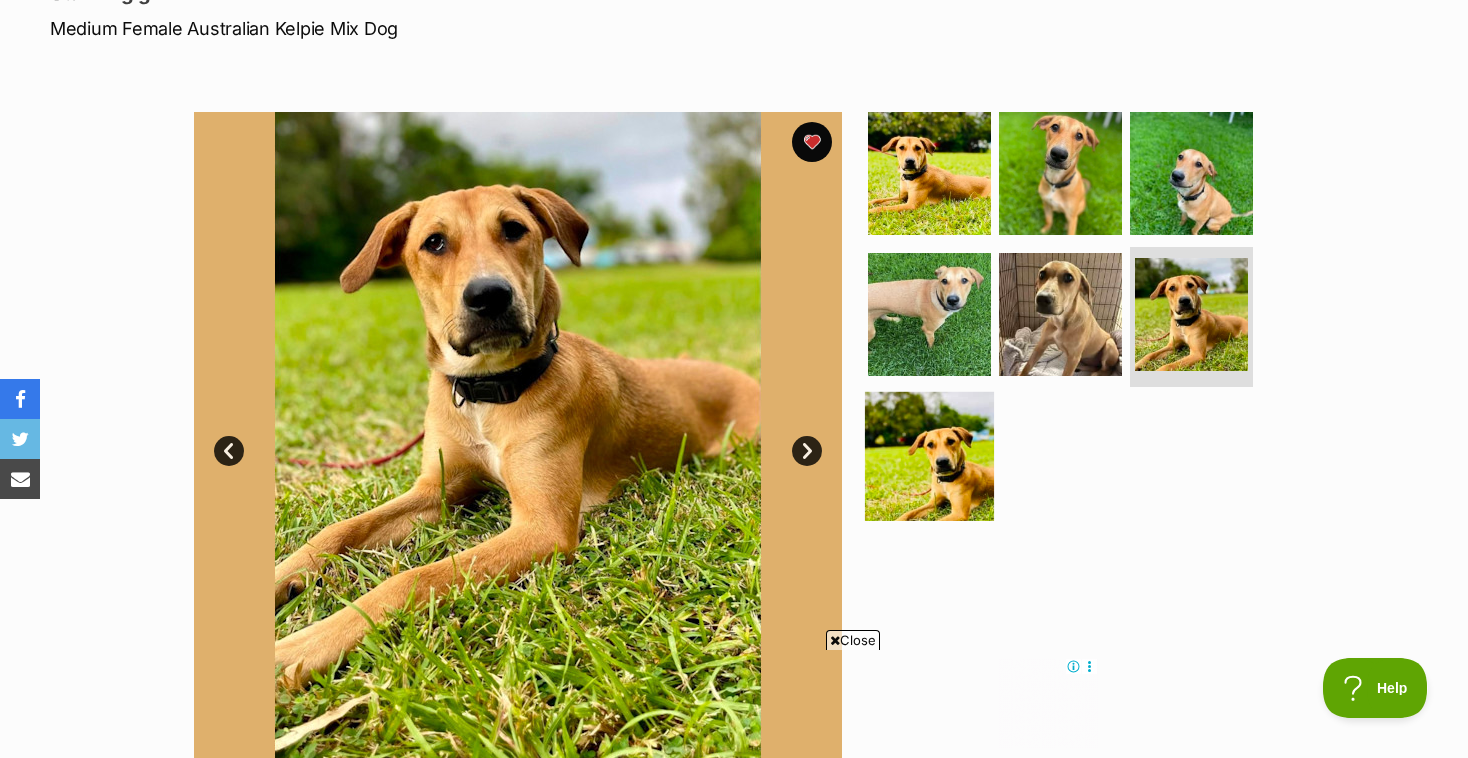 click at bounding box center (929, 456) 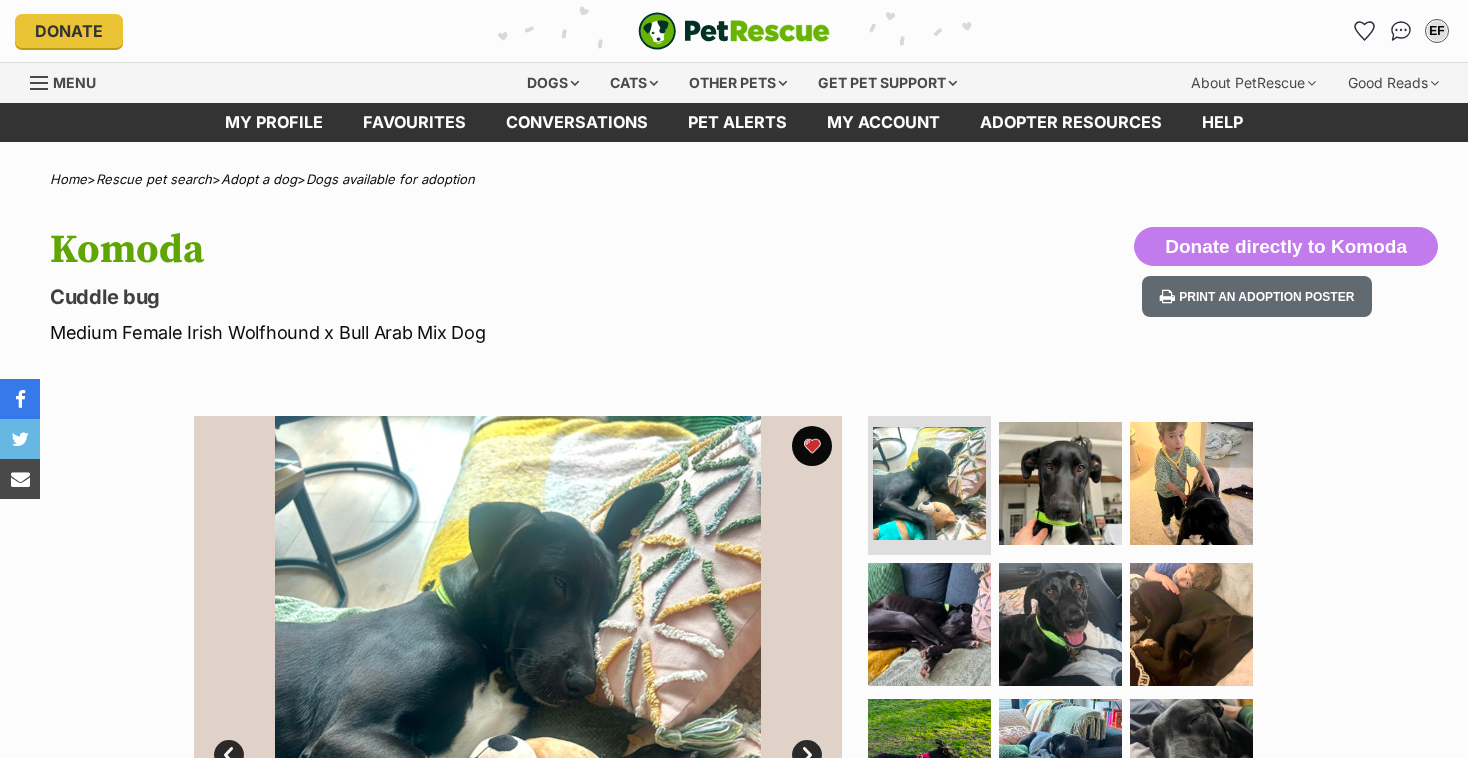 scroll, scrollTop: 0, scrollLeft: 0, axis: both 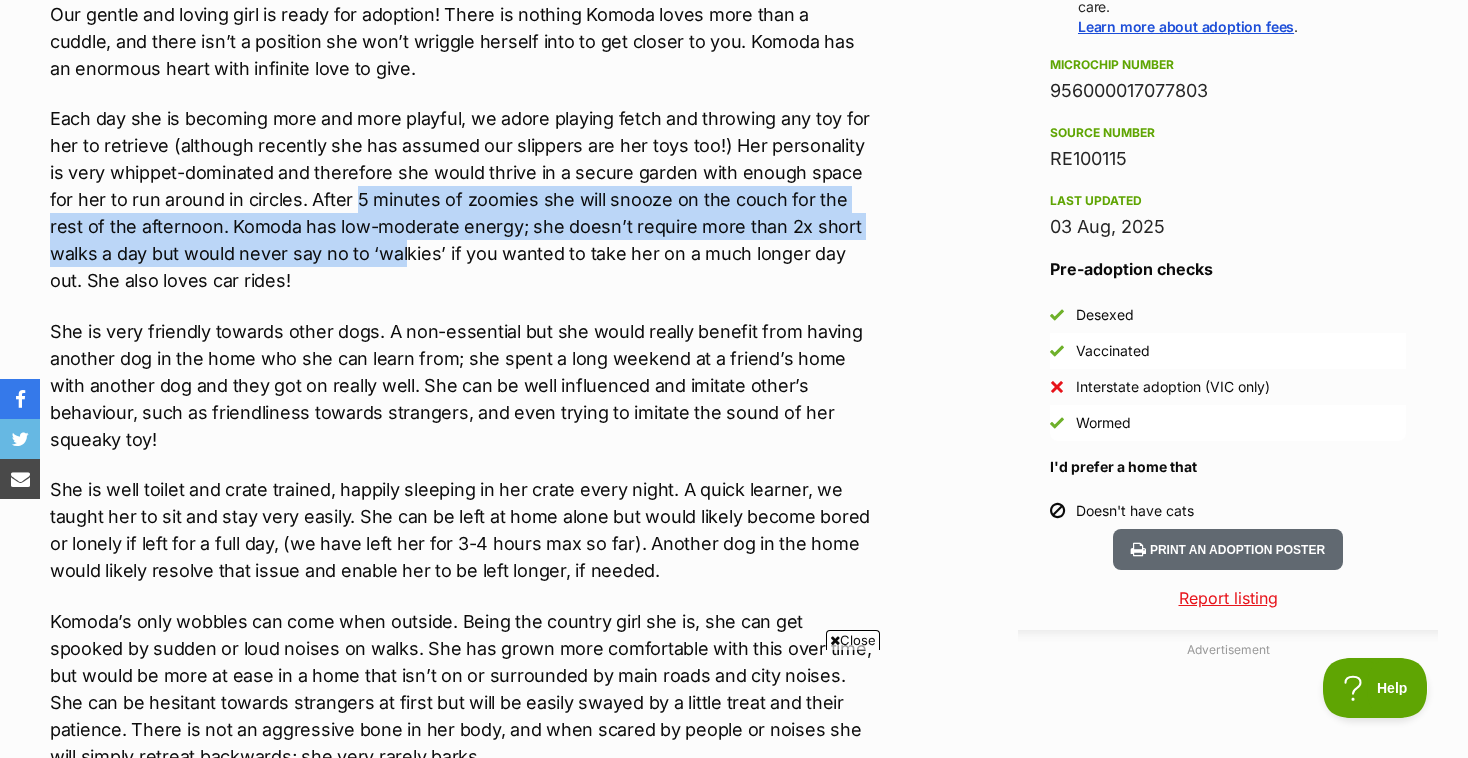 drag, startPoint x: 324, startPoint y: 207, endPoint x: 335, endPoint y: 247, distance: 41.484936 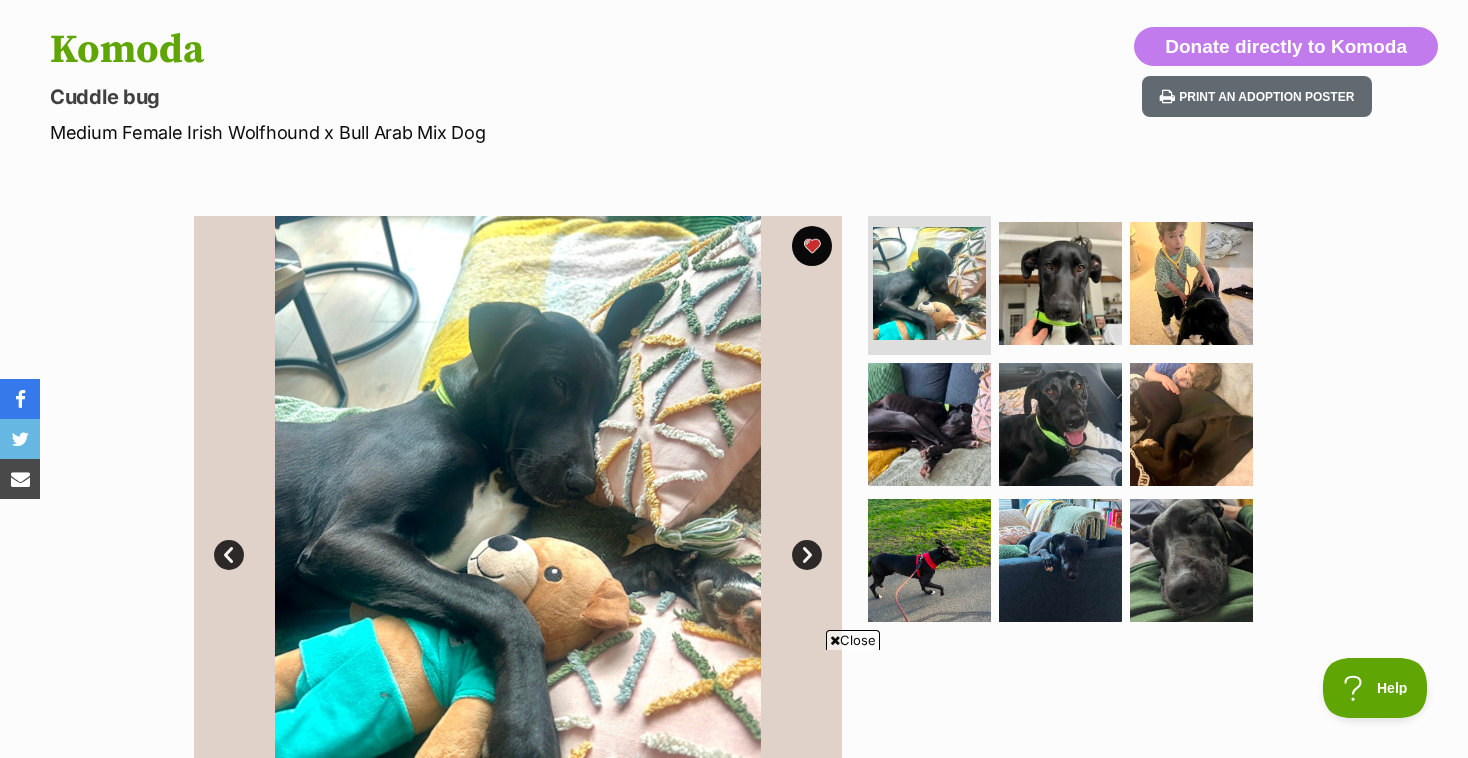 scroll, scrollTop: 43, scrollLeft: 0, axis: vertical 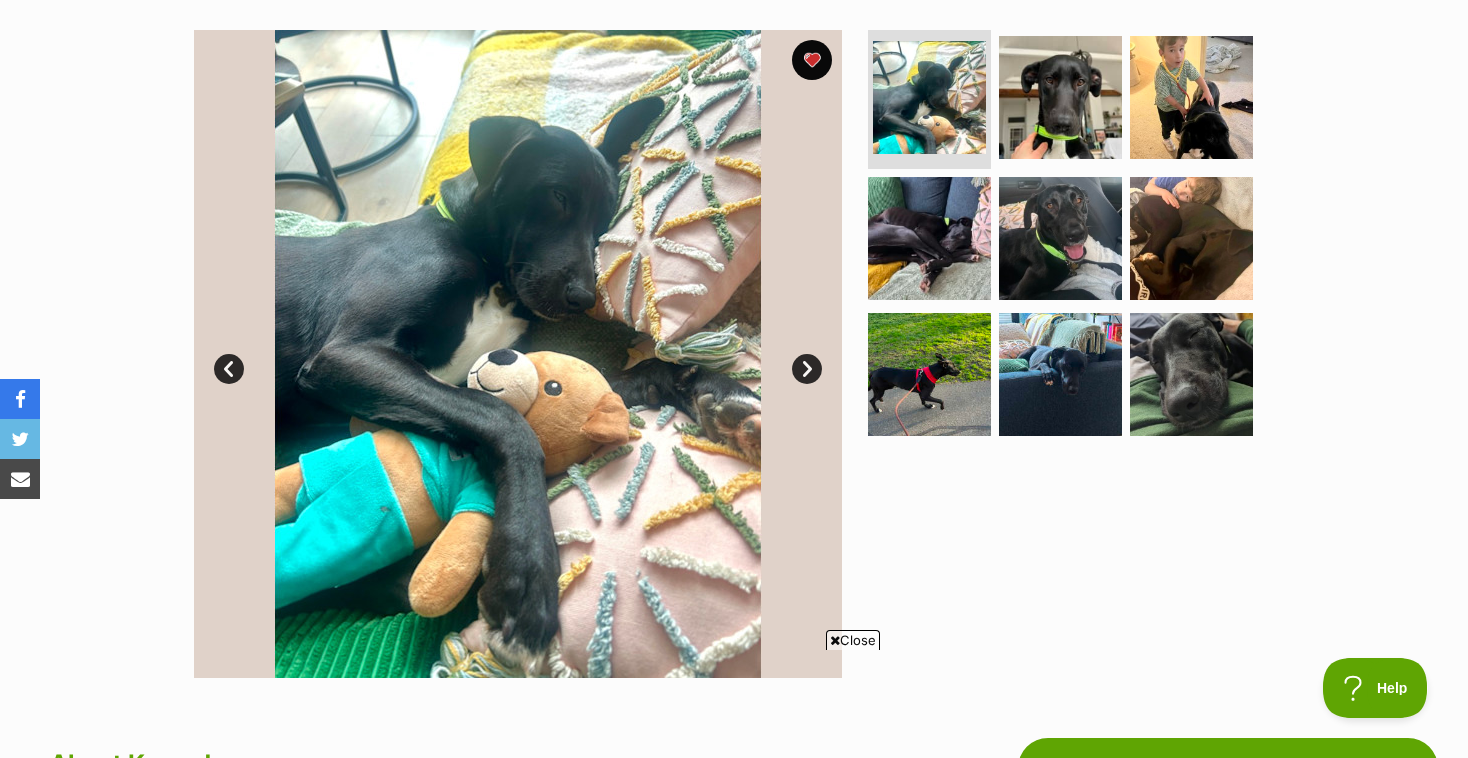 click on "Next" at bounding box center (807, 369) 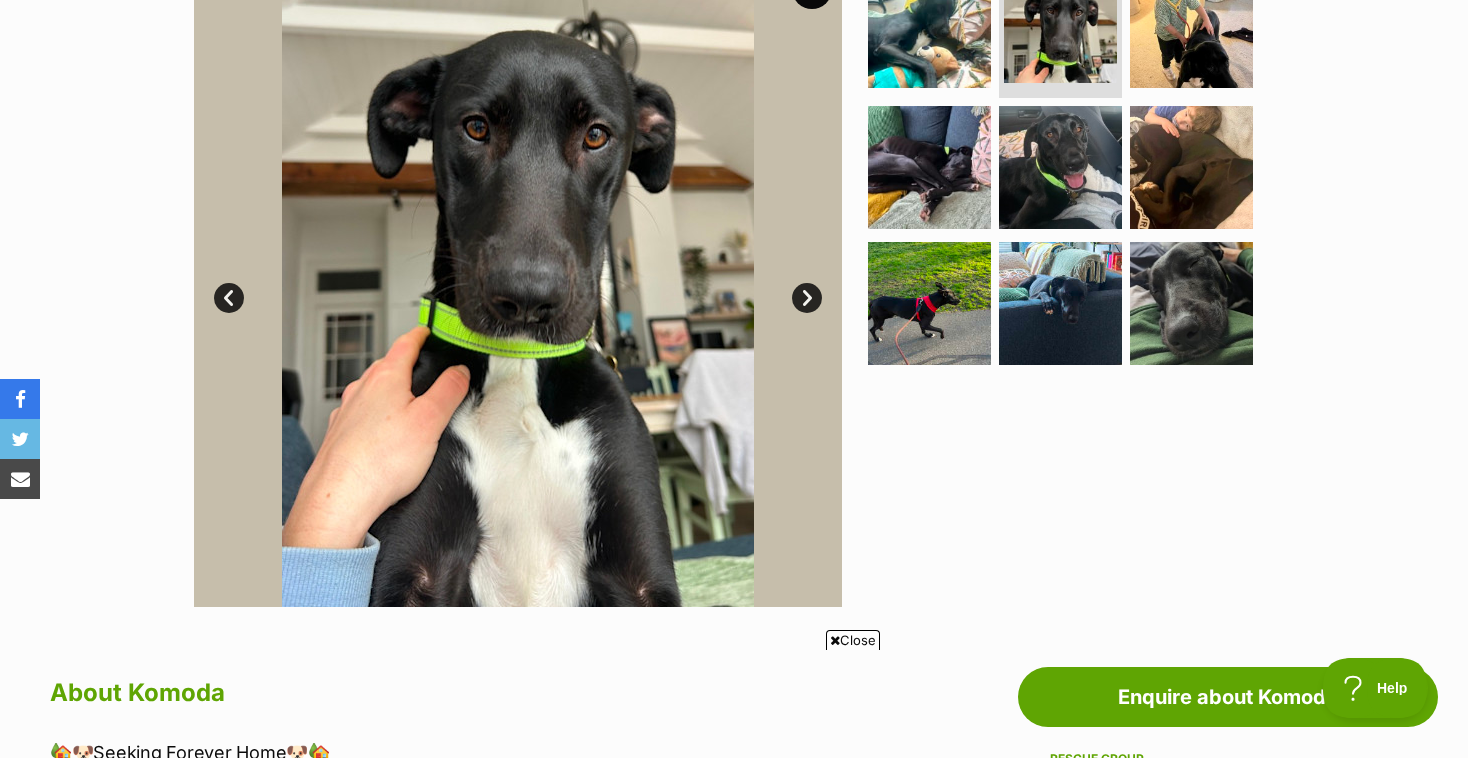 click on "Next" at bounding box center [807, 298] 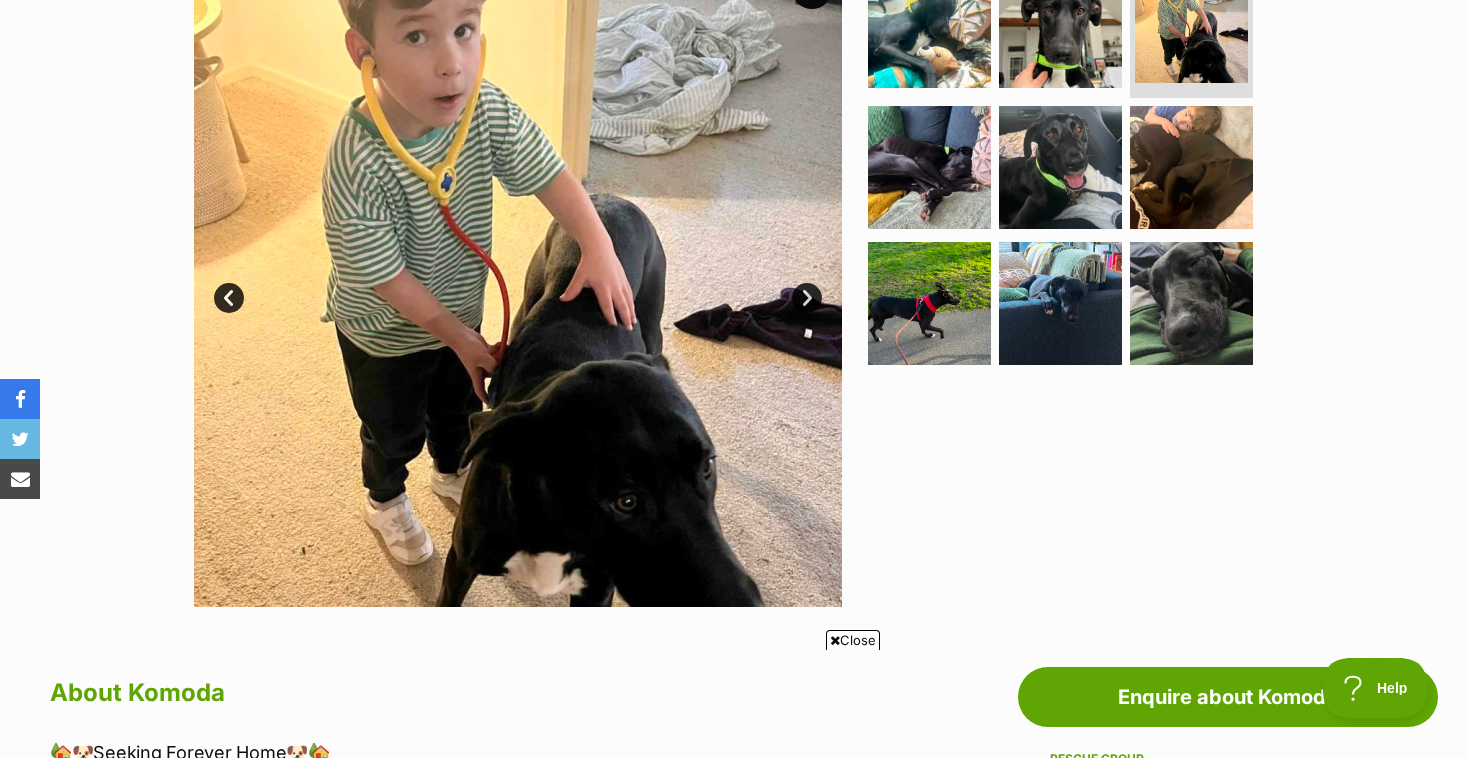 click on "Next" at bounding box center [807, 298] 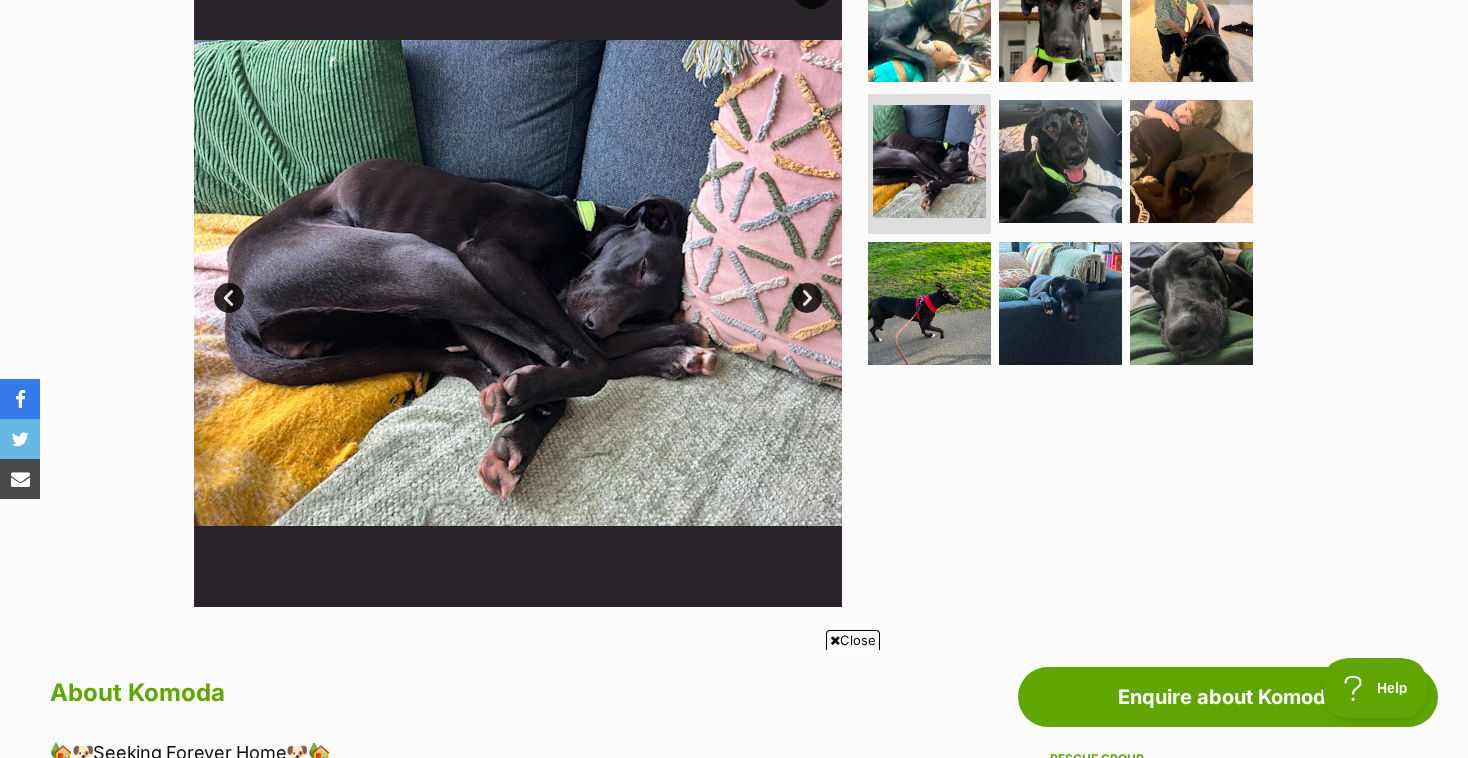 click on "Prev" at bounding box center [229, 298] 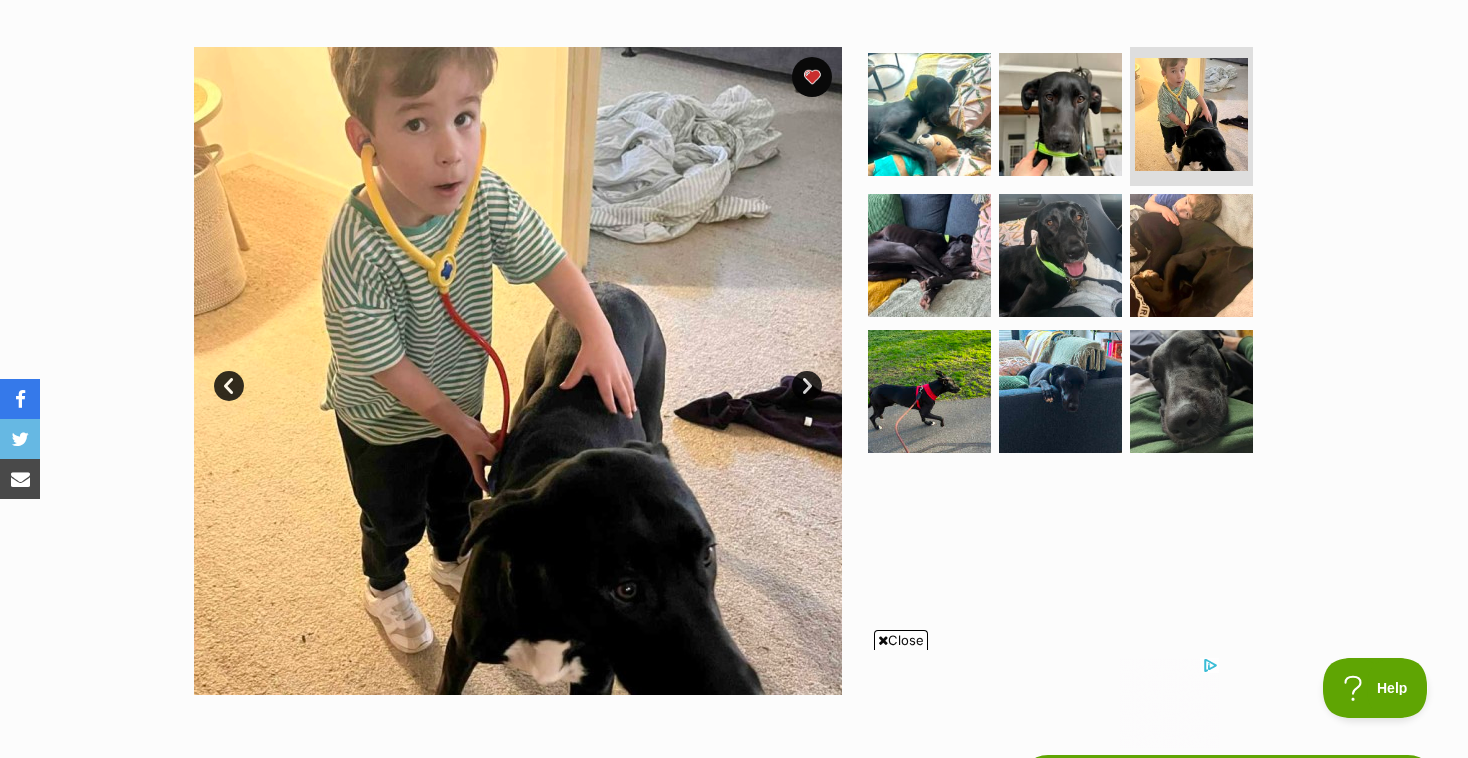 scroll, scrollTop: 381, scrollLeft: 0, axis: vertical 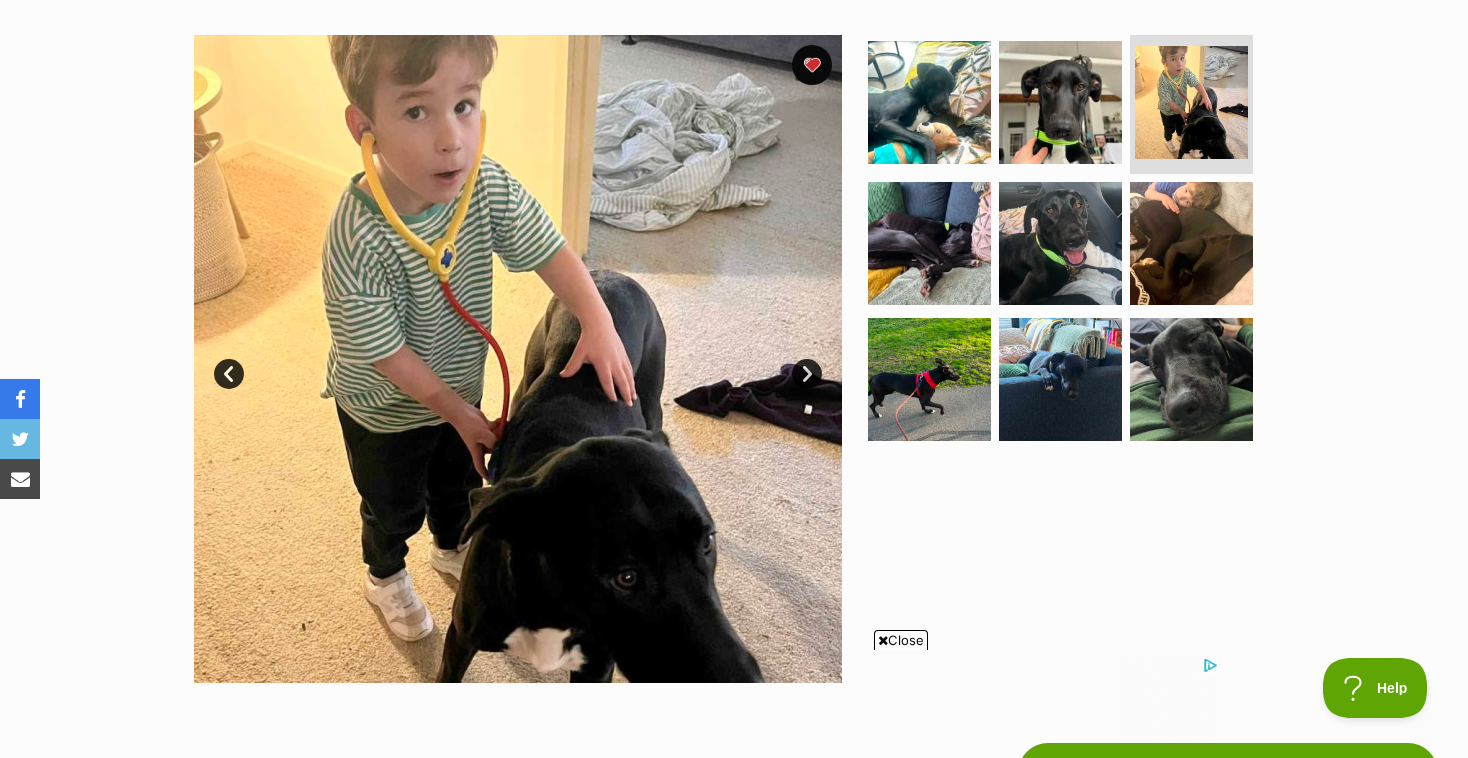 click on "Next" at bounding box center [807, 374] 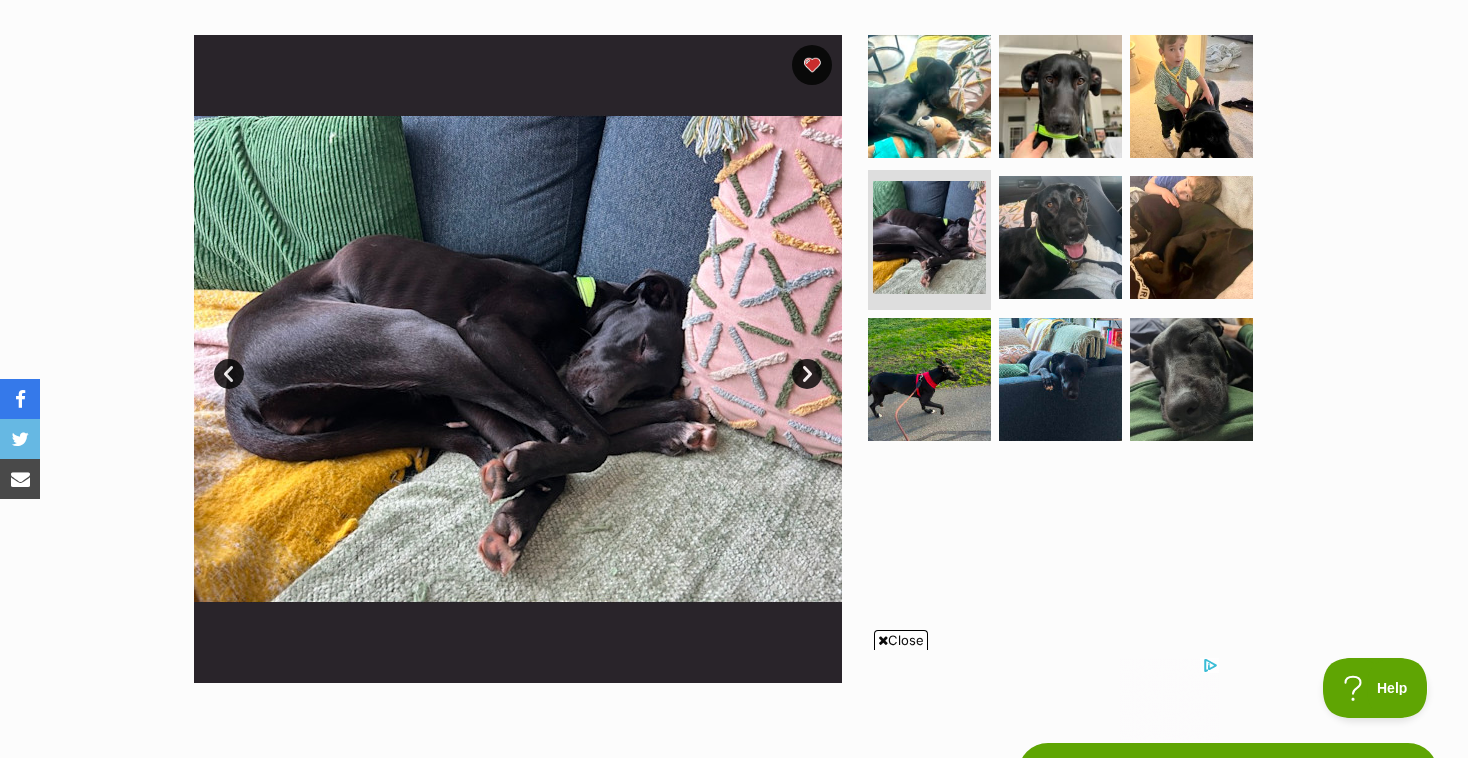 click on "Next" at bounding box center (807, 374) 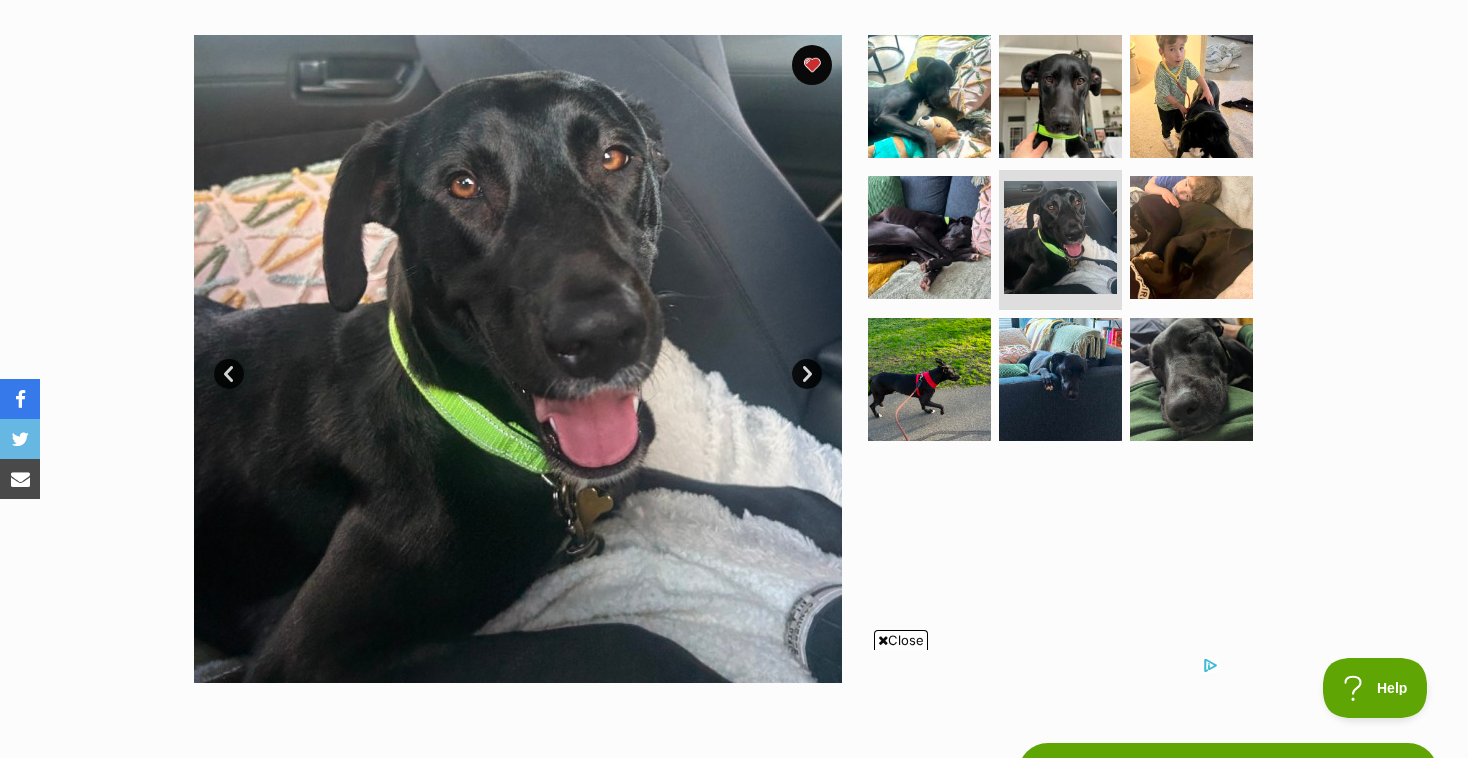 click on "Next" at bounding box center (807, 374) 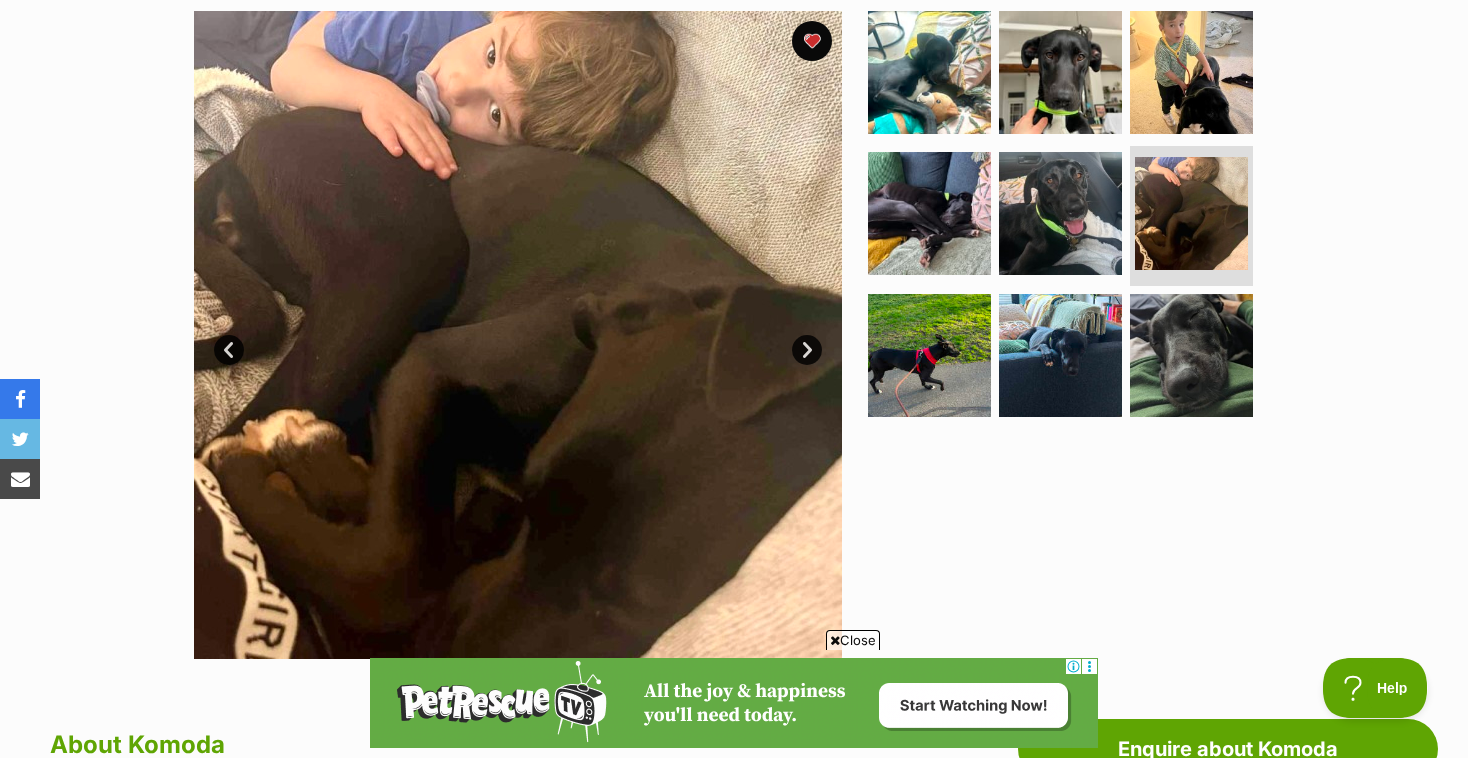 scroll, scrollTop: 0, scrollLeft: 0, axis: both 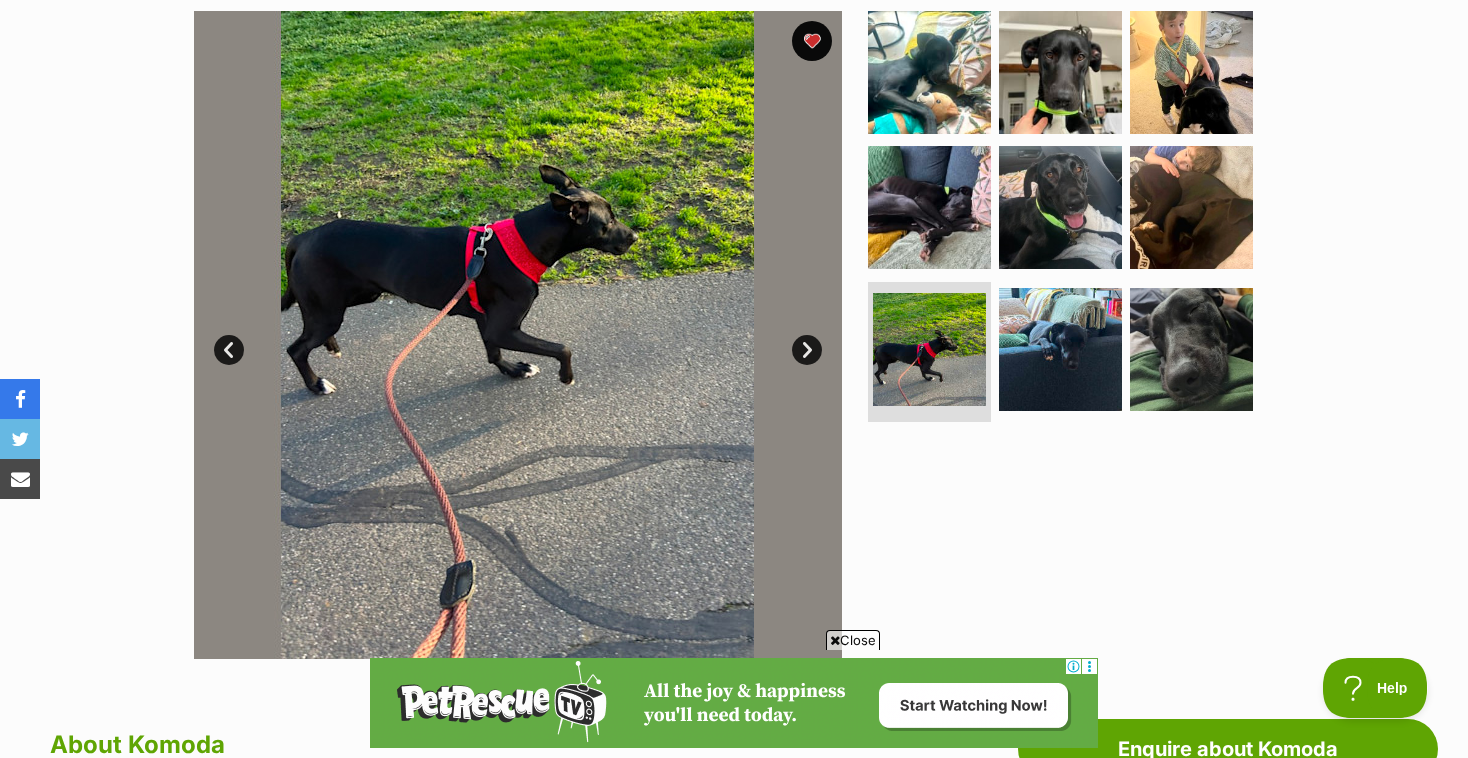 click on "Next" at bounding box center [807, 350] 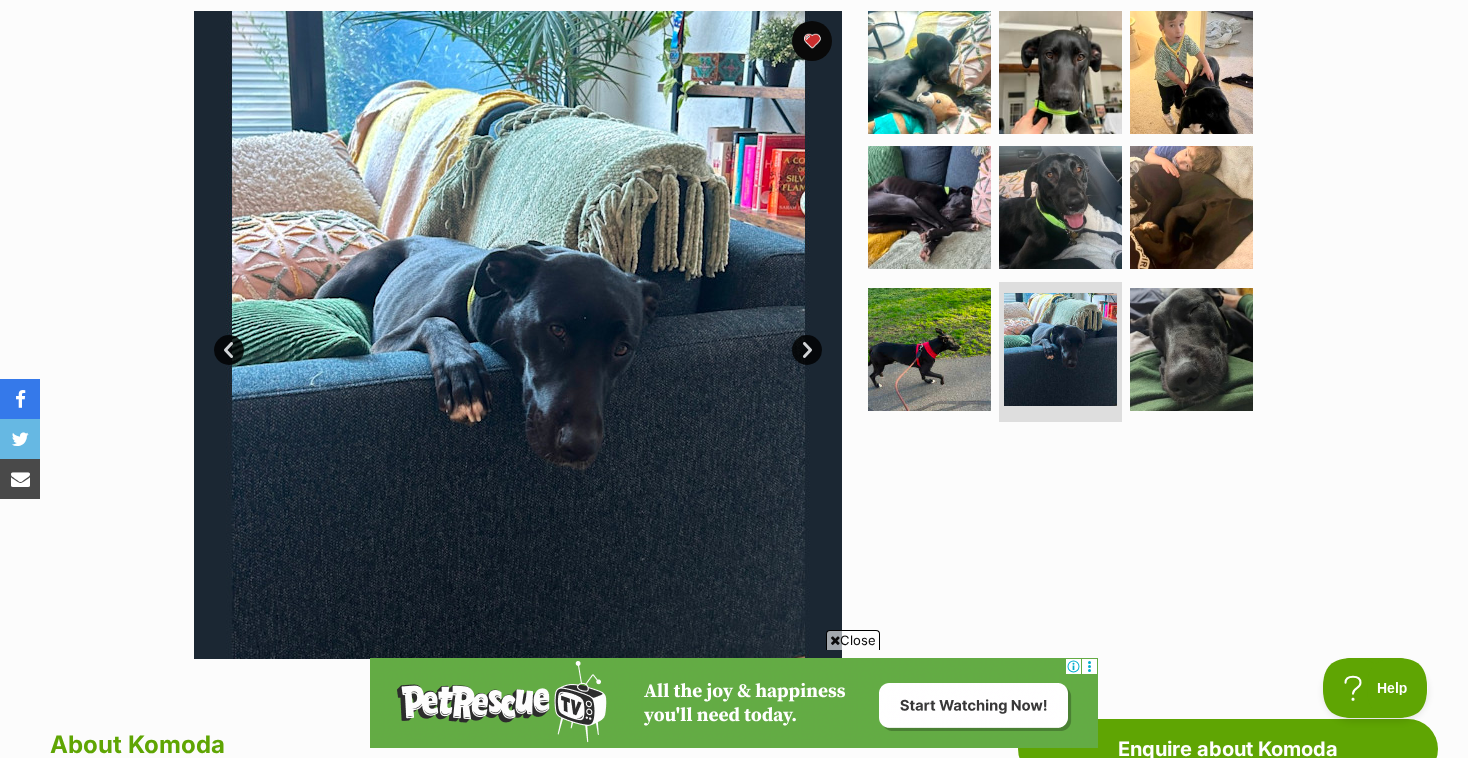 click on "Next" at bounding box center [807, 350] 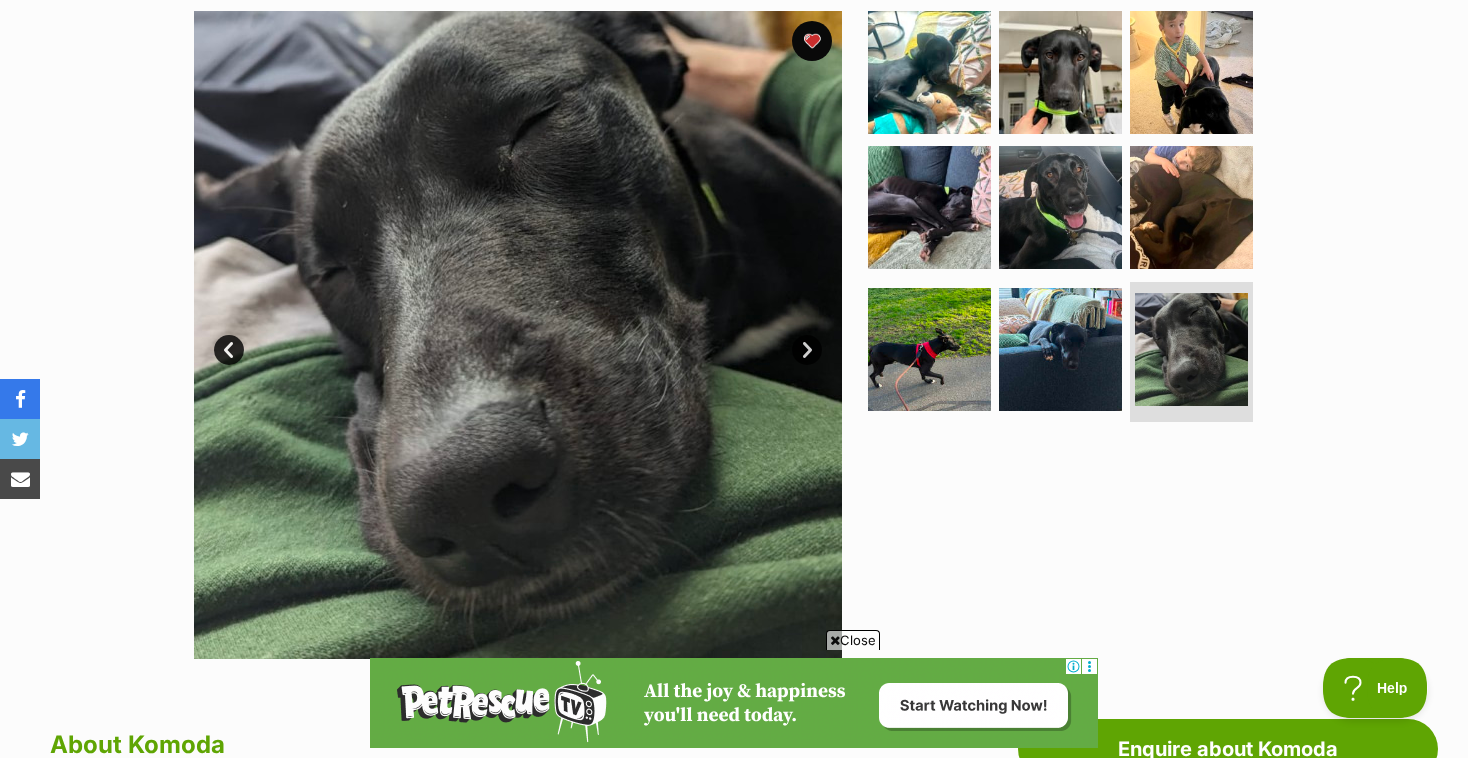 click on "Next" at bounding box center [807, 350] 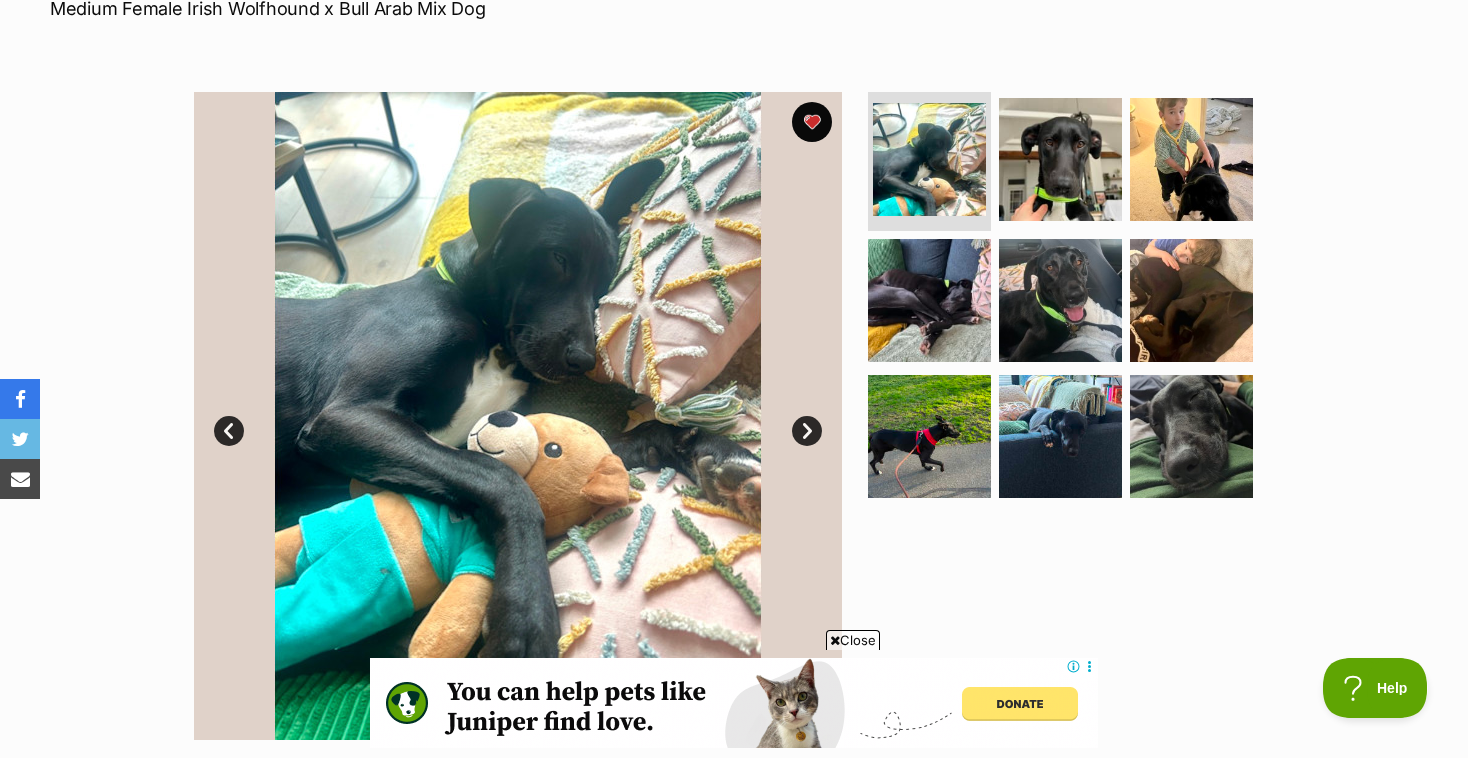 scroll, scrollTop: 329, scrollLeft: 0, axis: vertical 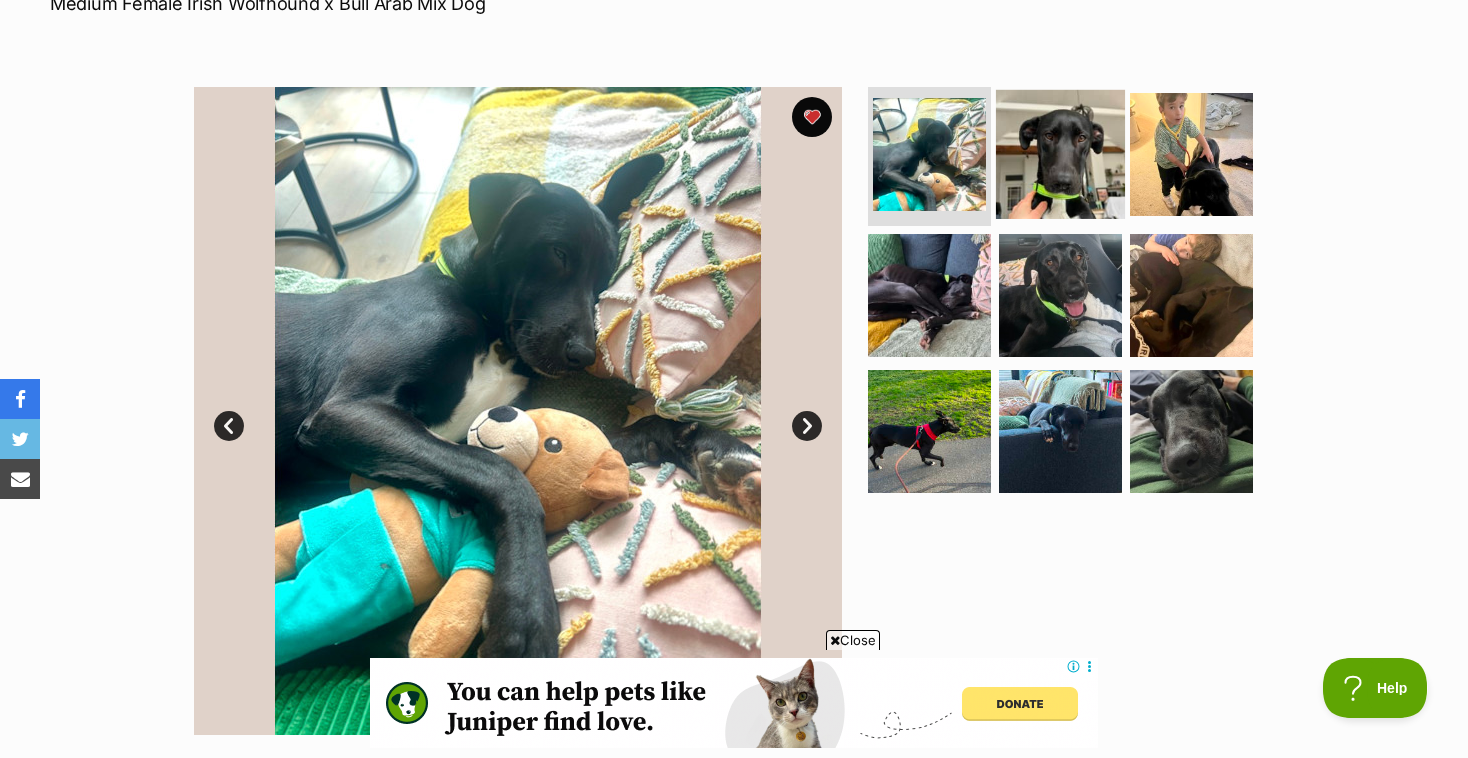 click at bounding box center (1060, 153) 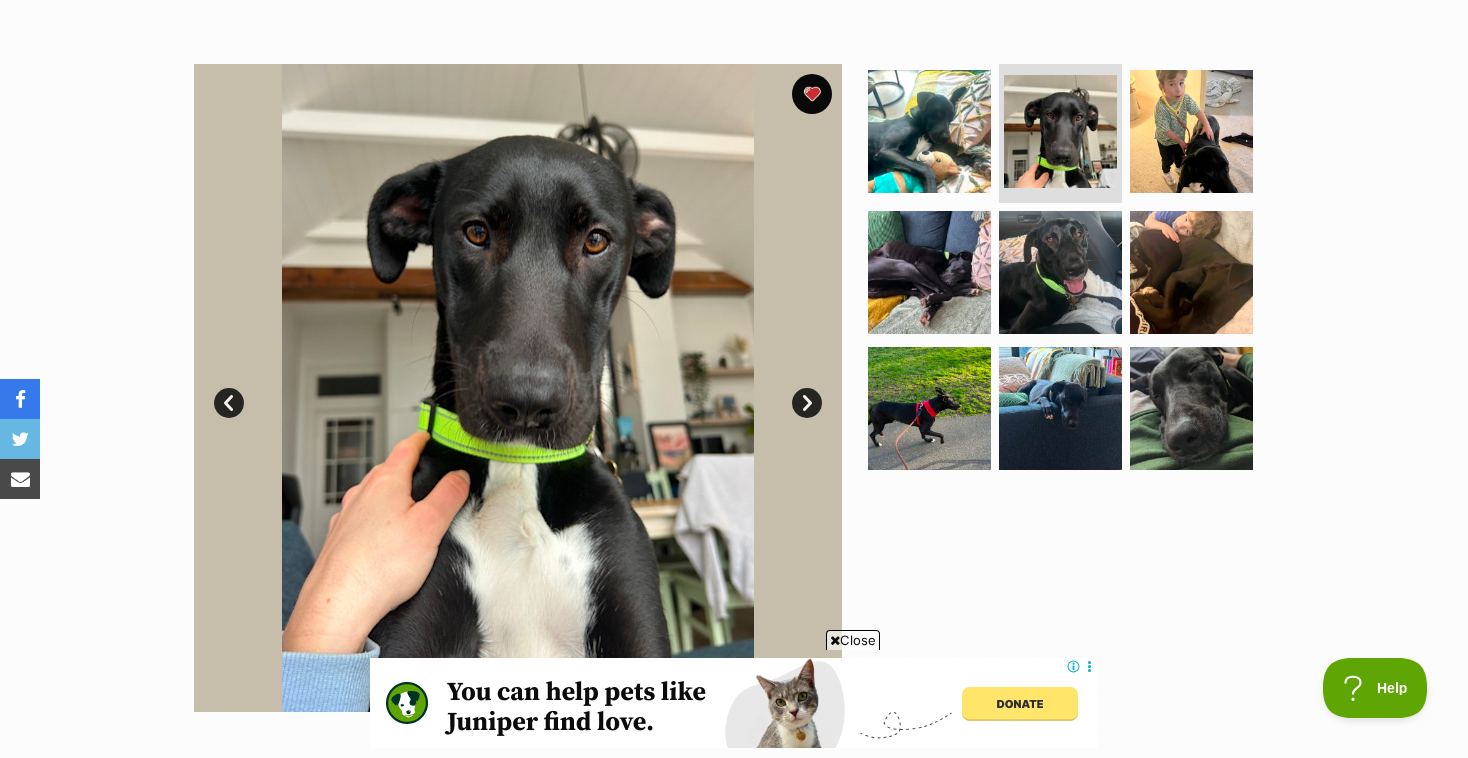 scroll, scrollTop: 337, scrollLeft: 0, axis: vertical 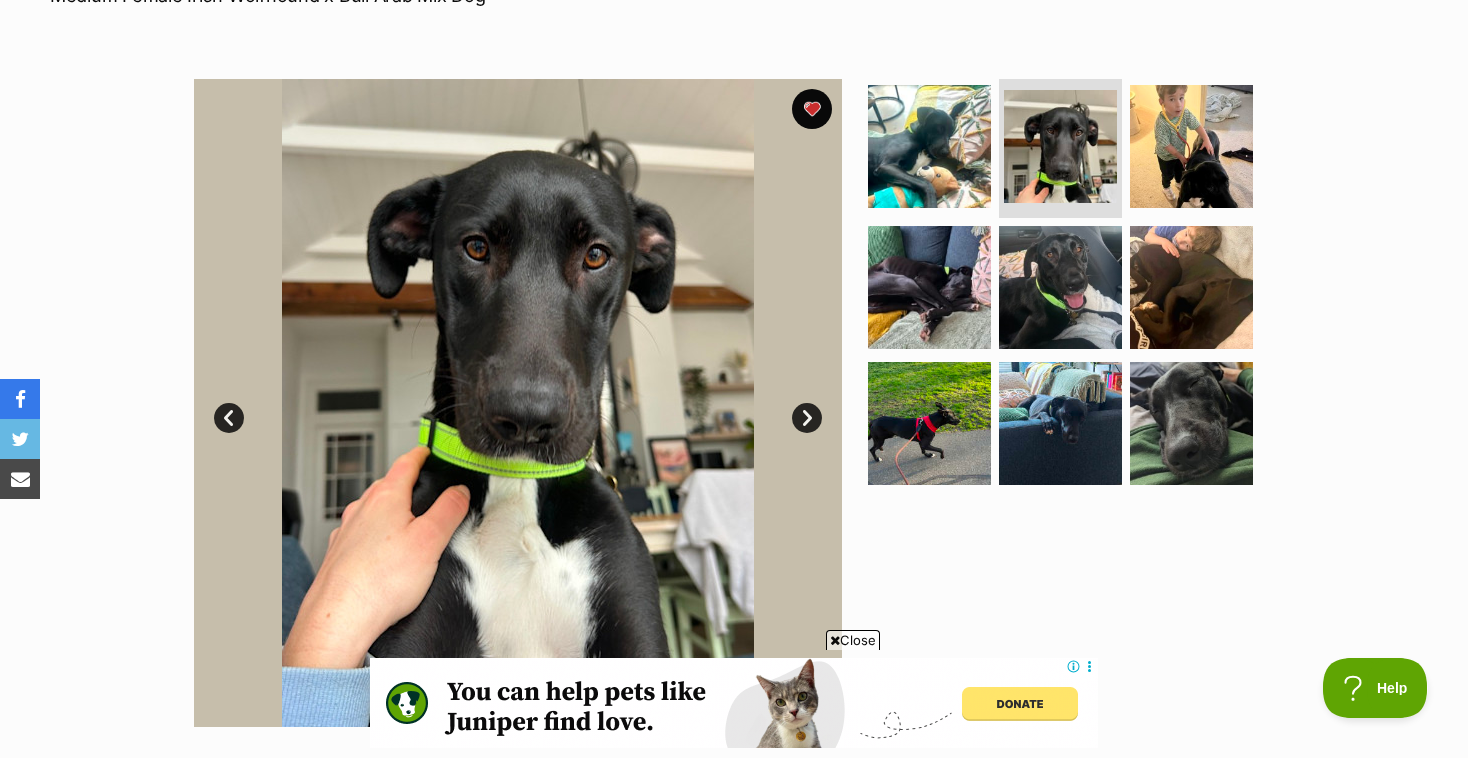 click on "Next" at bounding box center [807, 418] 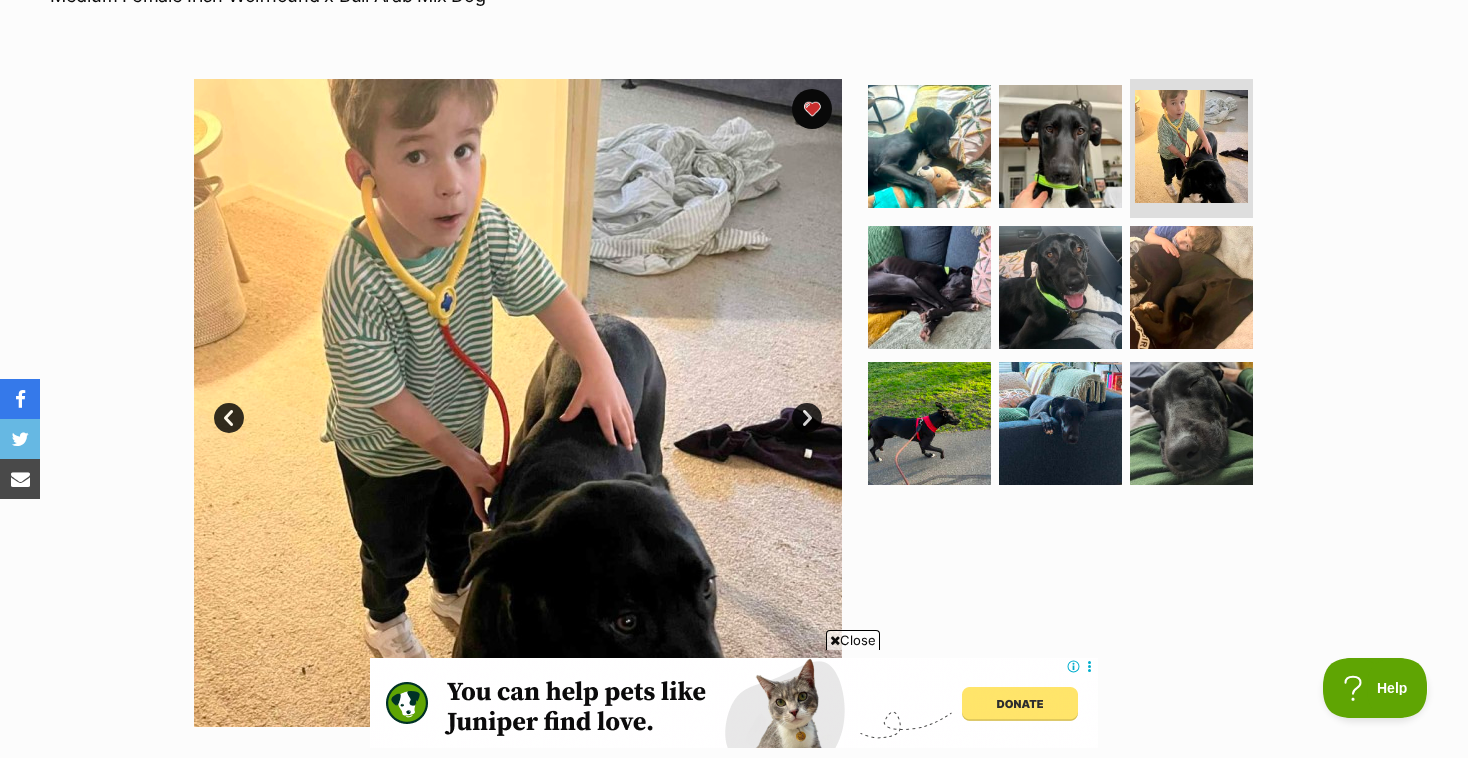click on "Next" at bounding box center (807, 418) 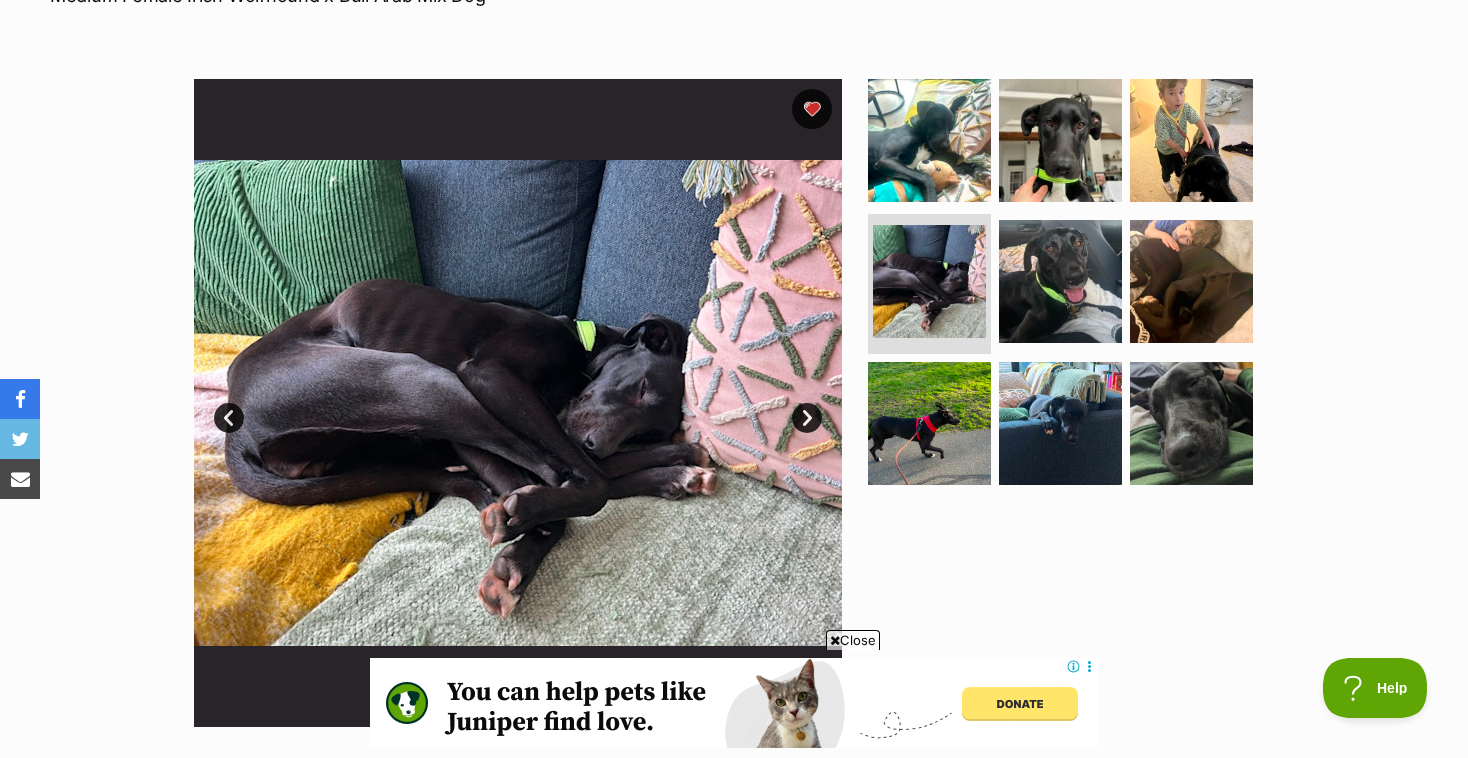 click on "Next" at bounding box center (807, 418) 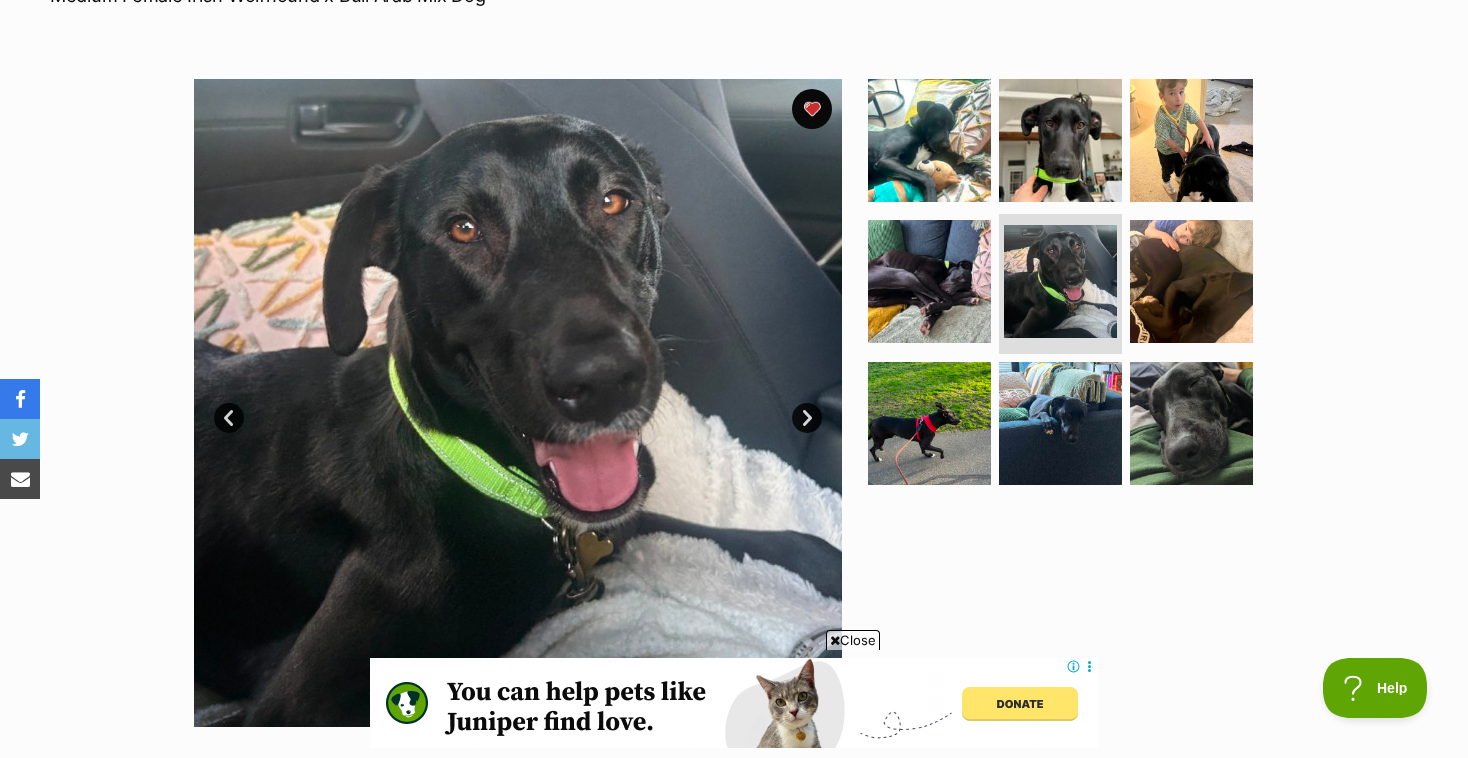 click on "Next" at bounding box center (807, 418) 